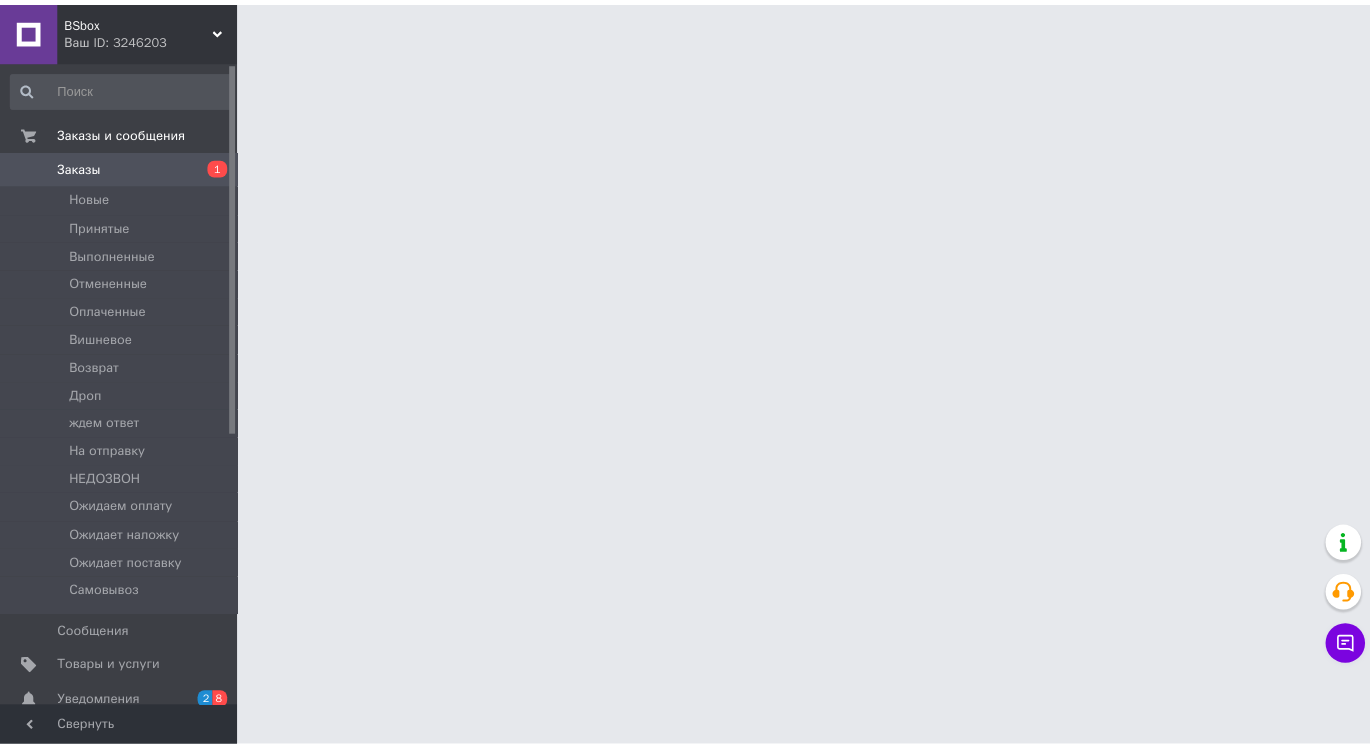 scroll, scrollTop: 0, scrollLeft: 0, axis: both 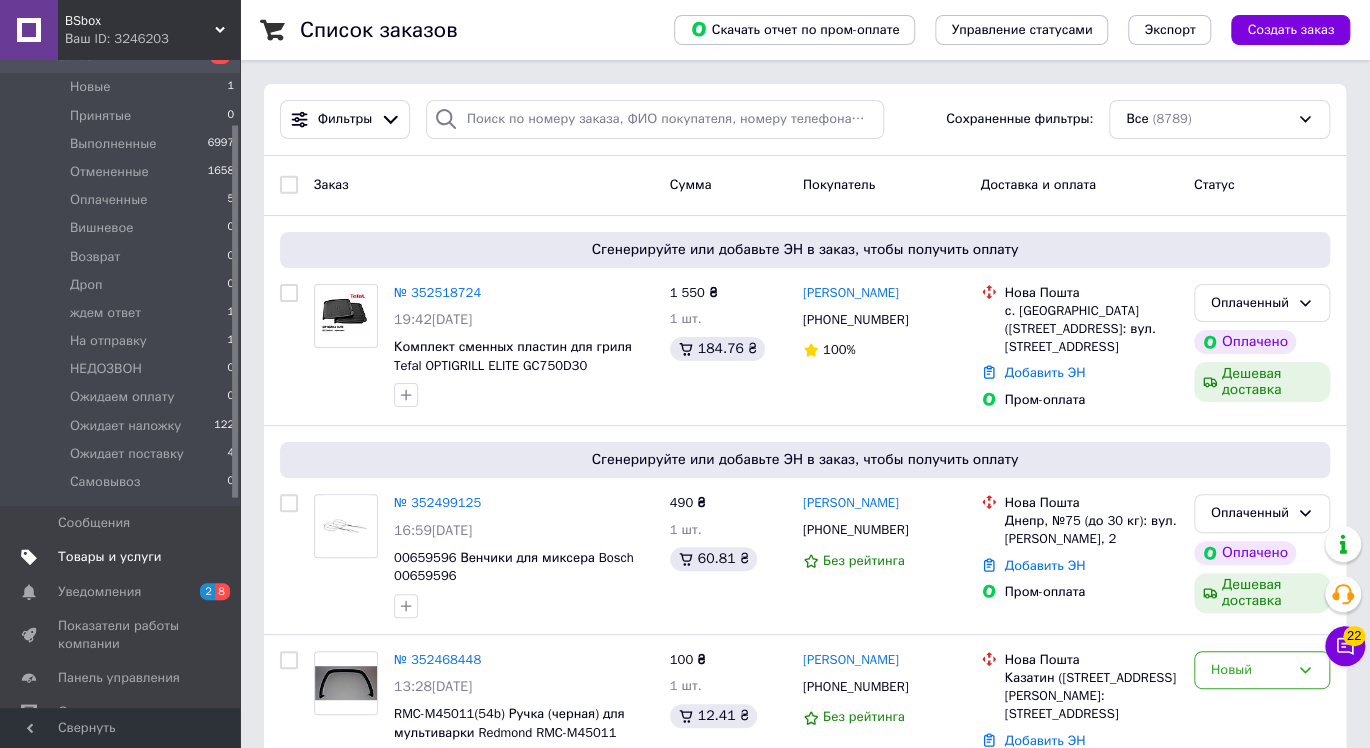 click on "Товары и услуги" at bounding box center [110, 557] 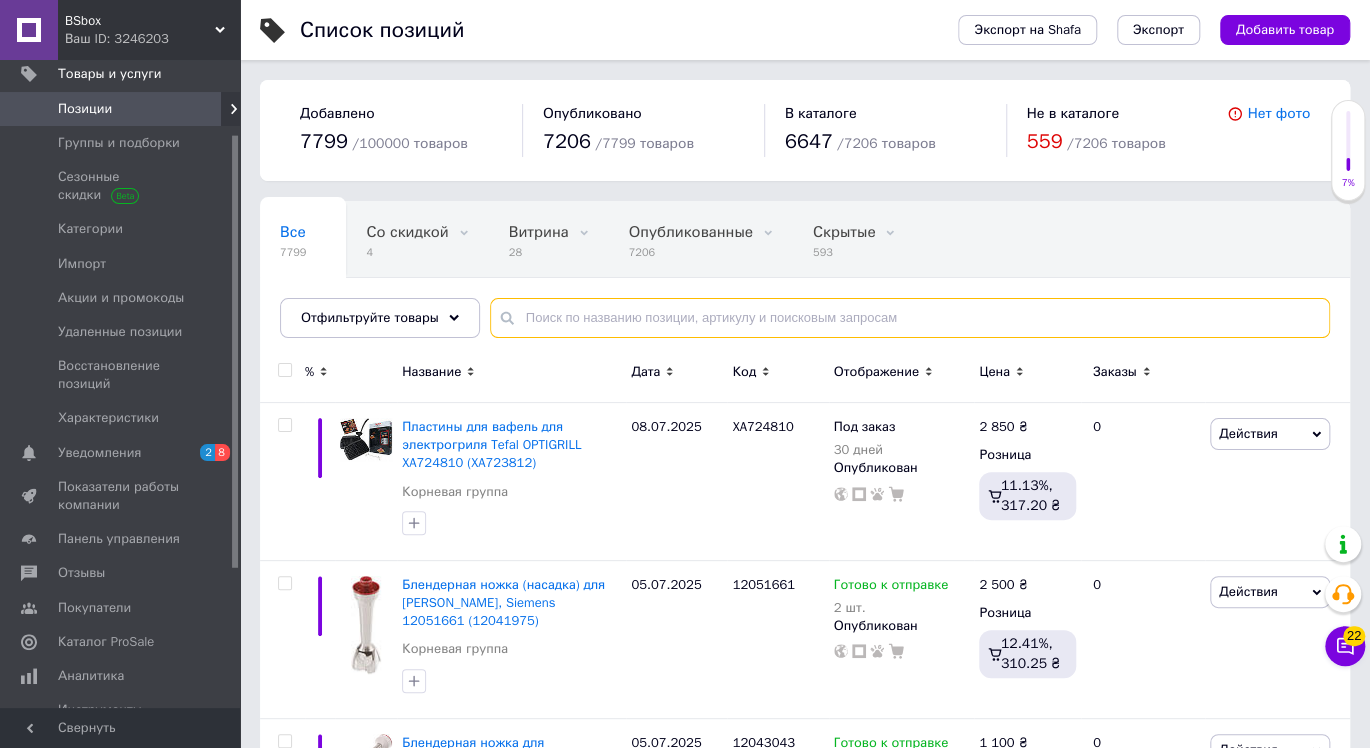 paste on "01039391" 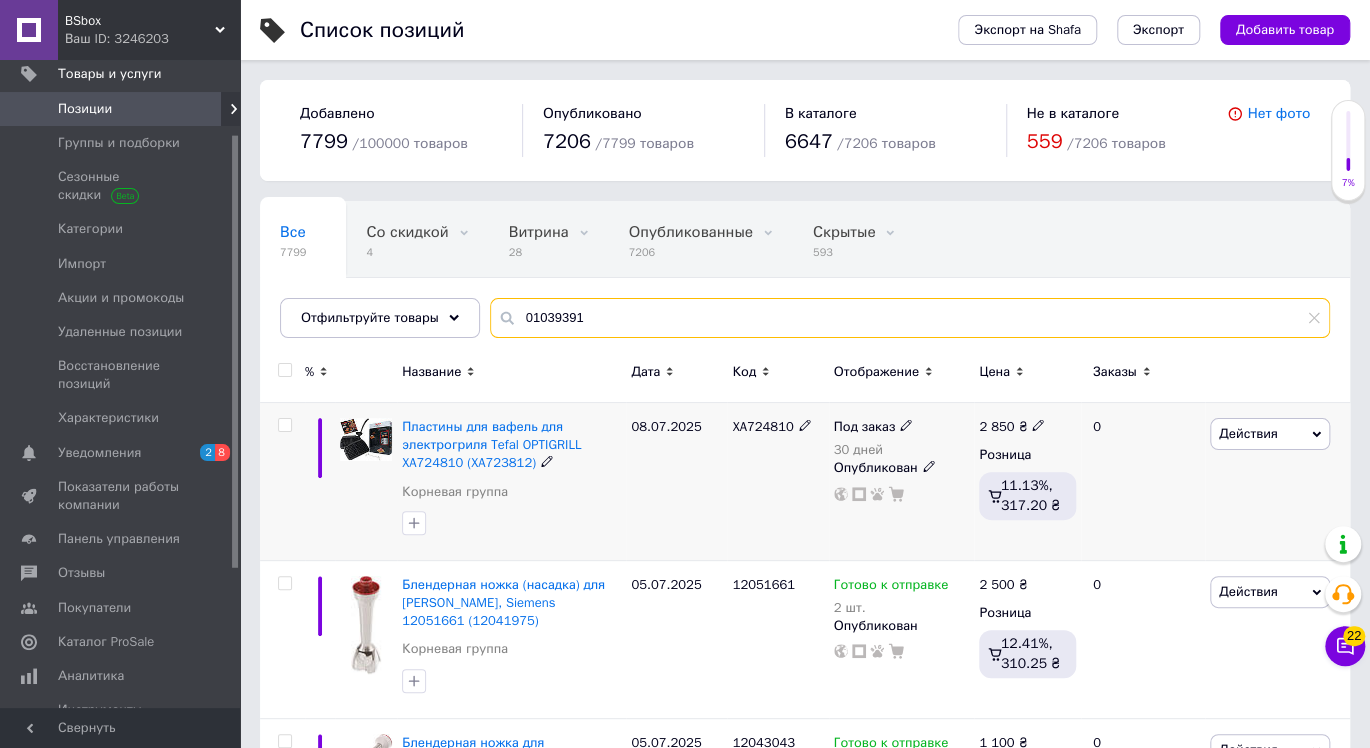 type on "01039391" 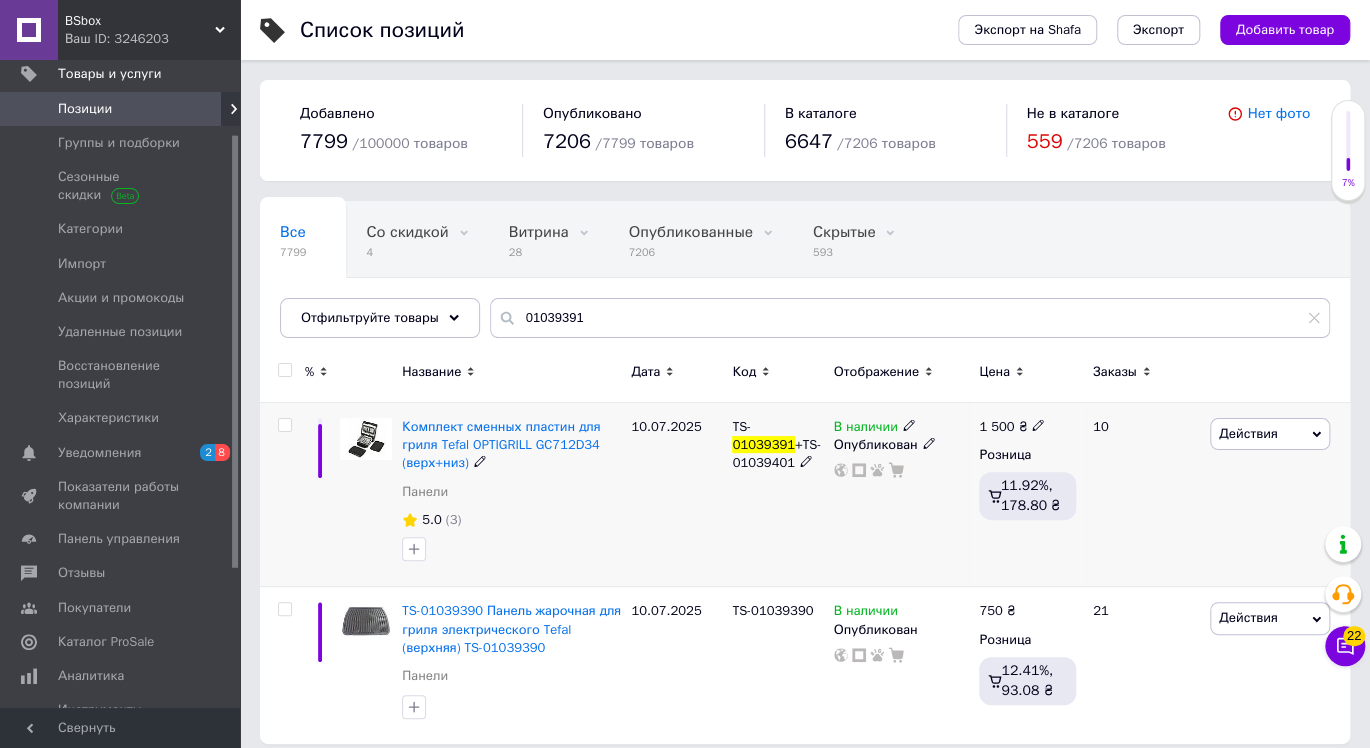 click 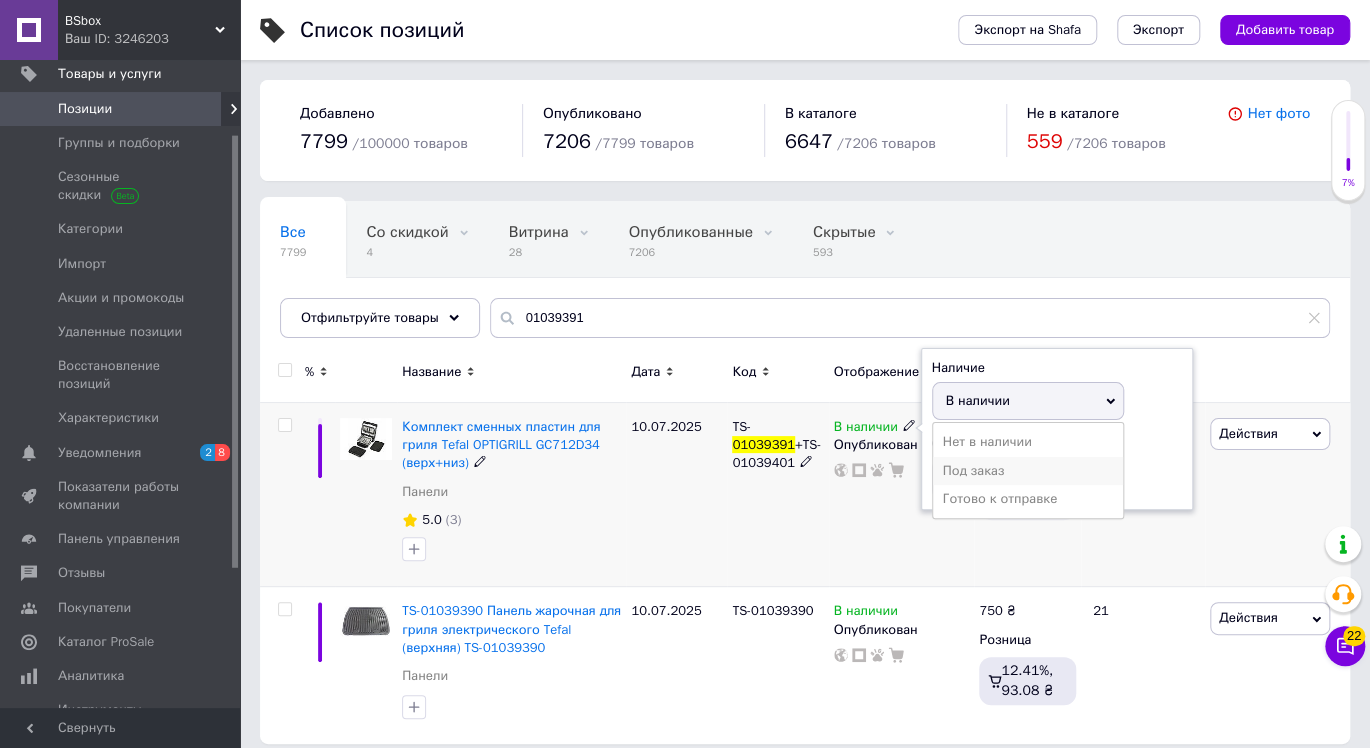 click on "Под заказ" at bounding box center (1028, 471) 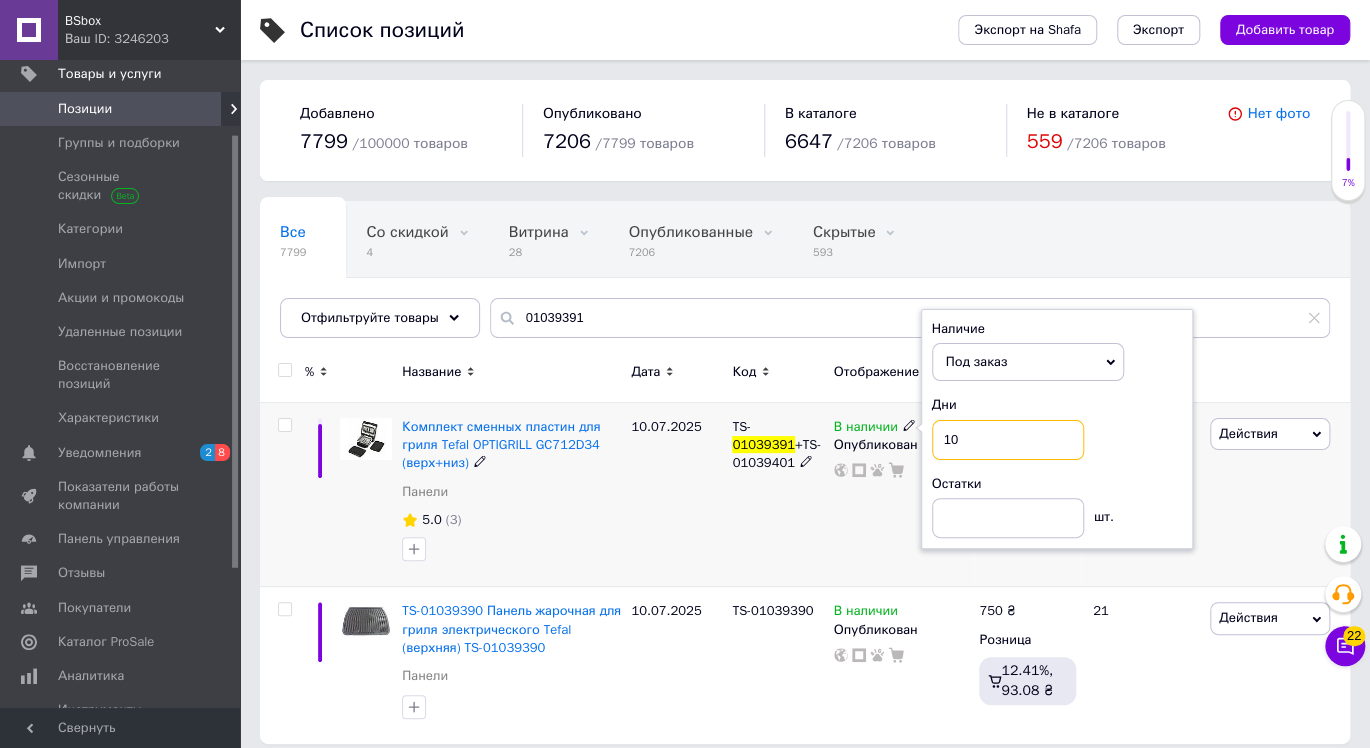 drag, startPoint x: 960, startPoint y: 451, endPoint x: 924, endPoint y: 447, distance: 36.221542 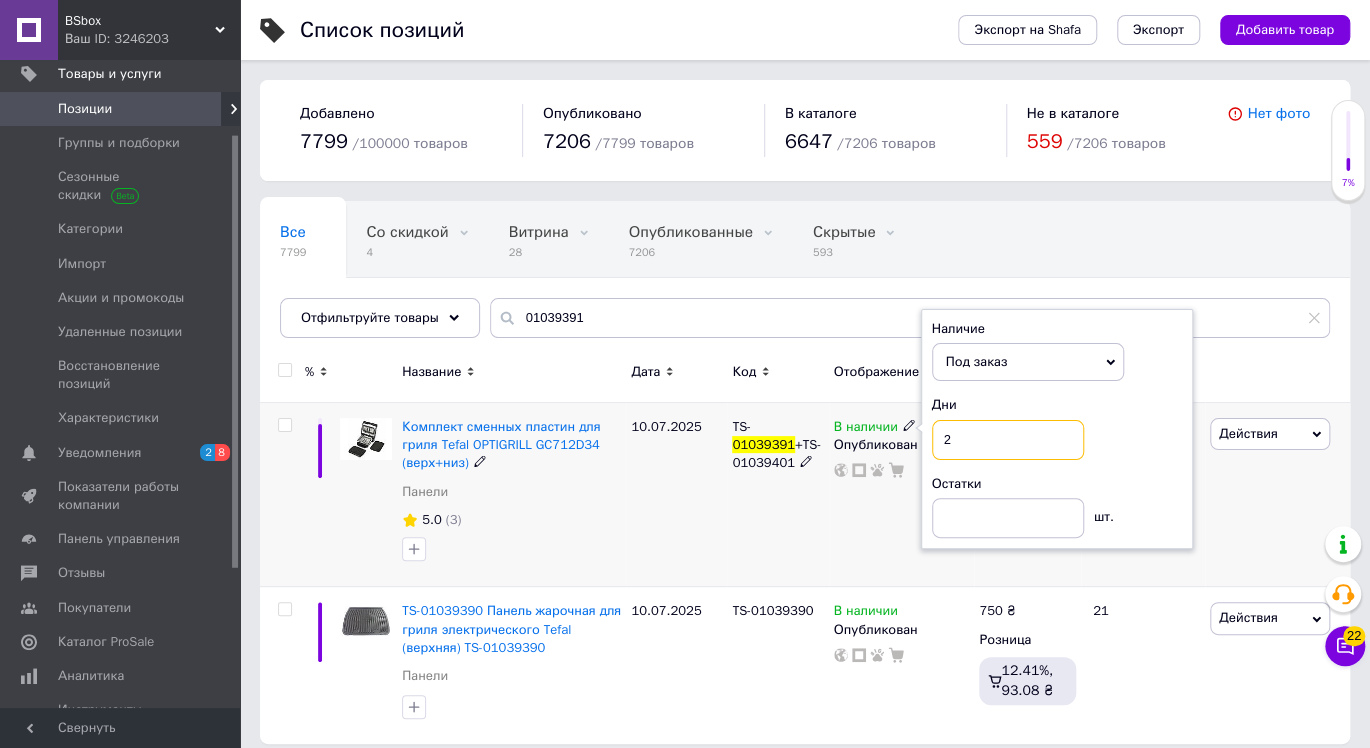type on "20" 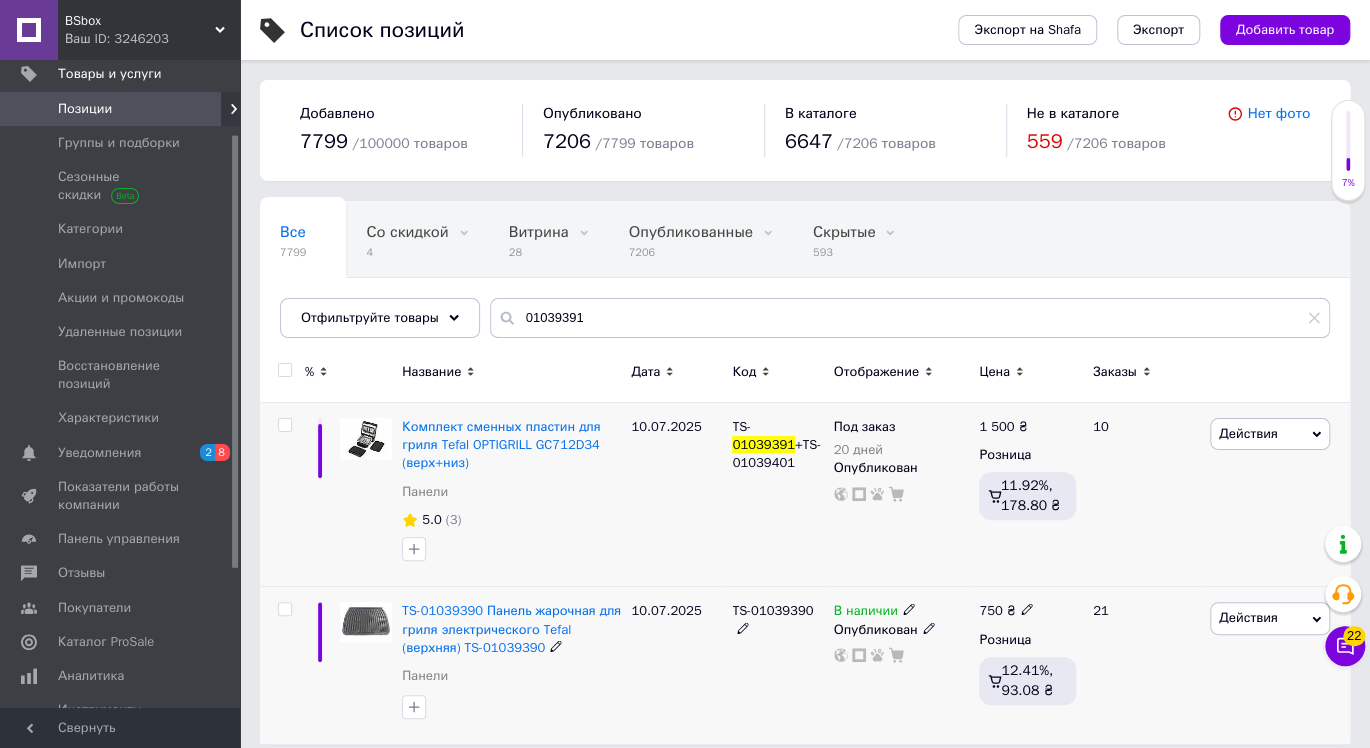 click 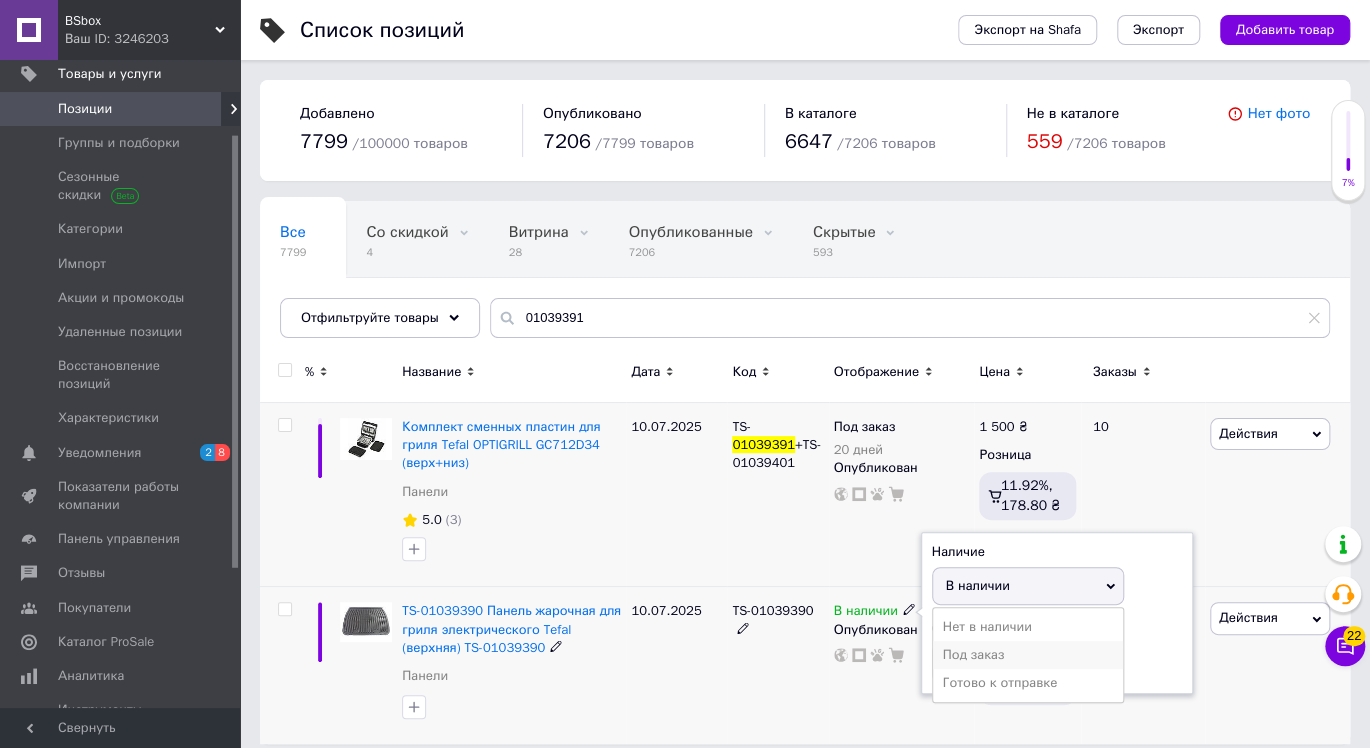 click on "Под заказ" at bounding box center (1028, 655) 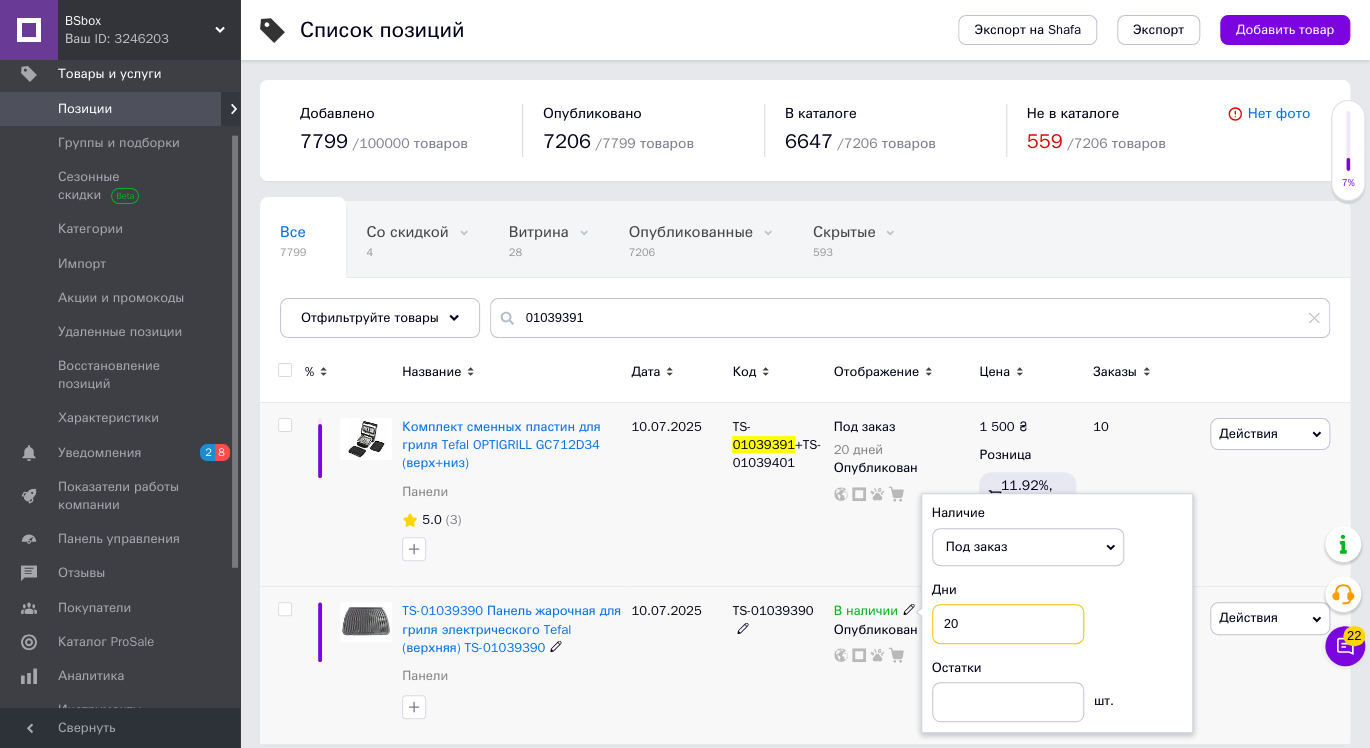 click on "20" at bounding box center (1008, 624) 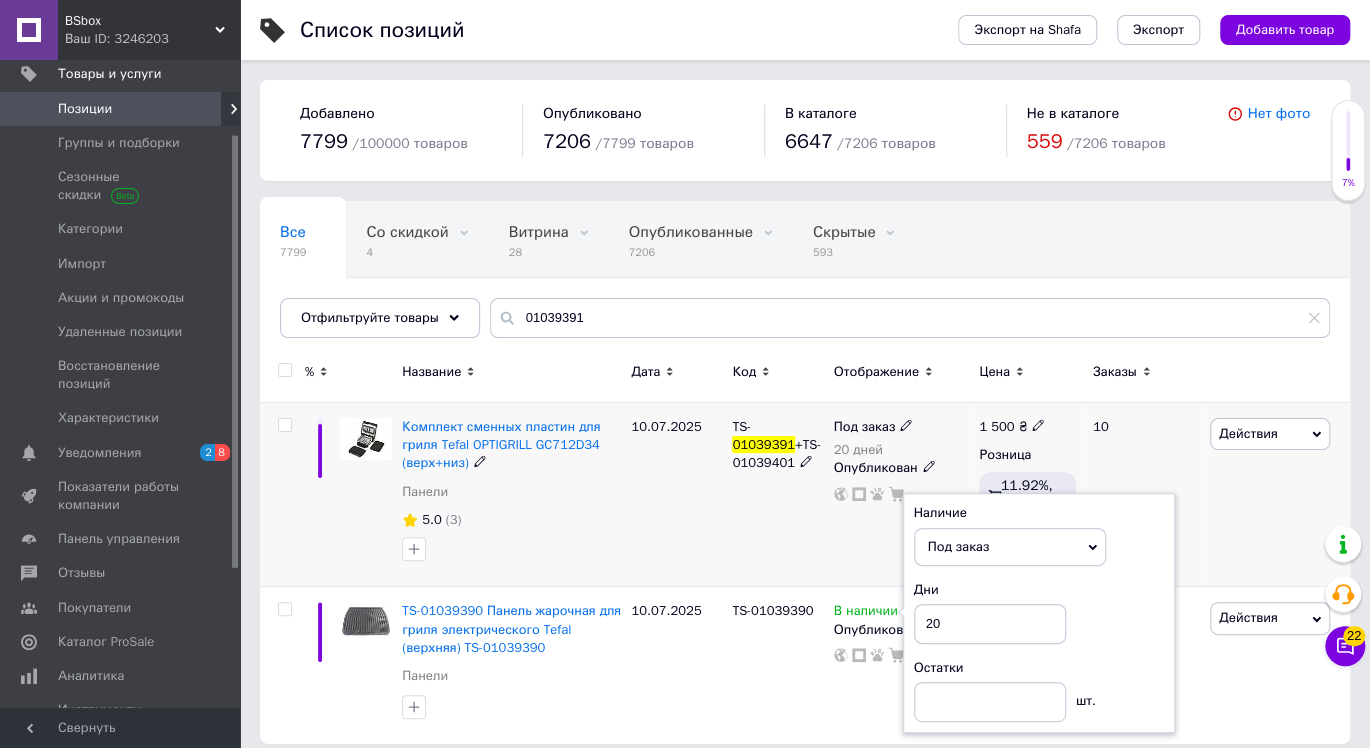 click on "TS- 01039391 +TS-01039401" at bounding box center (777, 495) 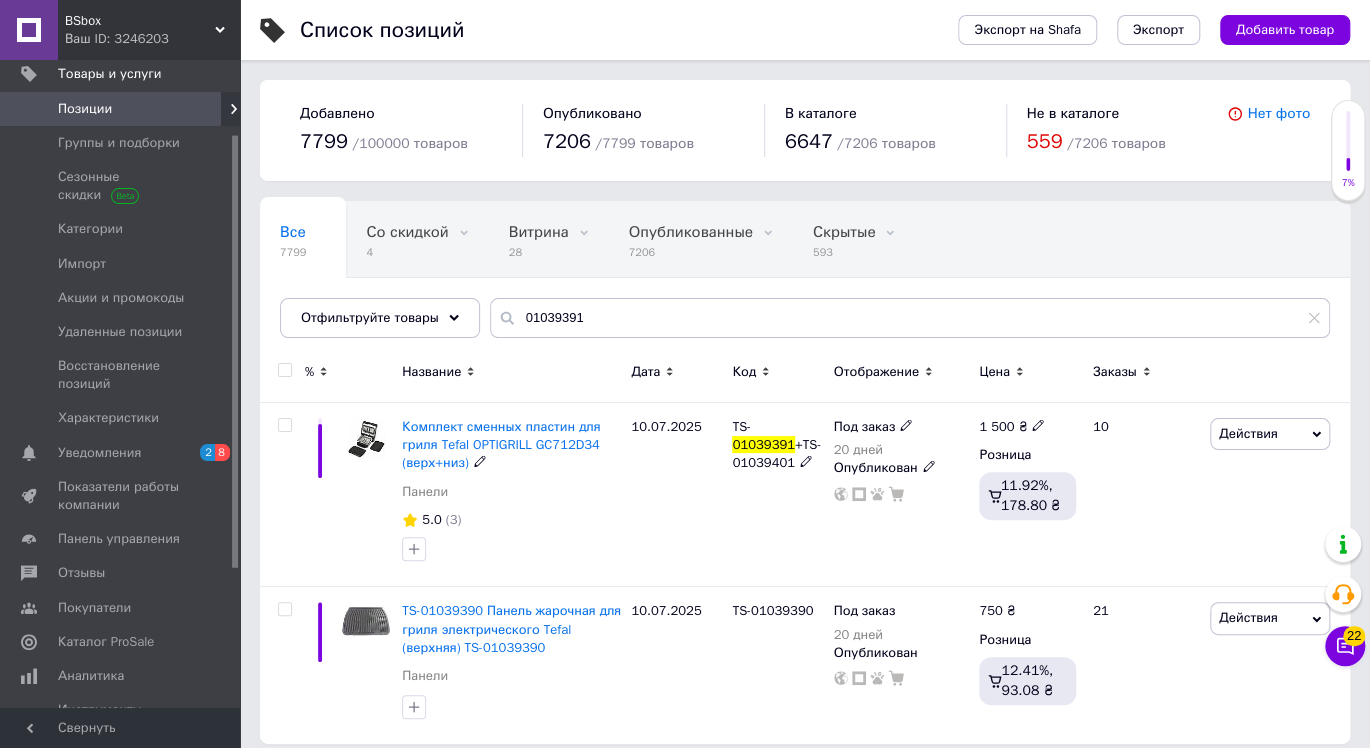 scroll, scrollTop: 14, scrollLeft: 0, axis: vertical 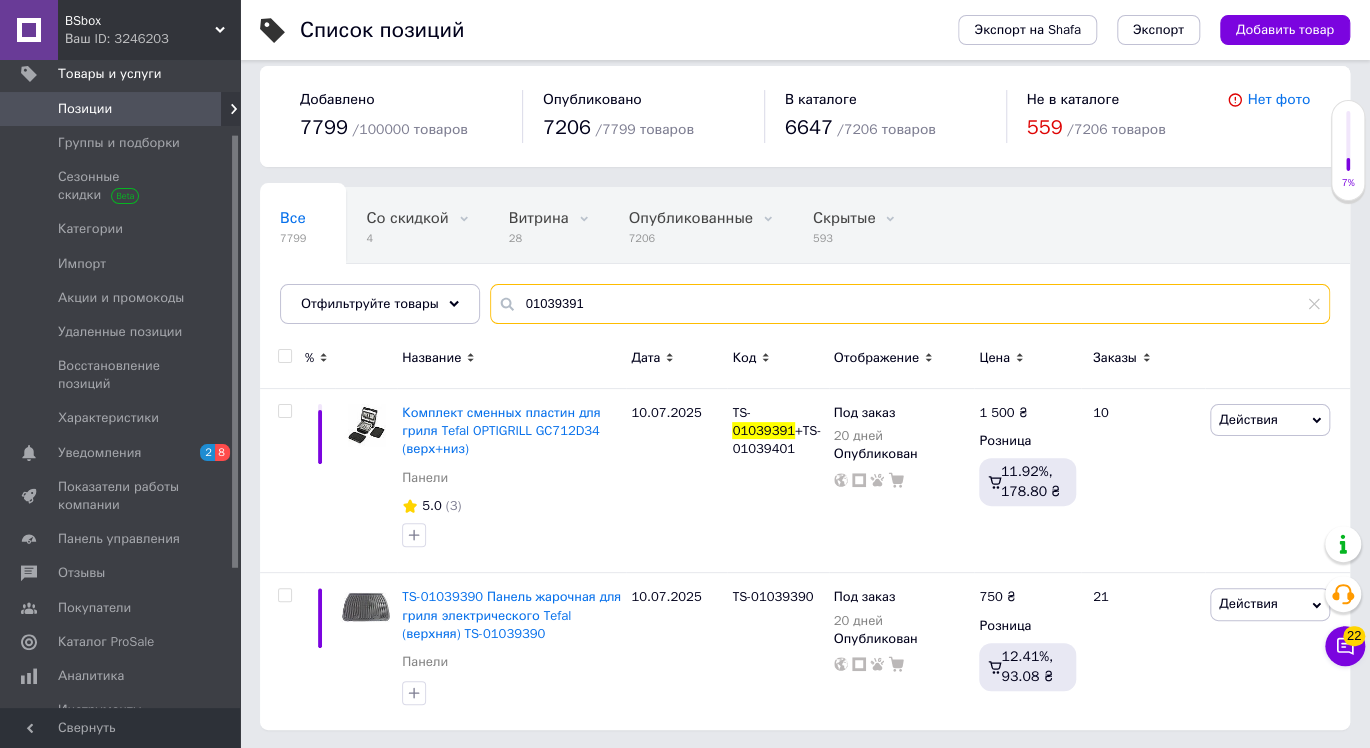 click on "01039391" at bounding box center [910, 304] 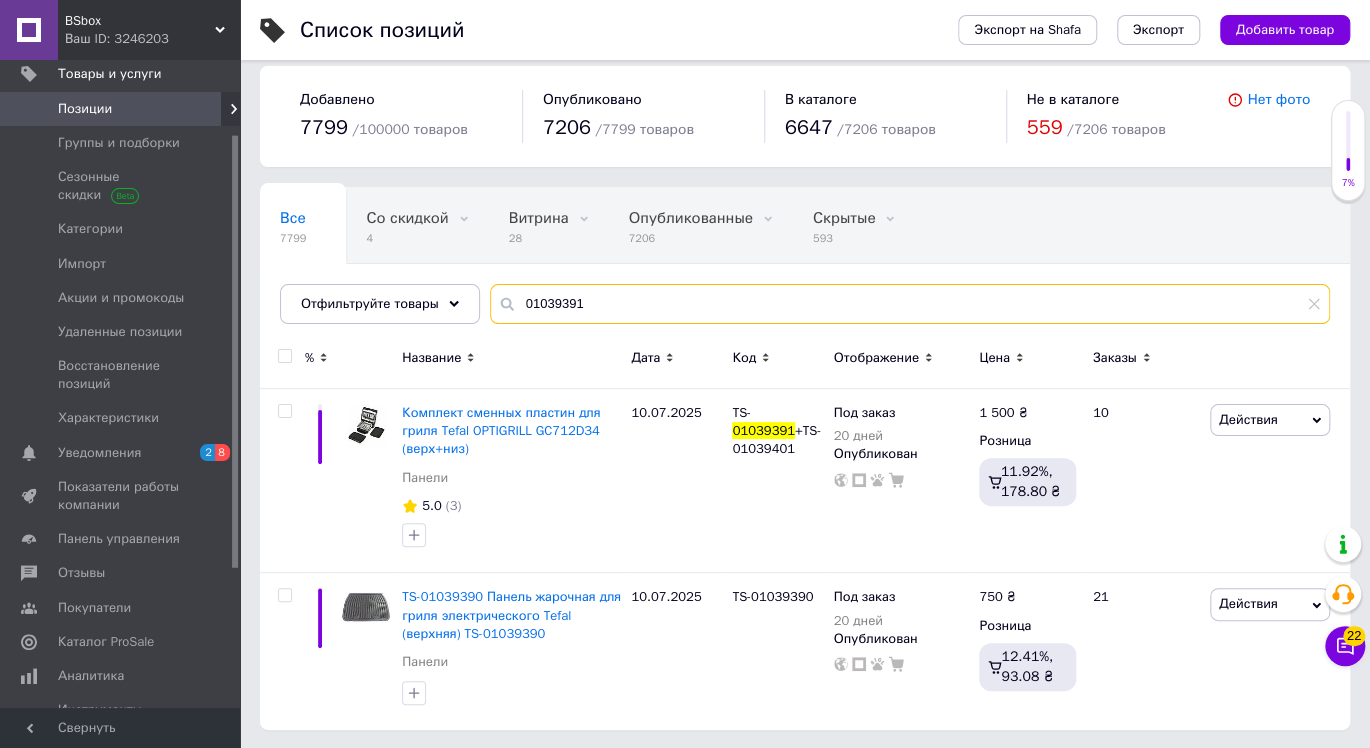 paste on "TS-01039400" 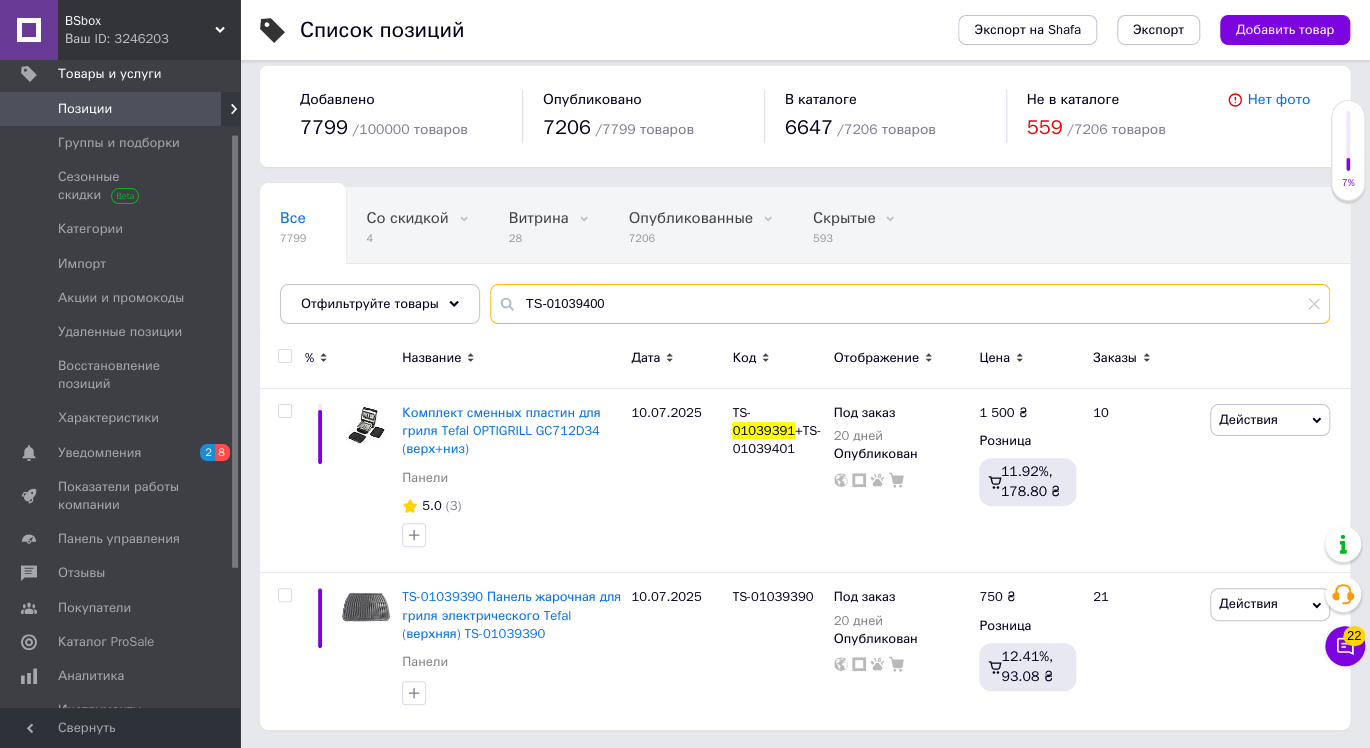 type on "TS-01039400" 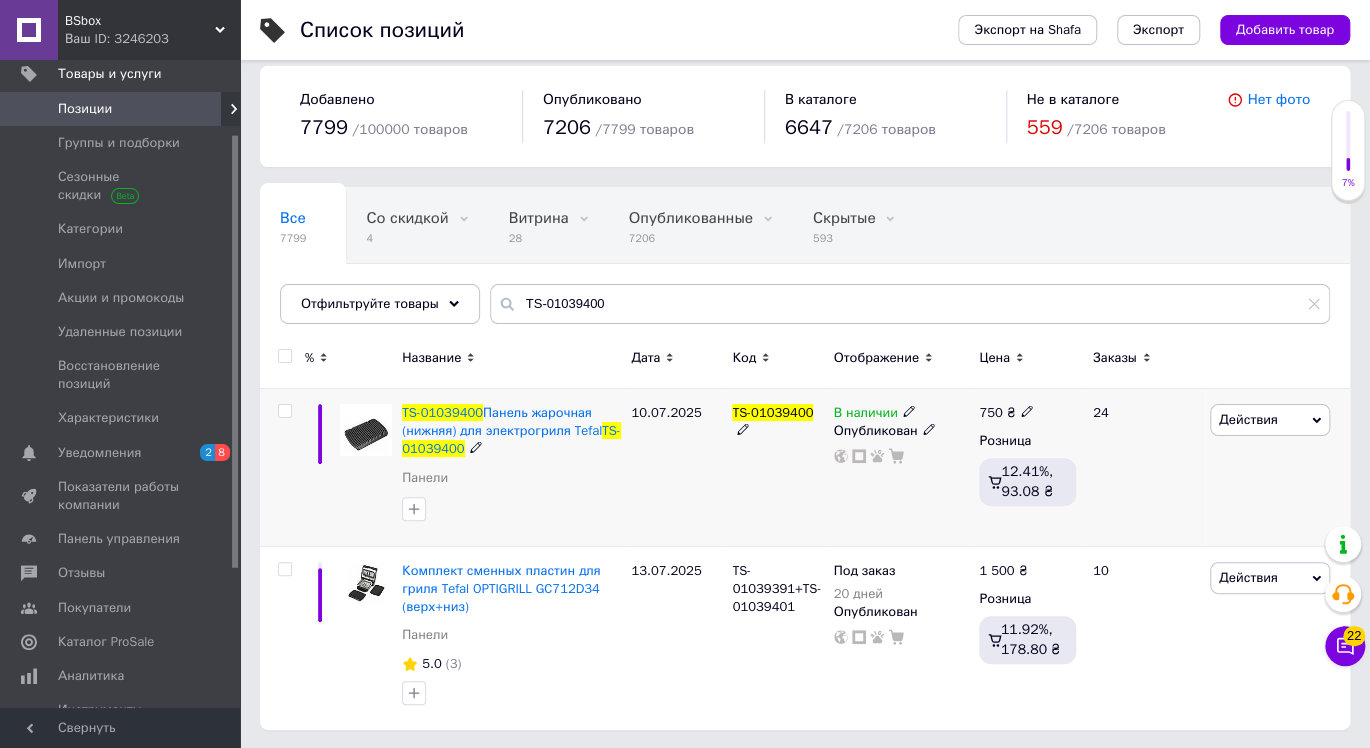 click 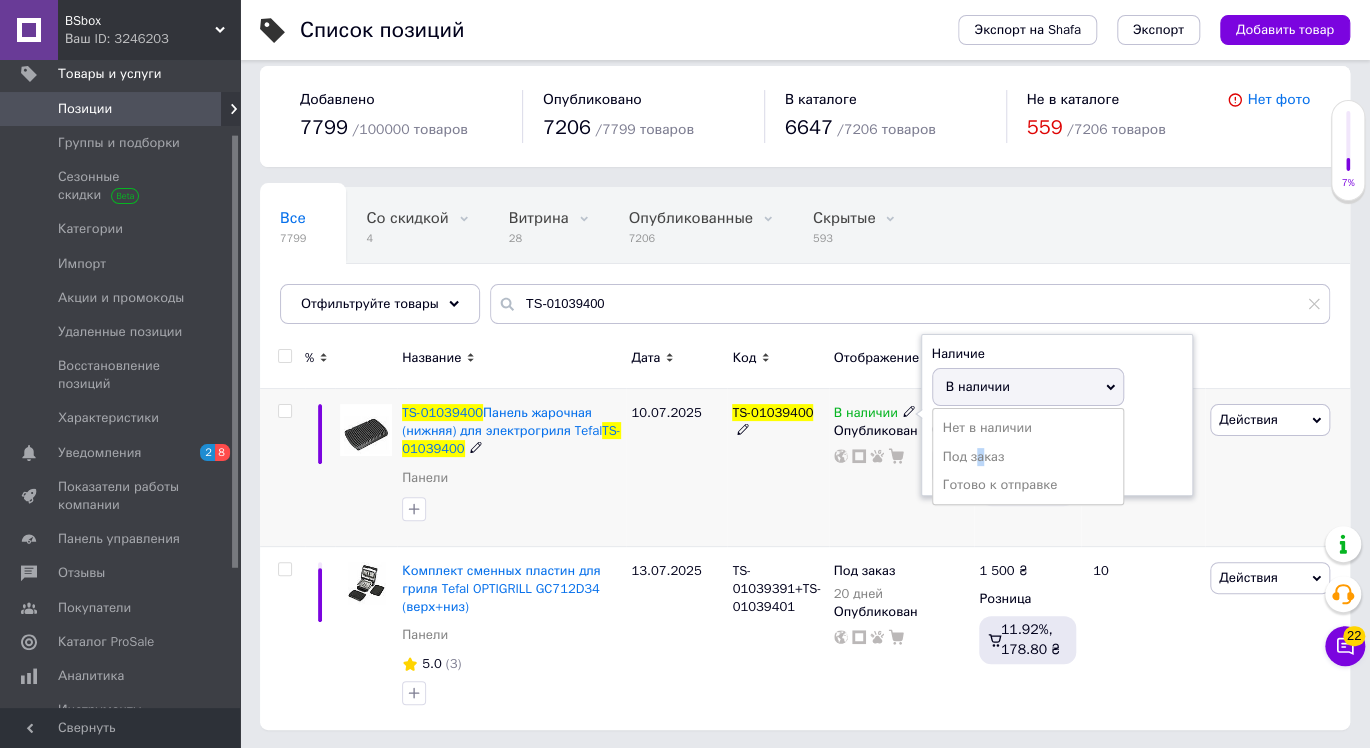 click on "Под заказ" at bounding box center [1028, 457] 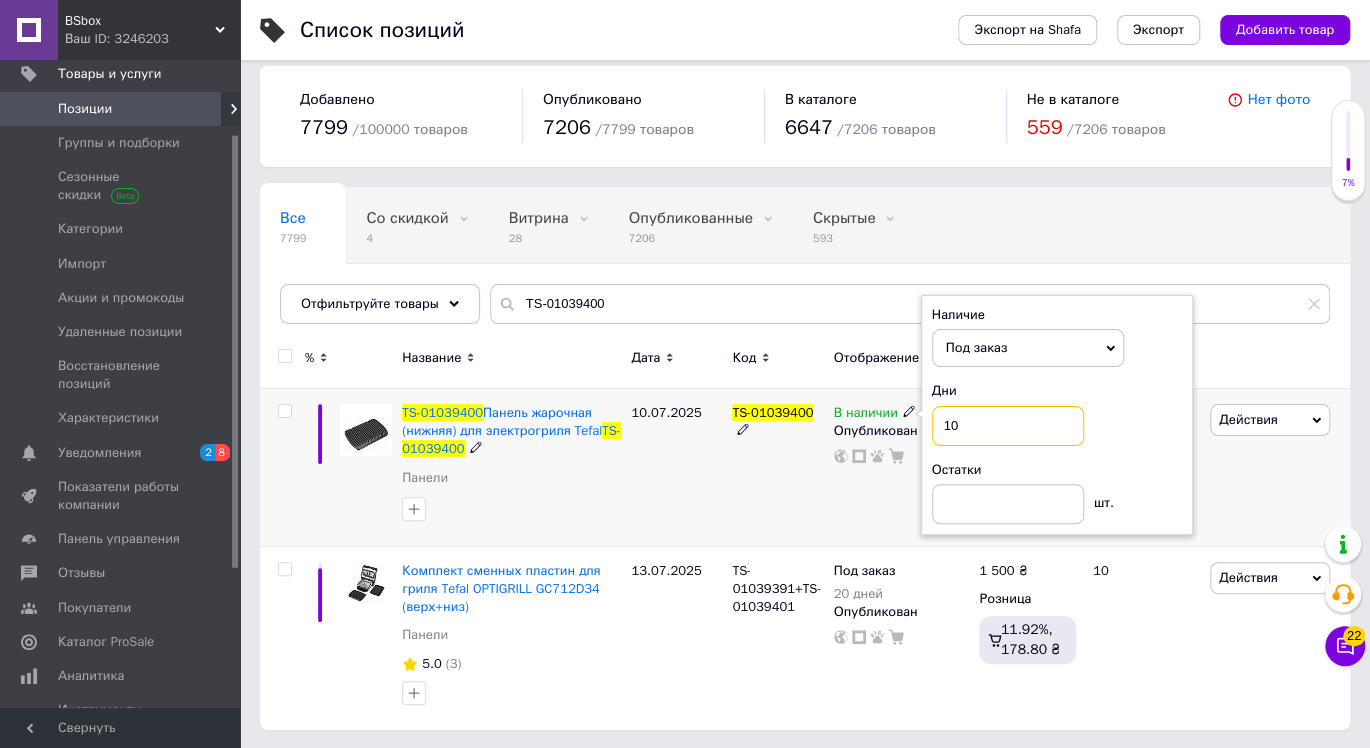 drag, startPoint x: 988, startPoint y: 410, endPoint x: 928, endPoint y: 427, distance: 62.361847 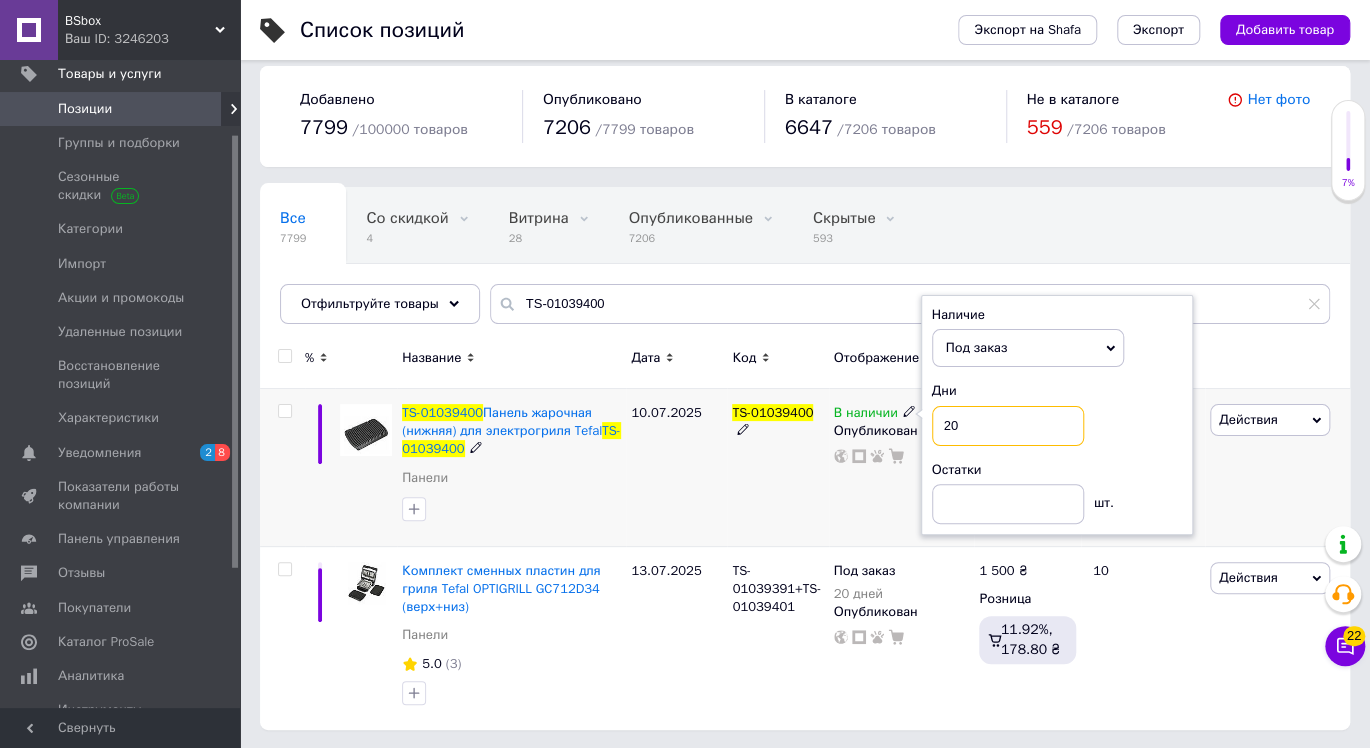 type on "20" 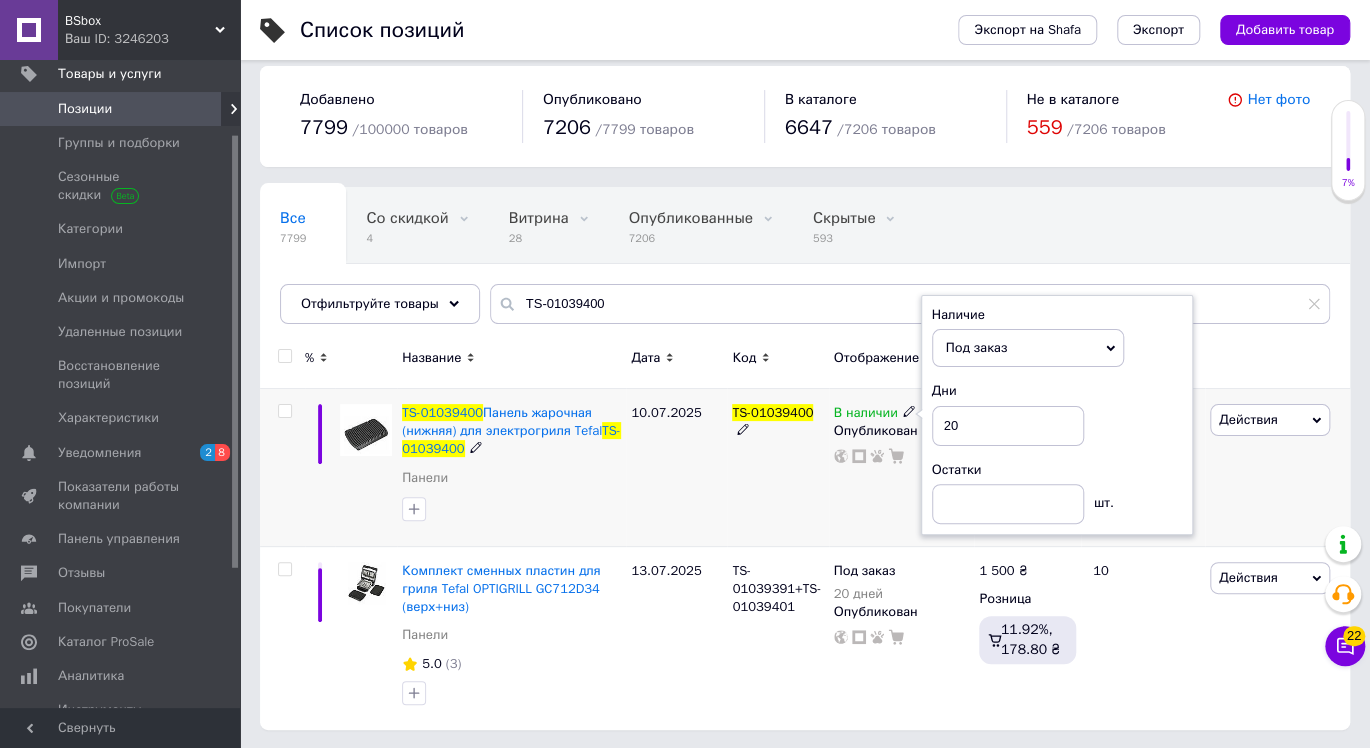 click on "10.07.2025" at bounding box center (676, 468) 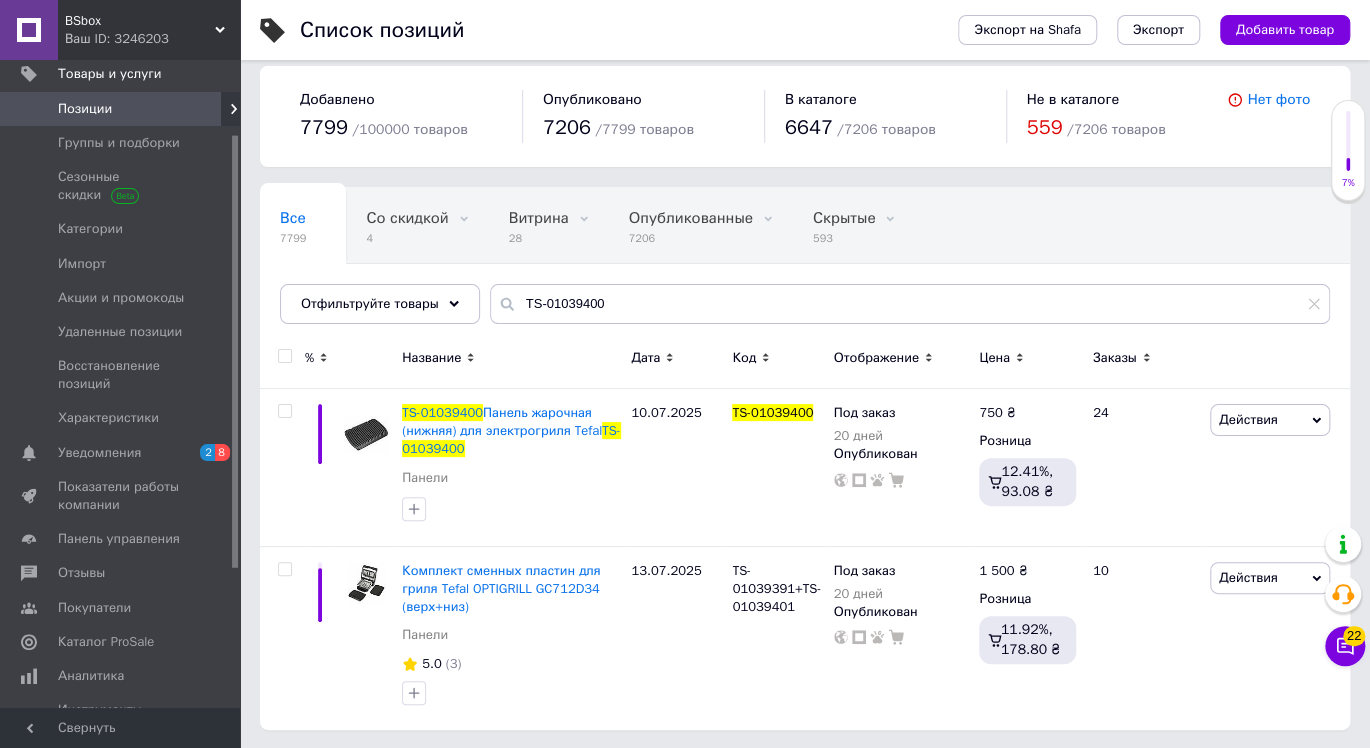 click on "BSbox" at bounding box center (140, 21) 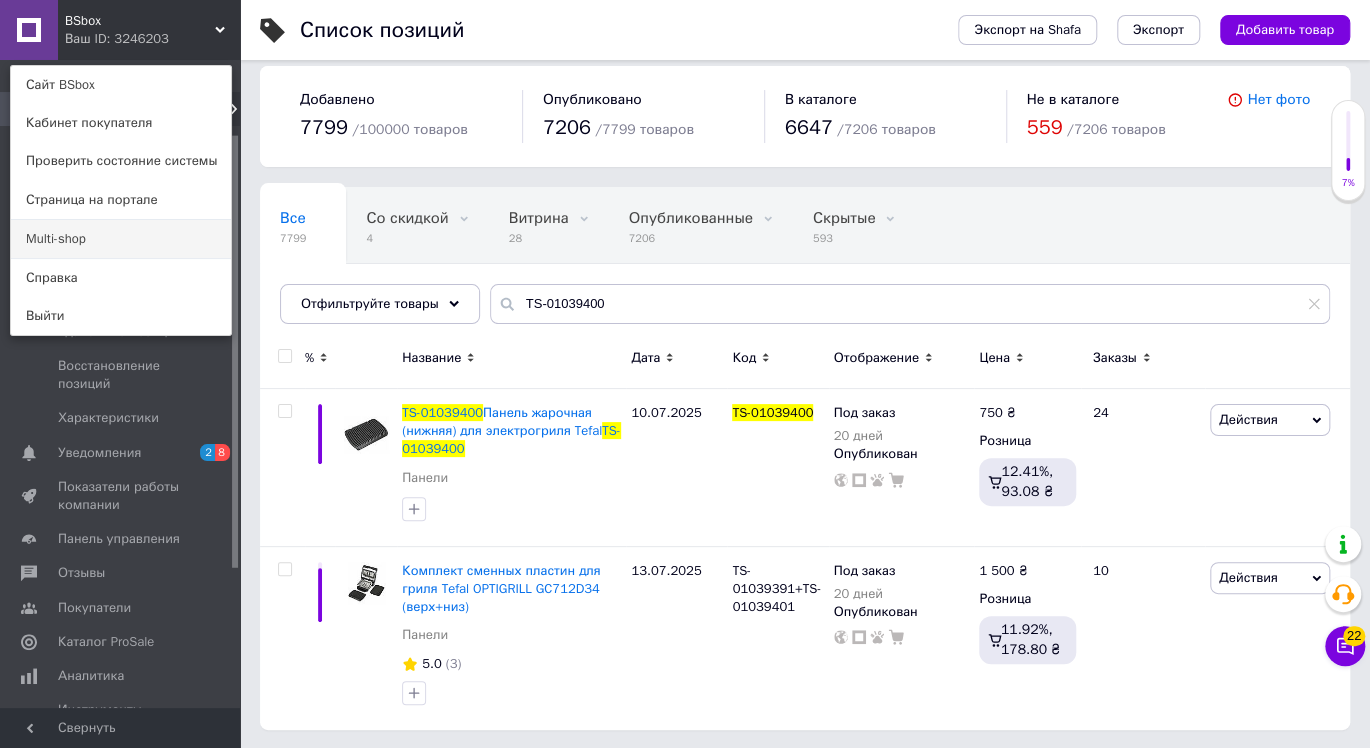 click on "Multi-shop" at bounding box center [121, 239] 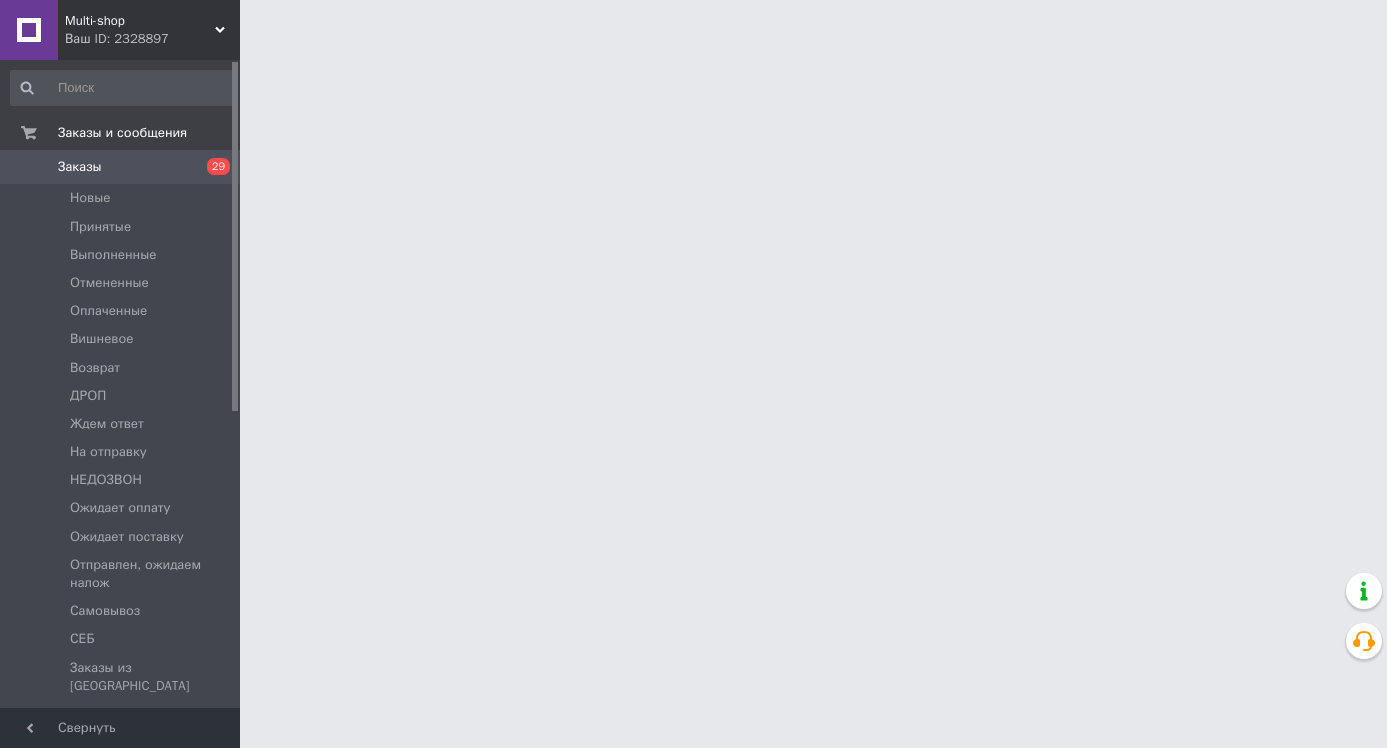 scroll, scrollTop: 0, scrollLeft: 0, axis: both 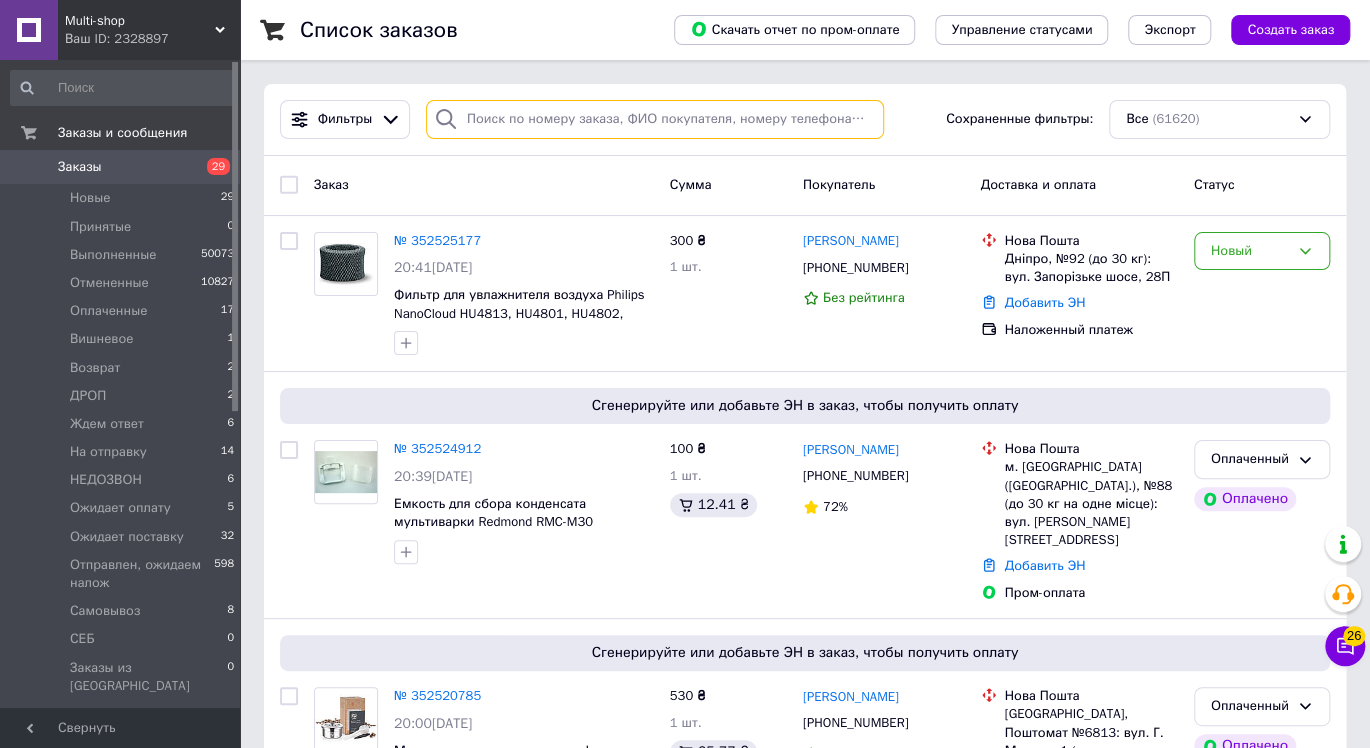 paste on "TS-01039400" 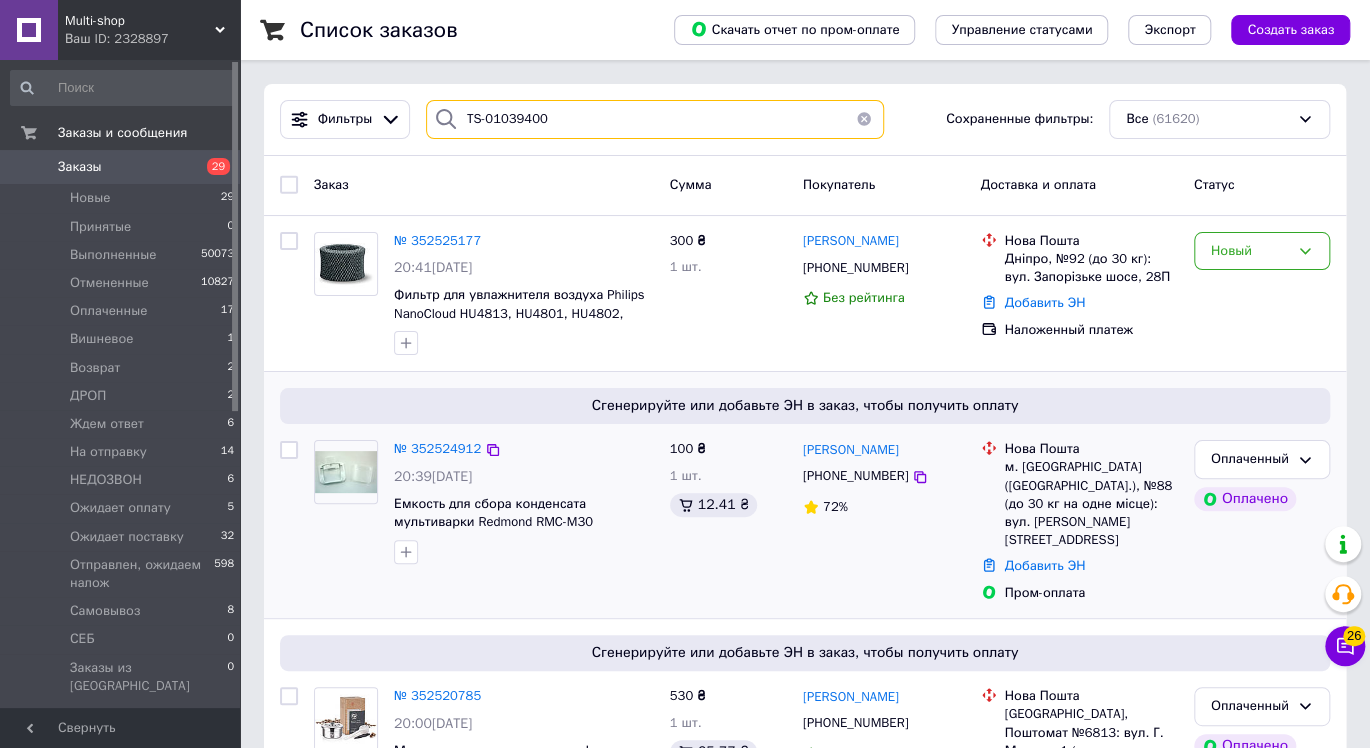 type on "TS-01039400" 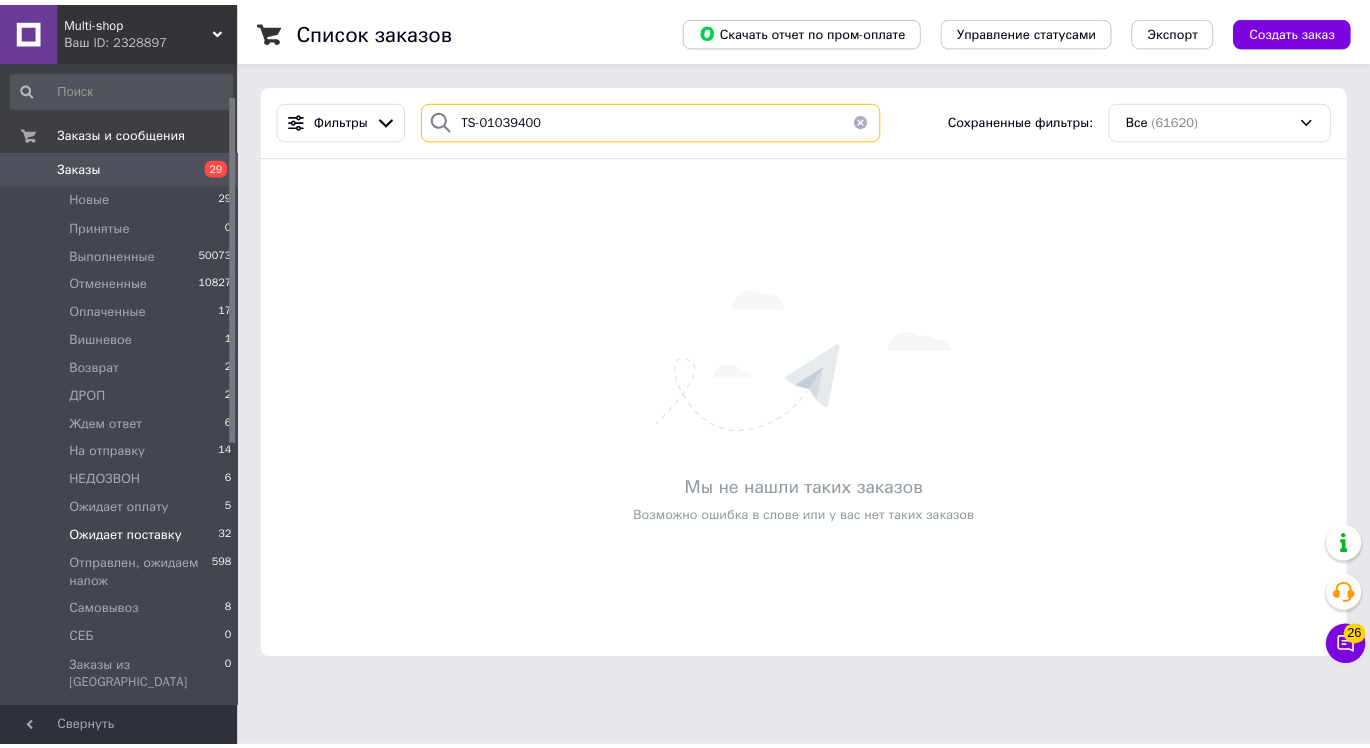 scroll, scrollTop: 111, scrollLeft: 0, axis: vertical 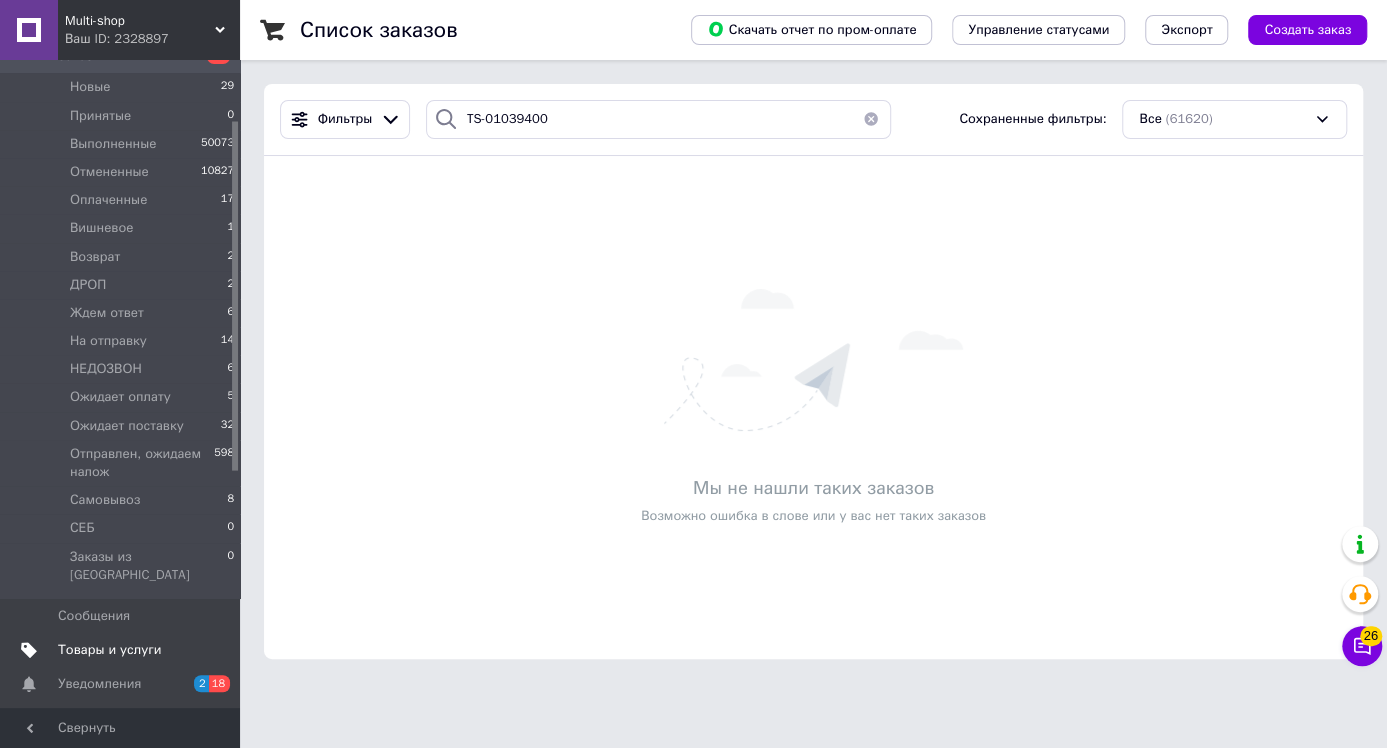 click on "Товары и услуги" at bounding box center (123, 650) 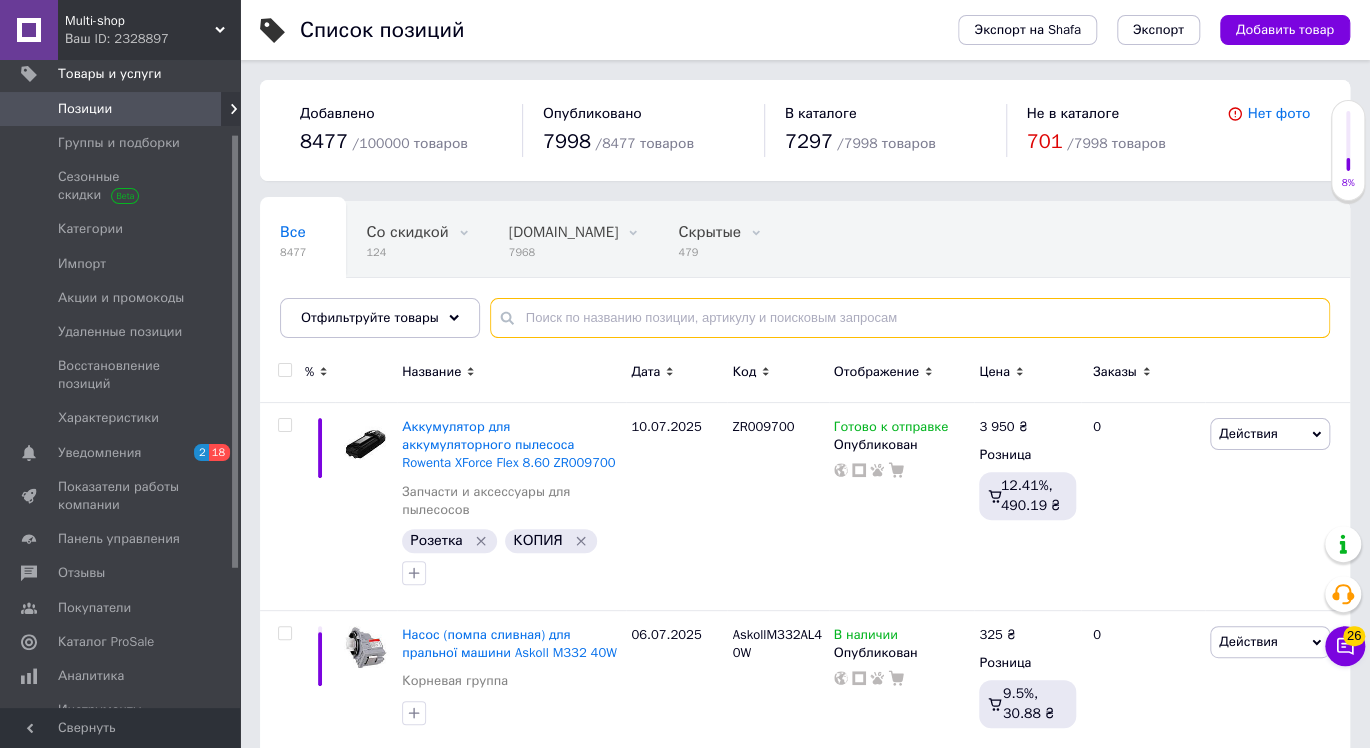 paste on "TS-01039400" 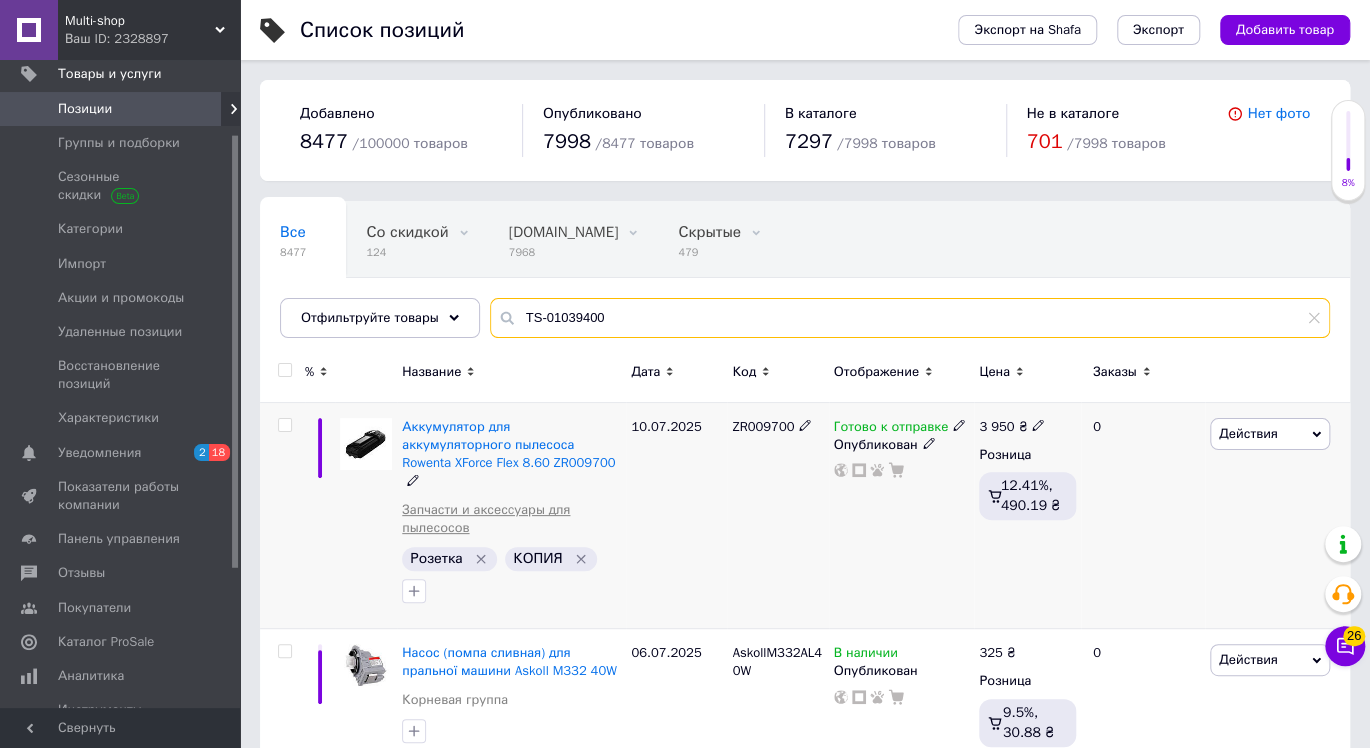 type on "TS-01039400" 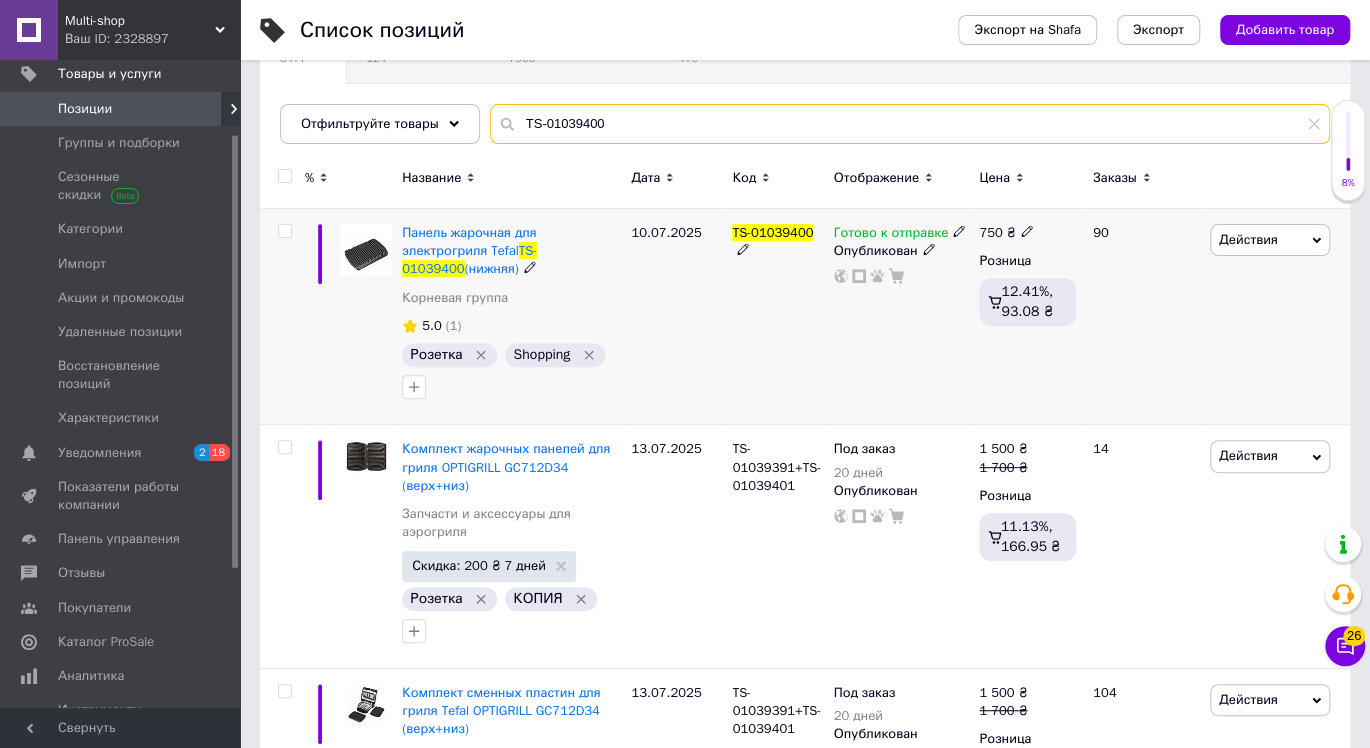 scroll, scrollTop: 222, scrollLeft: 0, axis: vertical 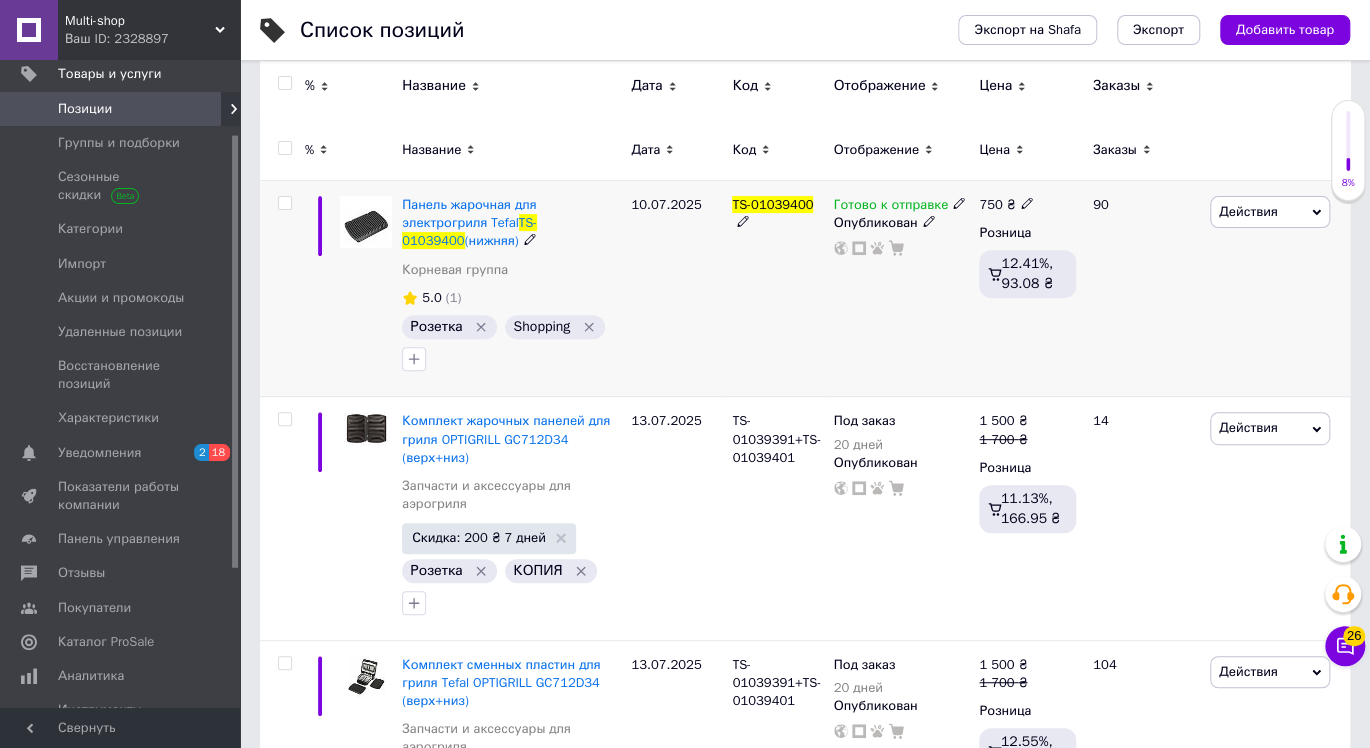 click 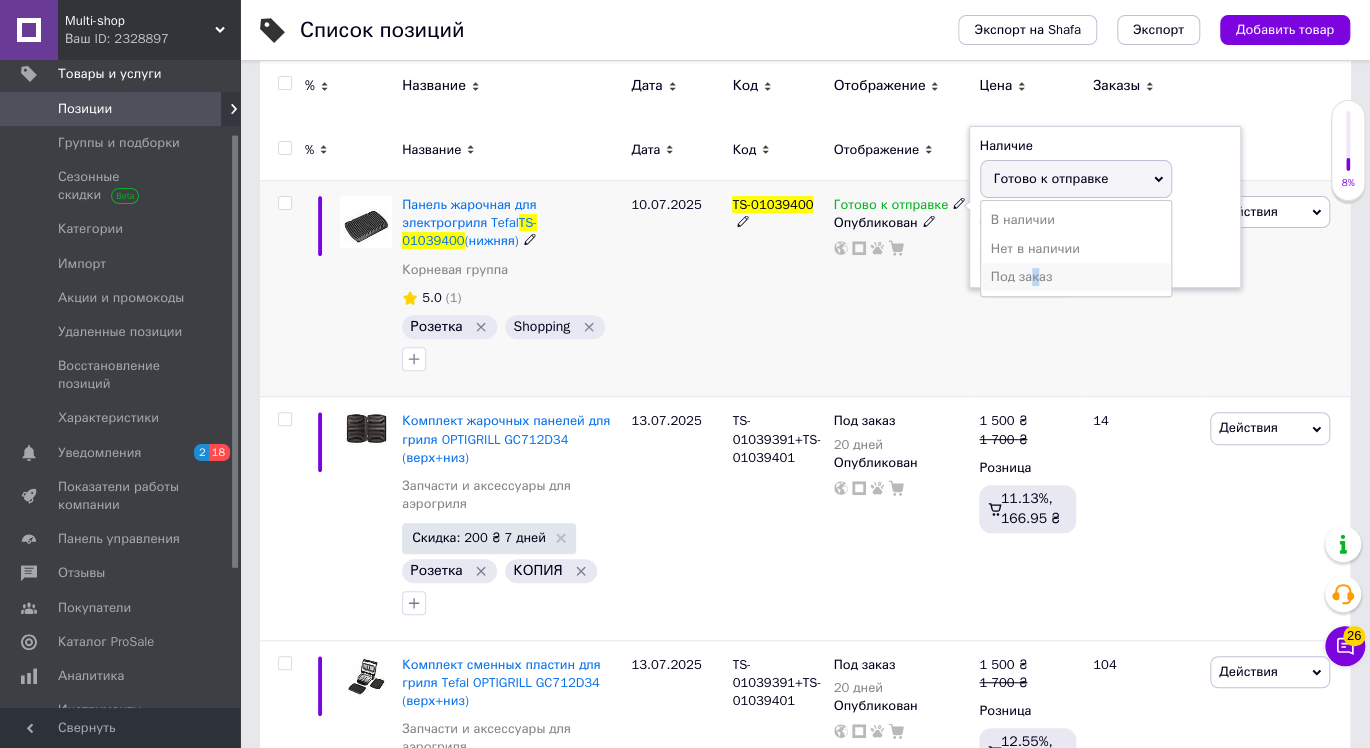 click on "Под заказ" at bounding box center [1076, 277] 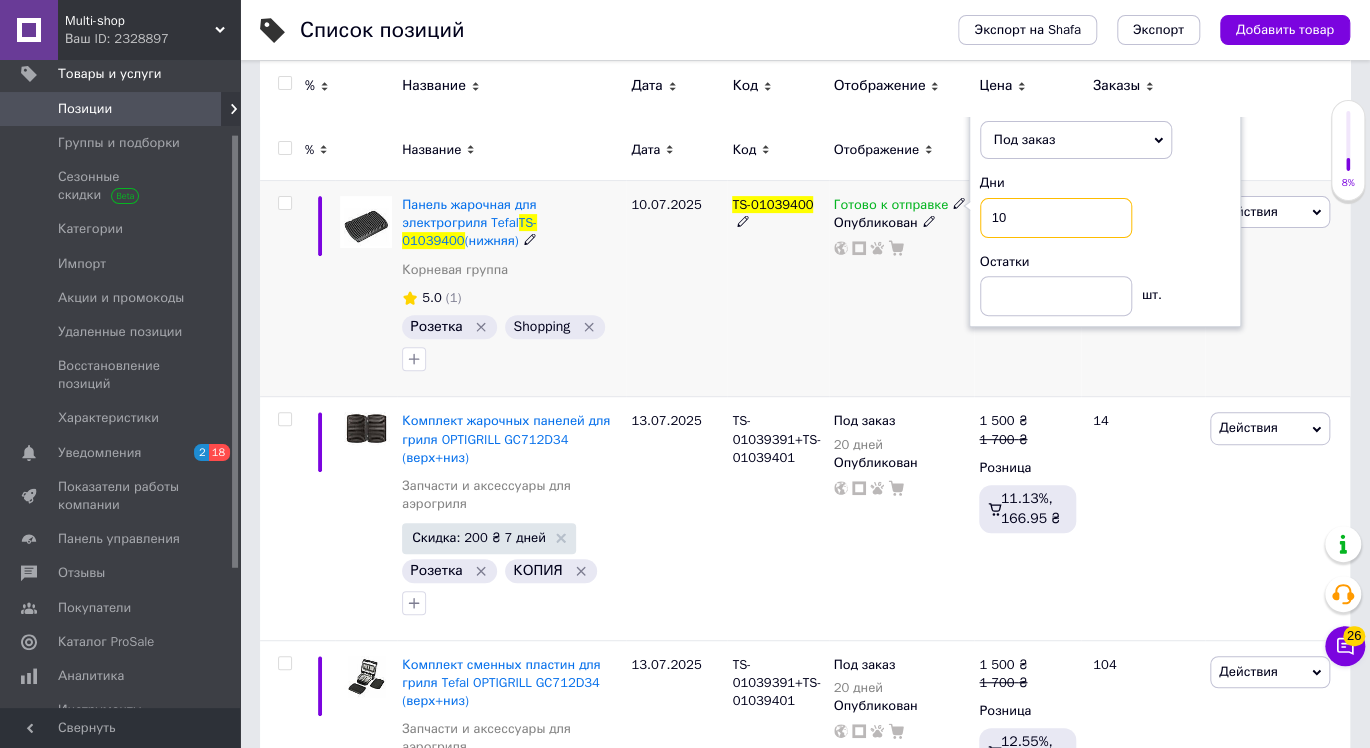 drag, startPoint x: 997, startPoint y: 216, endPoint x: 974, endPoint y: 216, distance: 23 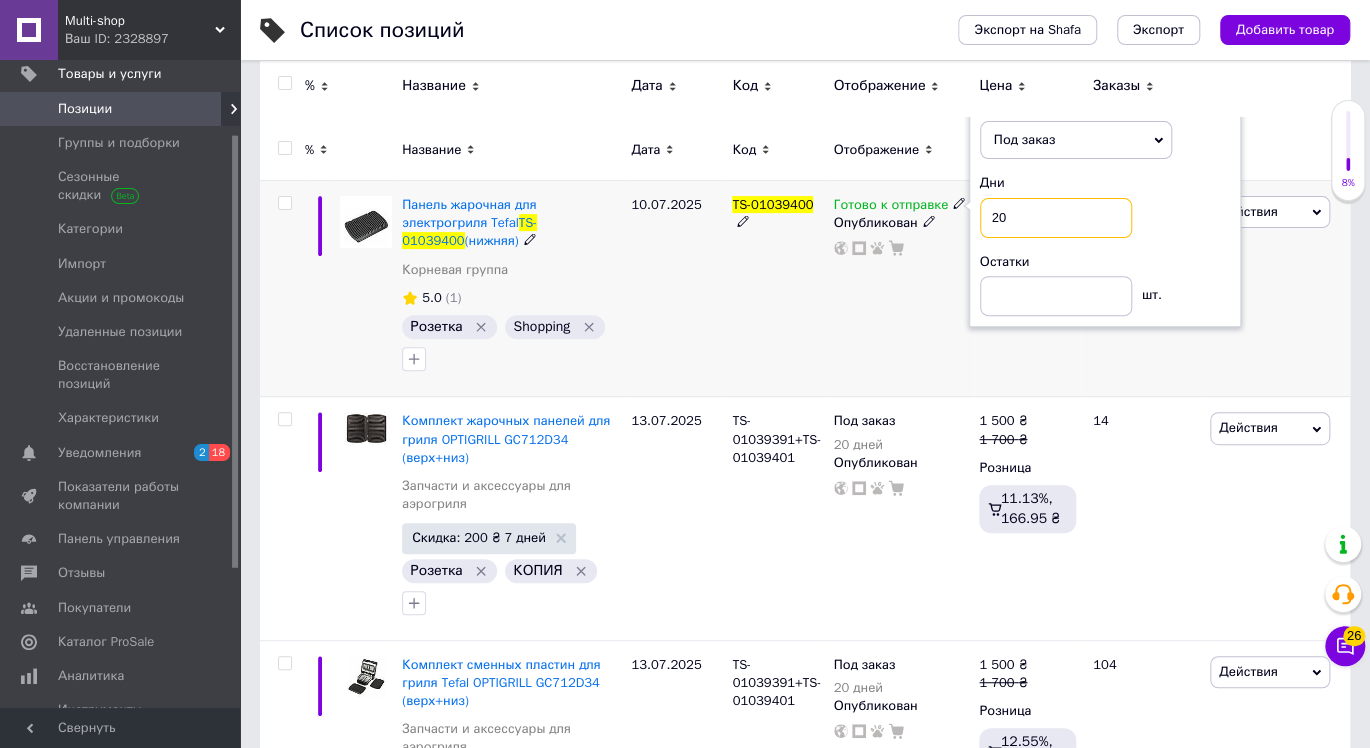 type on "20" 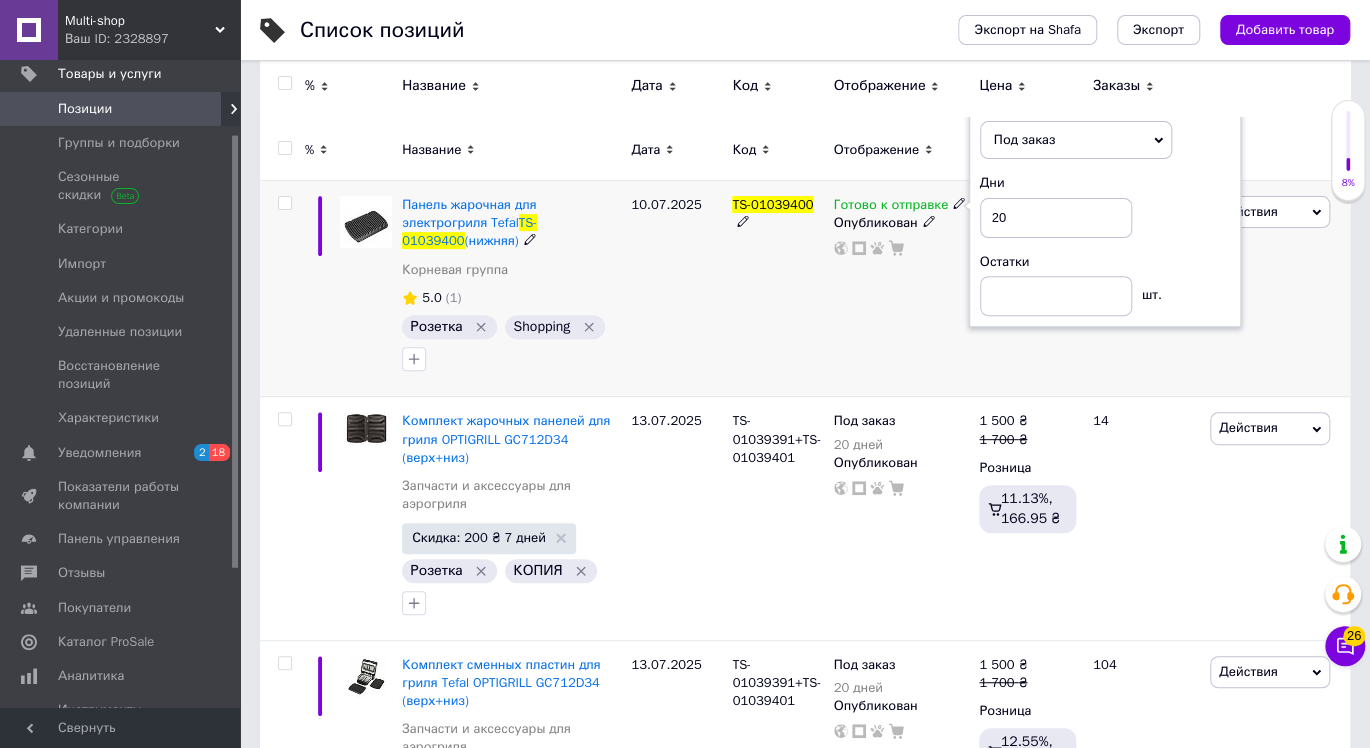 click on "TS-01039400" at bounding box center [777, 289] 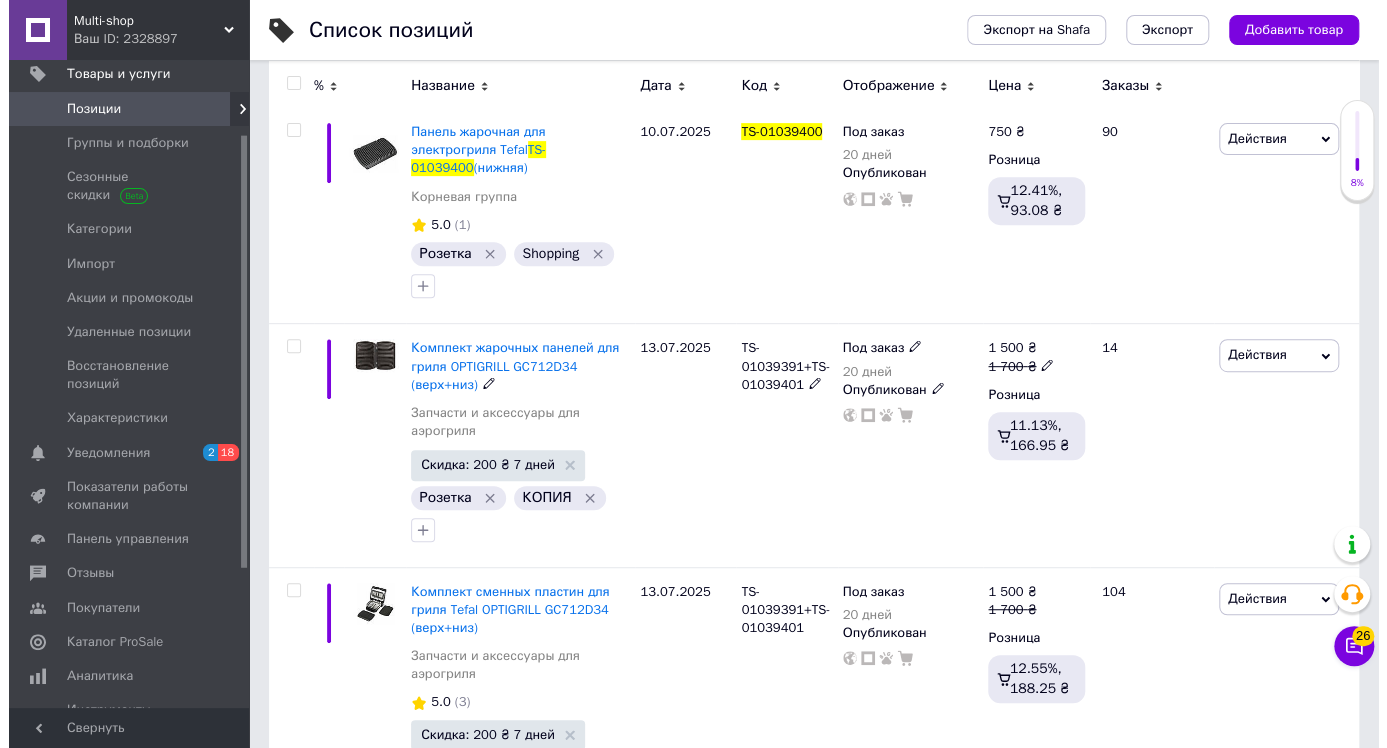 scroll, scrollTop: 0, scrollLeft: 0, axis: both 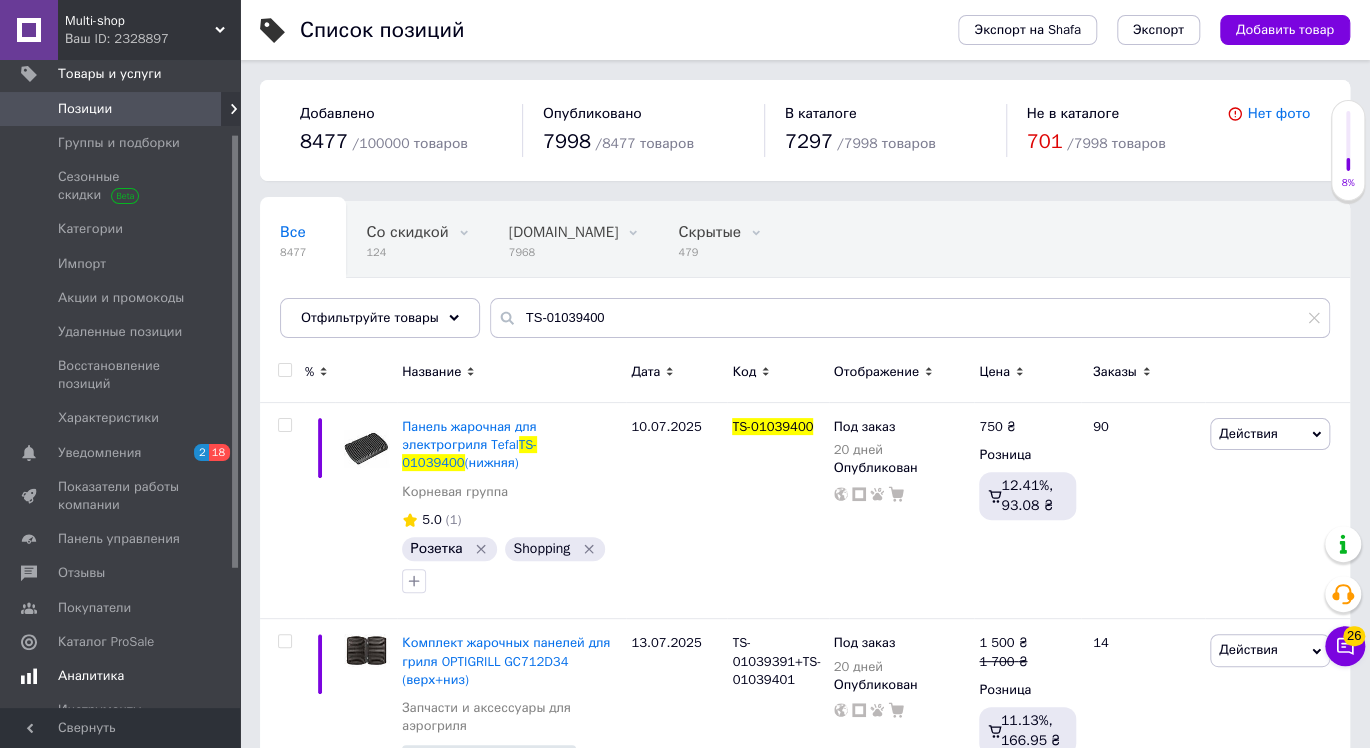 click on "Уведомления" at bounding box center (121, 453) 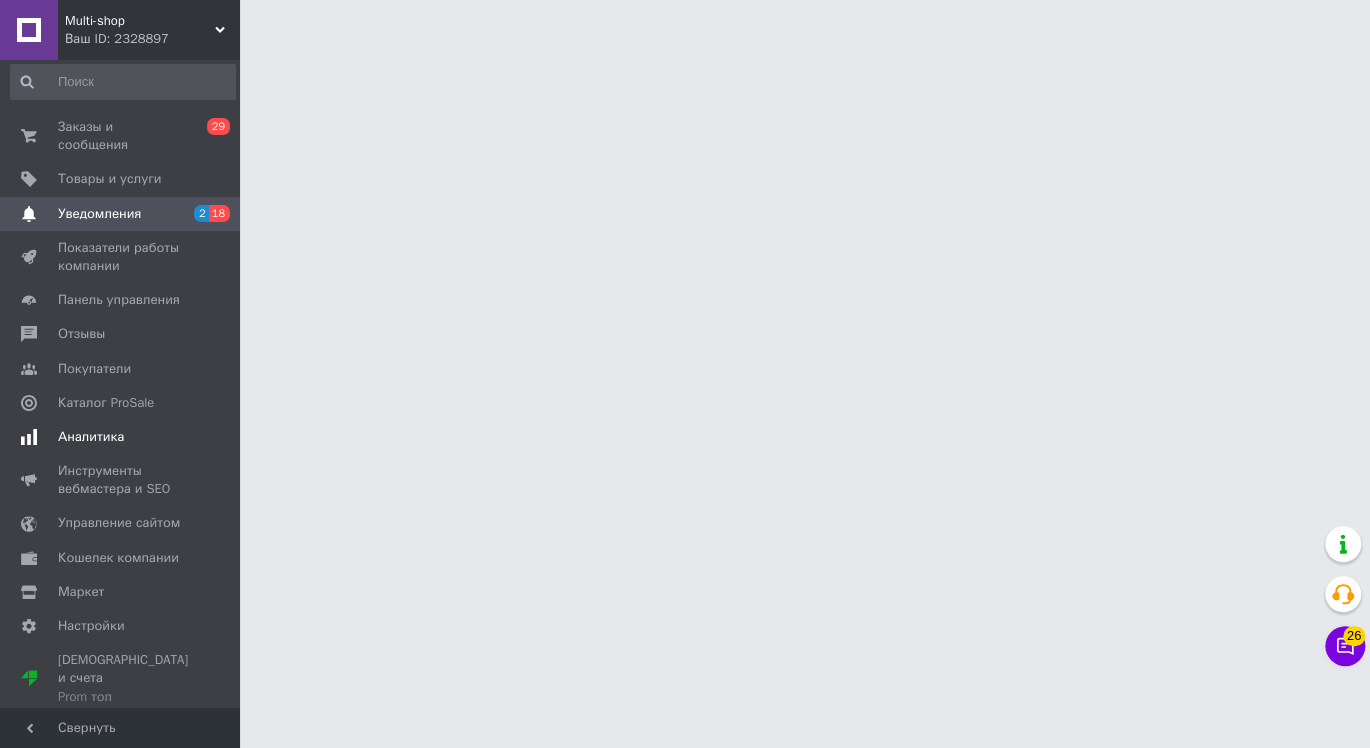 scroll, scrollTop: 0, scrollLeft: 0, axis: both 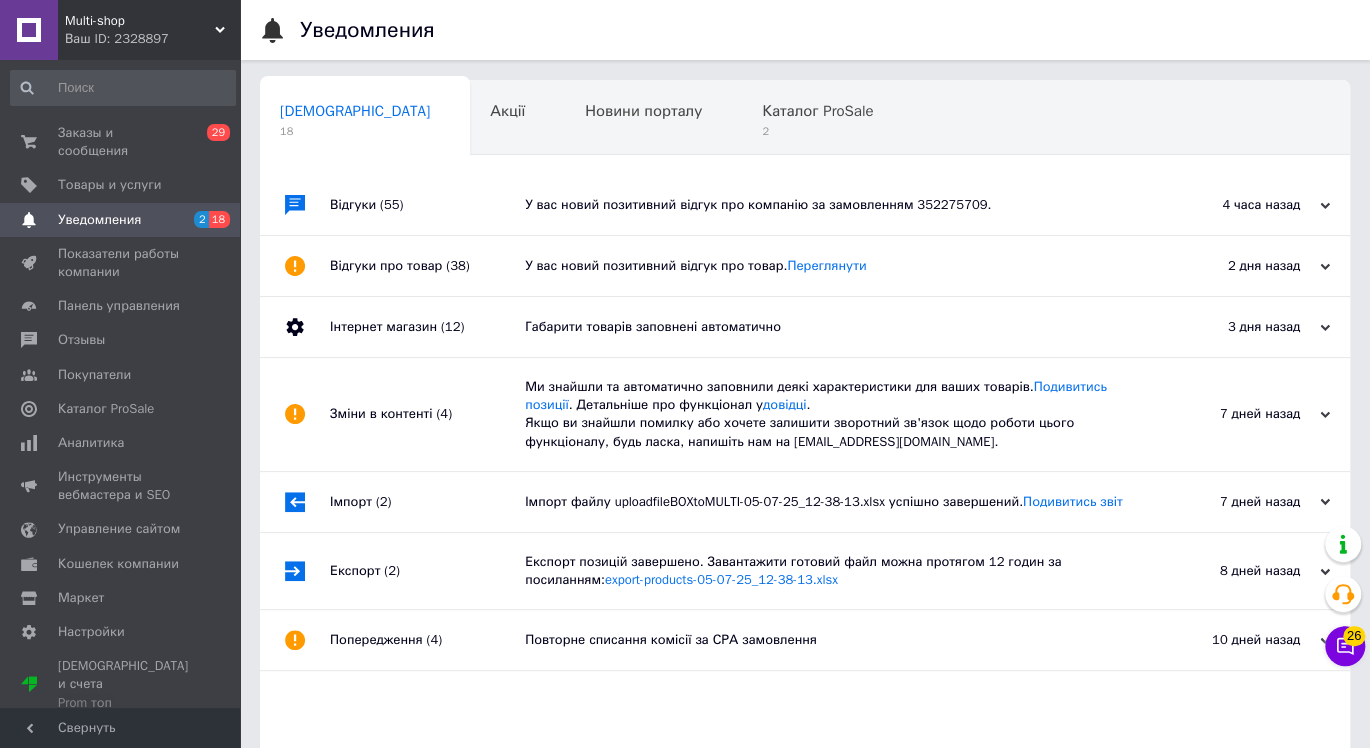click on "У вас новий позитивний відгук про компанію за замовленням 352275709." at bounding box center (827, 205) 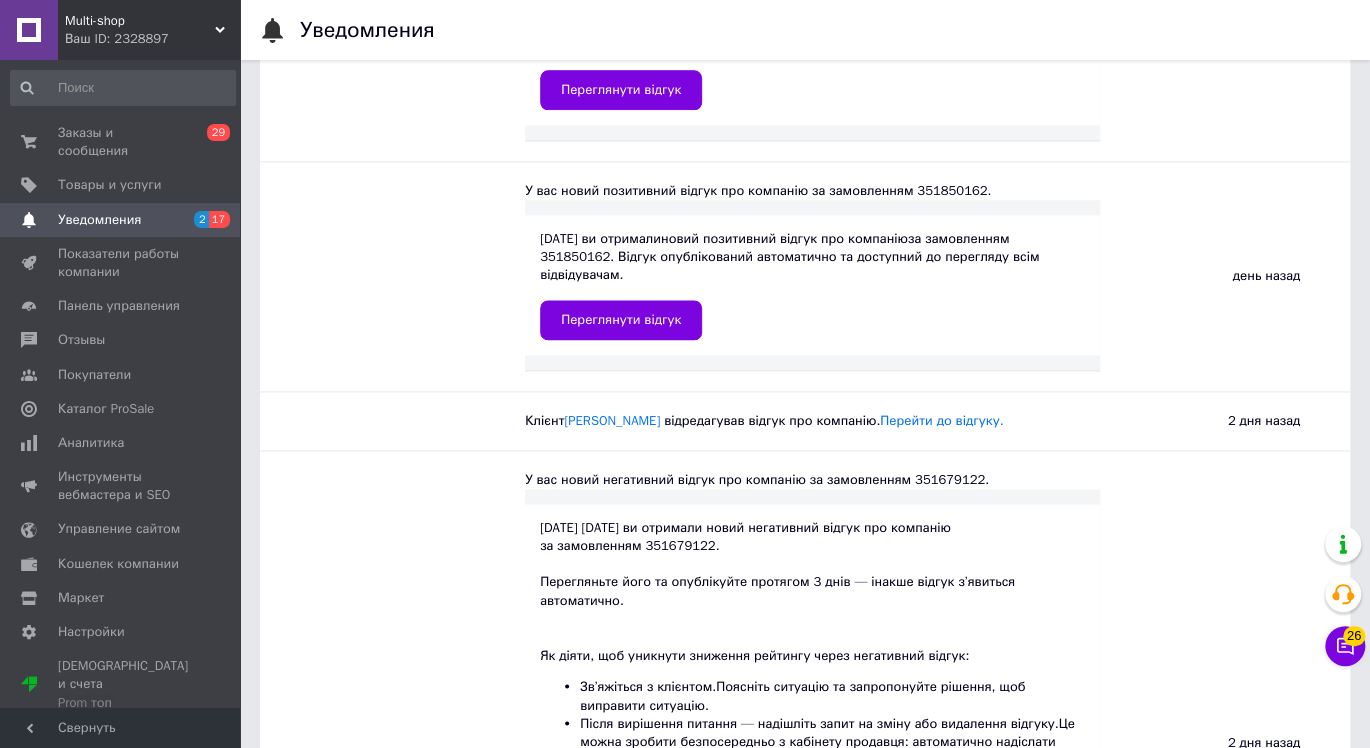 scroll, scrollTop: 1333, scrollLeft: 0, axis: vertical 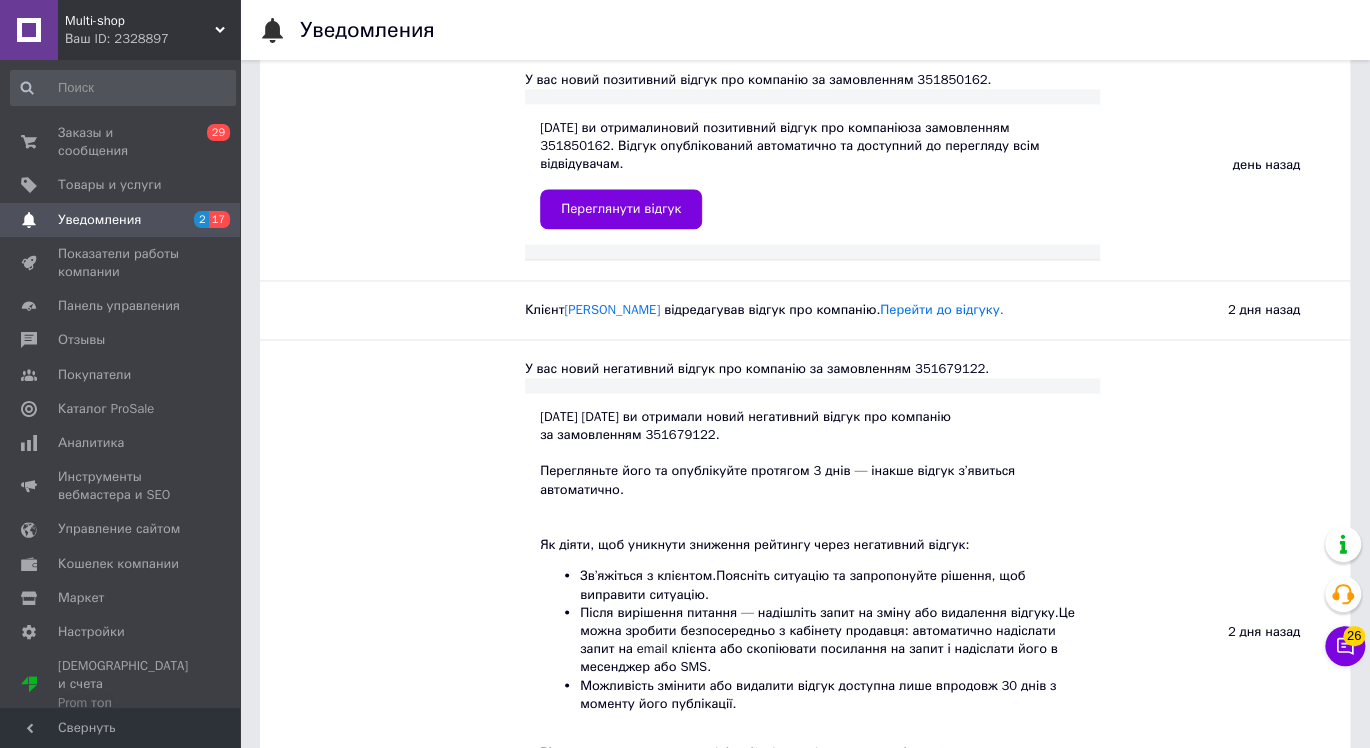 click on "Клієнт
Нестерчук Оксана
відредагував відгук про компанію.
Перейти до відгуку." at bounding box center [812, 310] 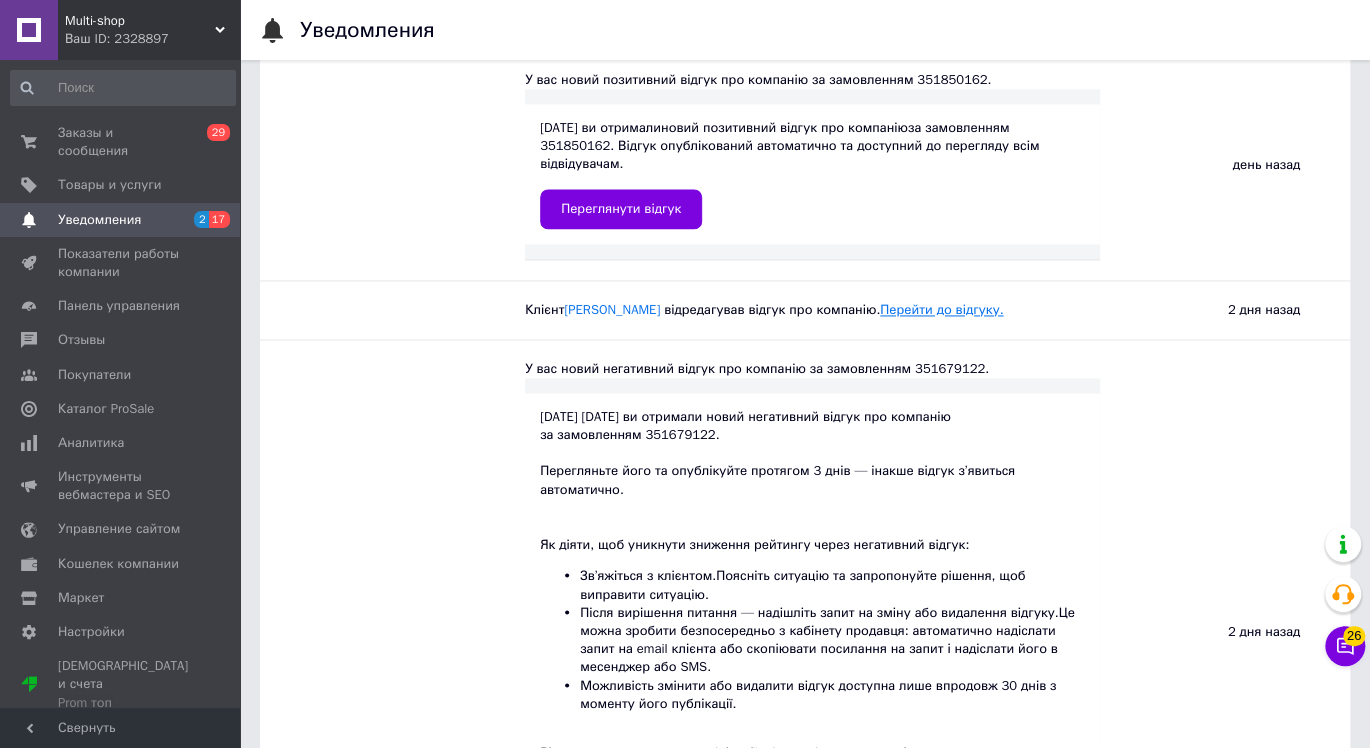 click on "Перейти до відгуку." at bounding box center [941, 309] 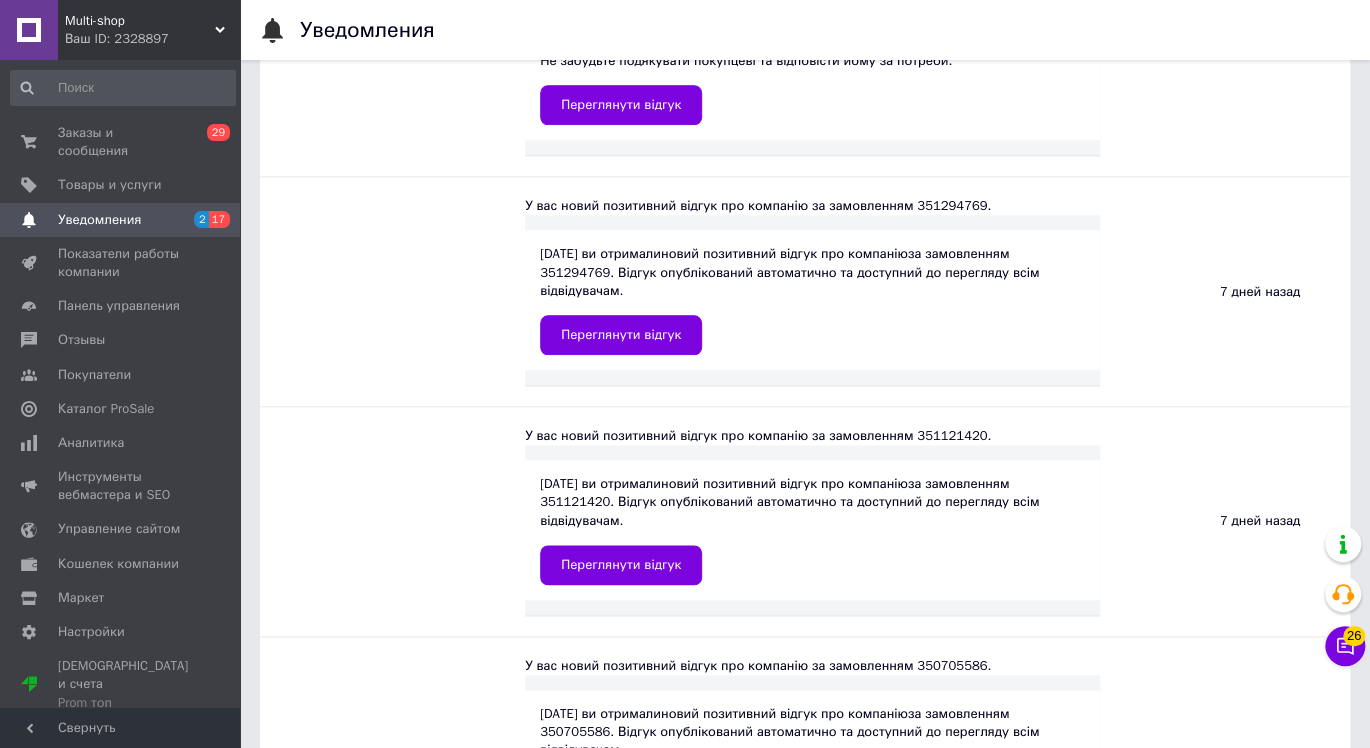 scroll, scrollTop: 5111, scrollLeft: 0, axis: vertical 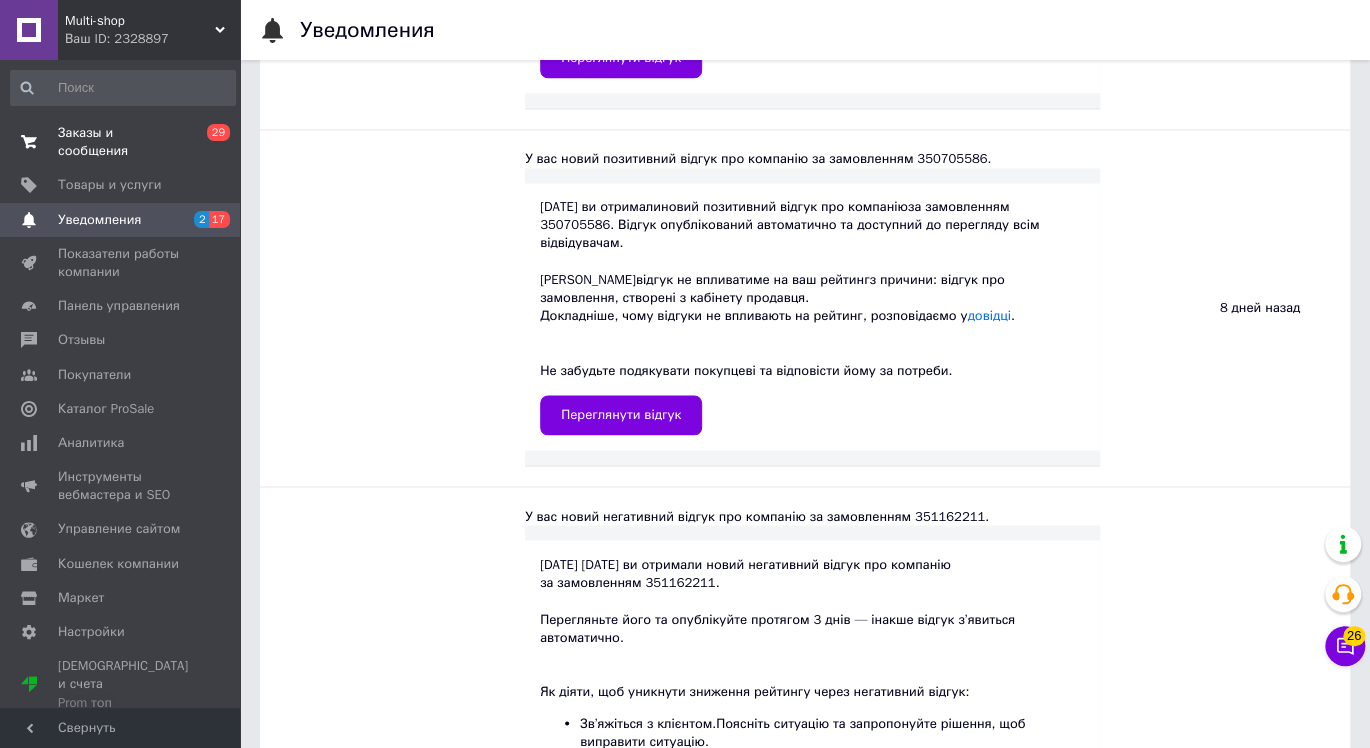 click on "Заказы и сообщения" at bounding box center [121, 142] 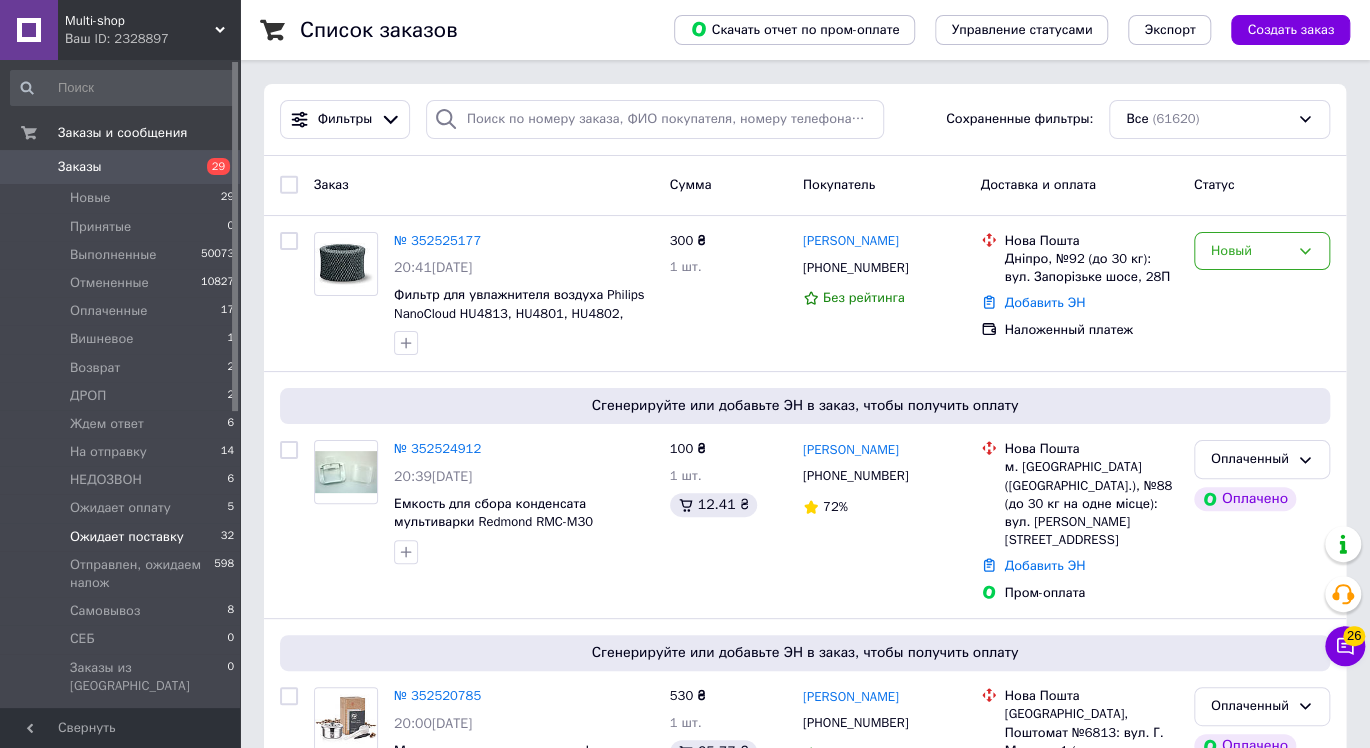 click on "Ожидает поставку" at bounding box center (127, 537) 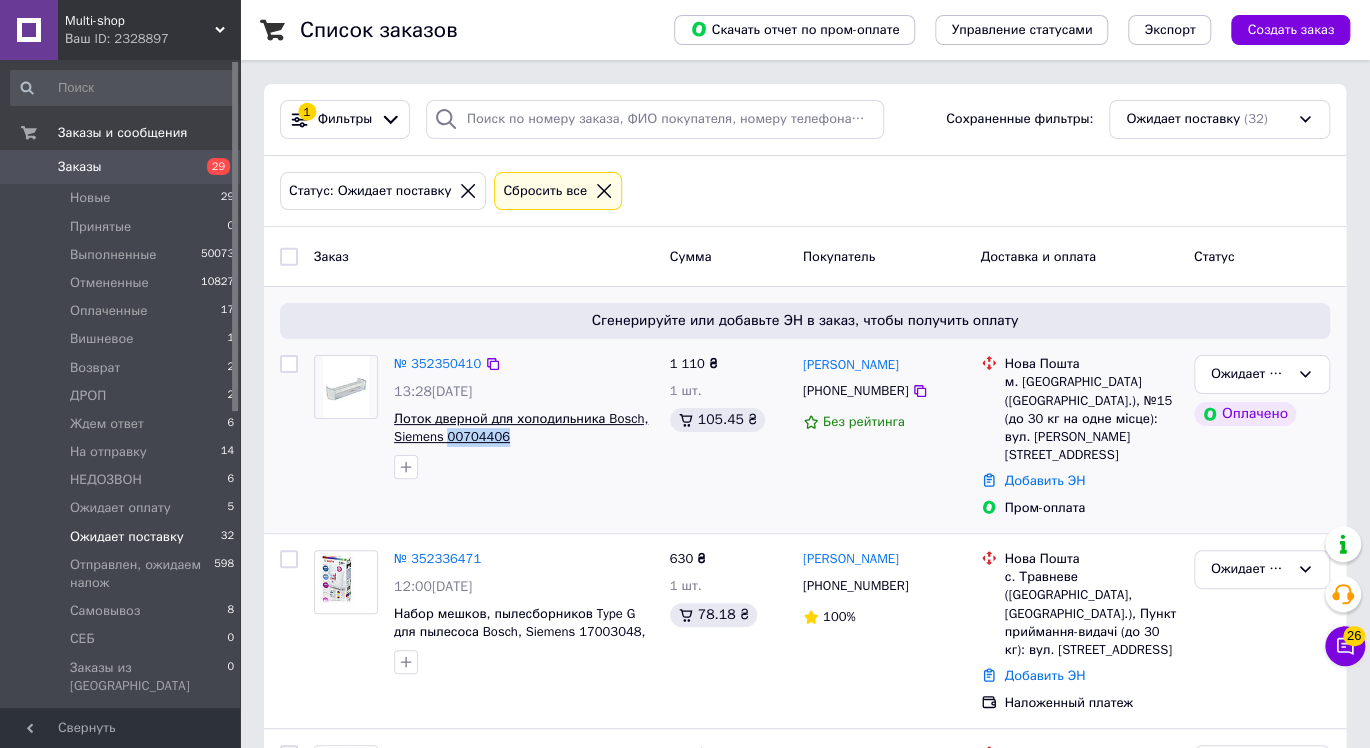 drag, startPoint x: 527, startPoint y: 436, endPoint x: 444, endPoint y: 434, distance: 83.02409 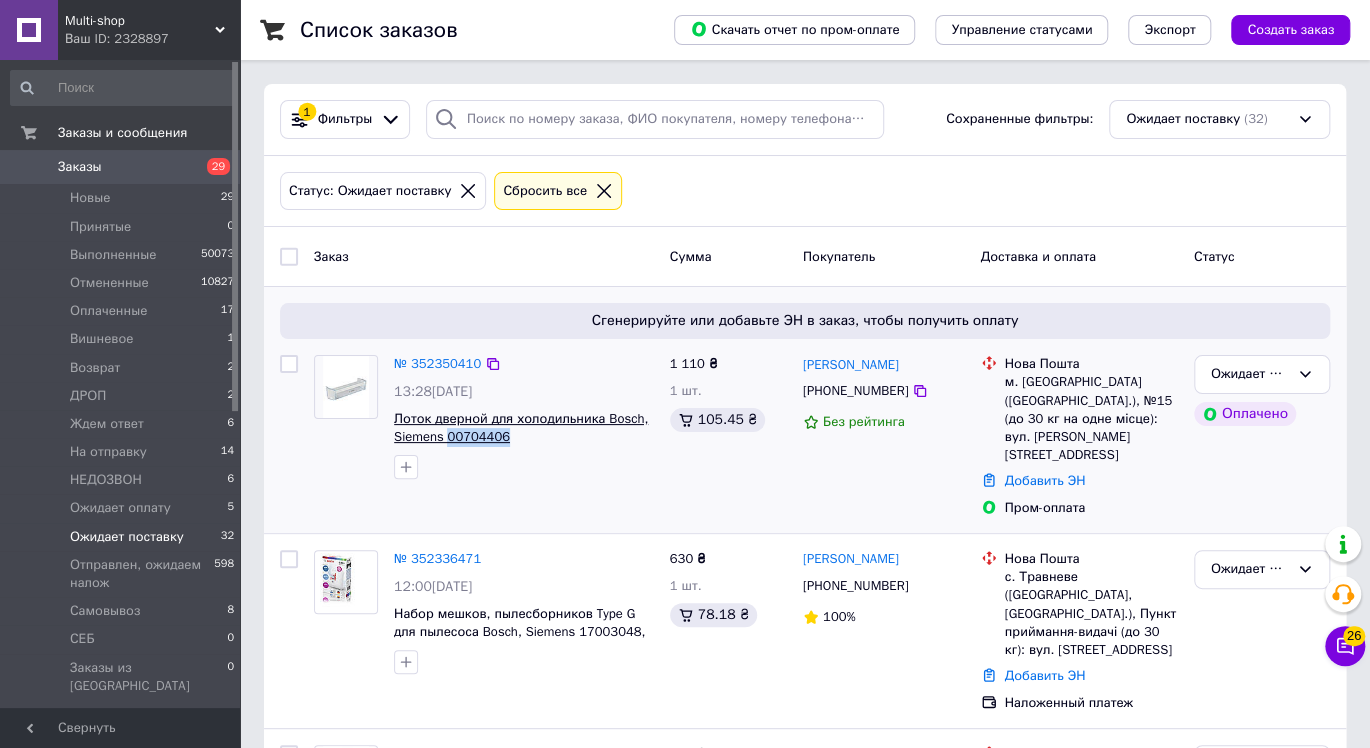 copy on "00704406" 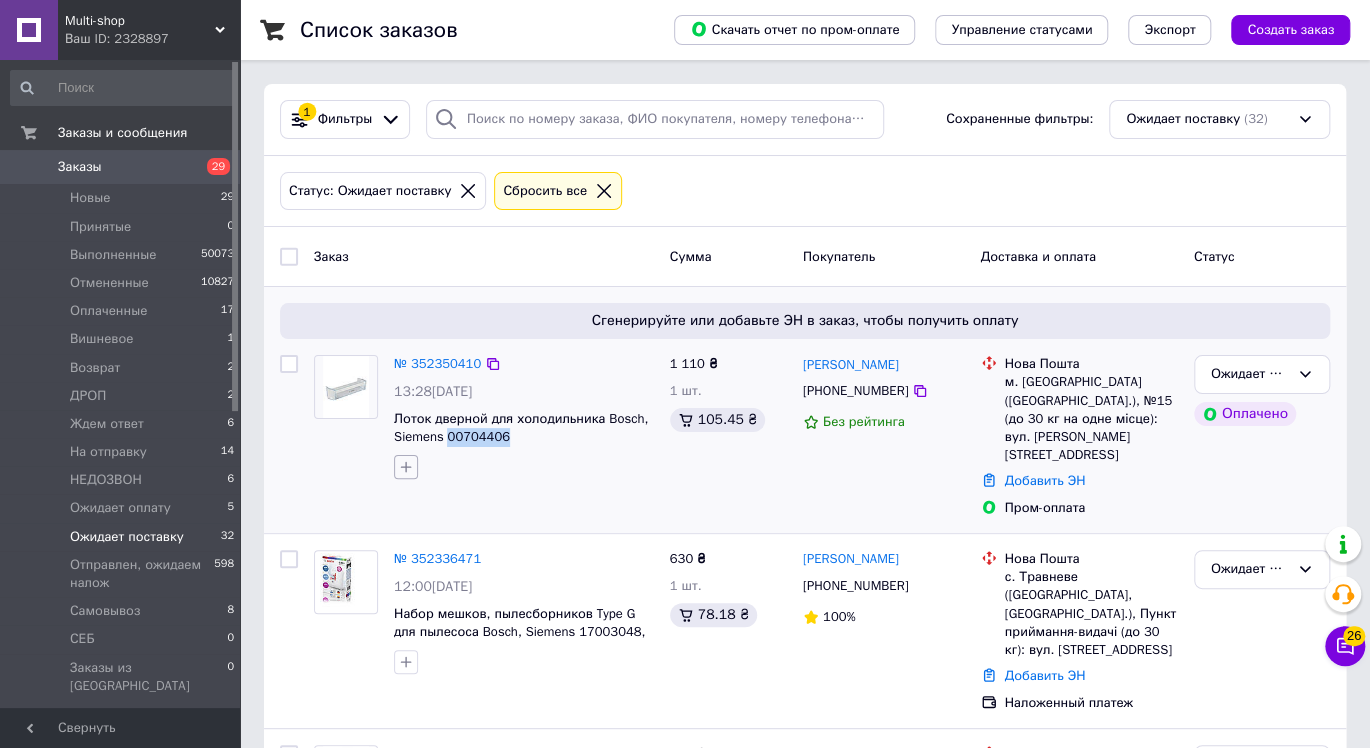 click 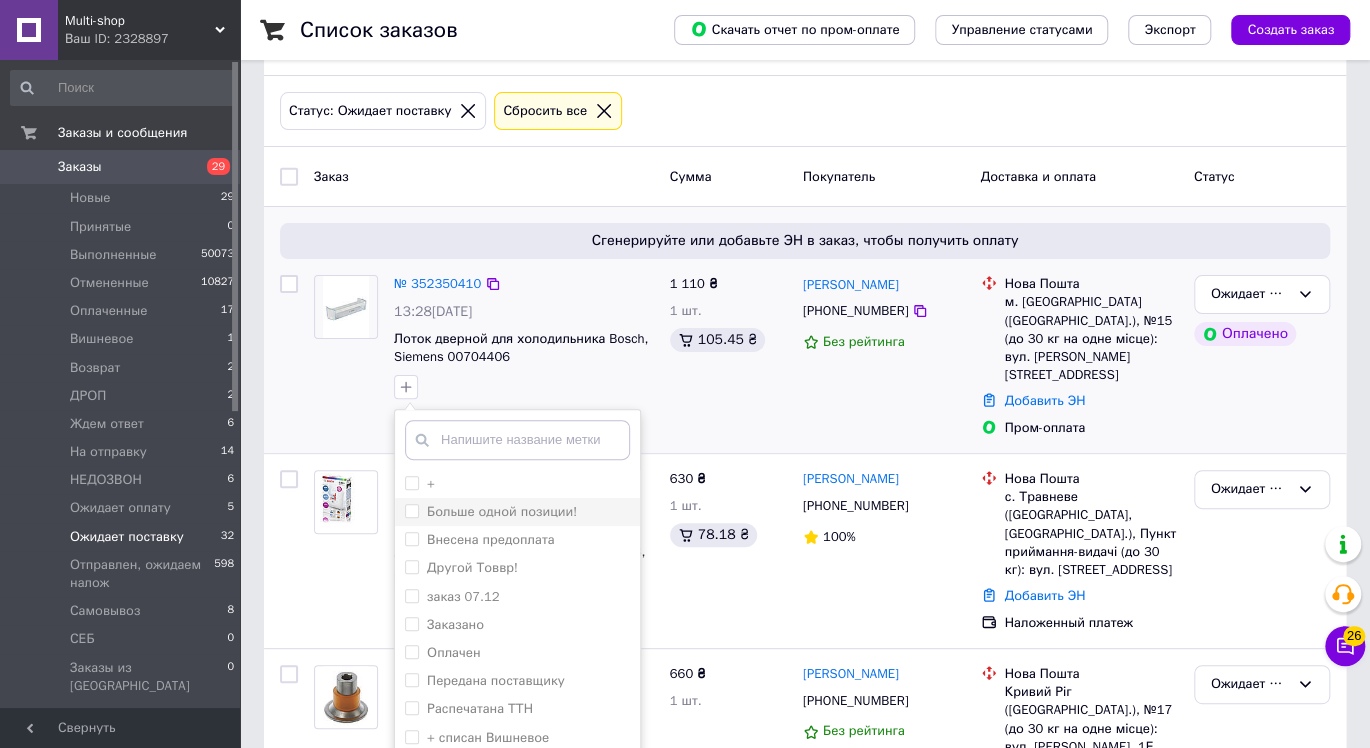 scroll, scrollTop: 222, scrollLeft: 0, axis: vertical 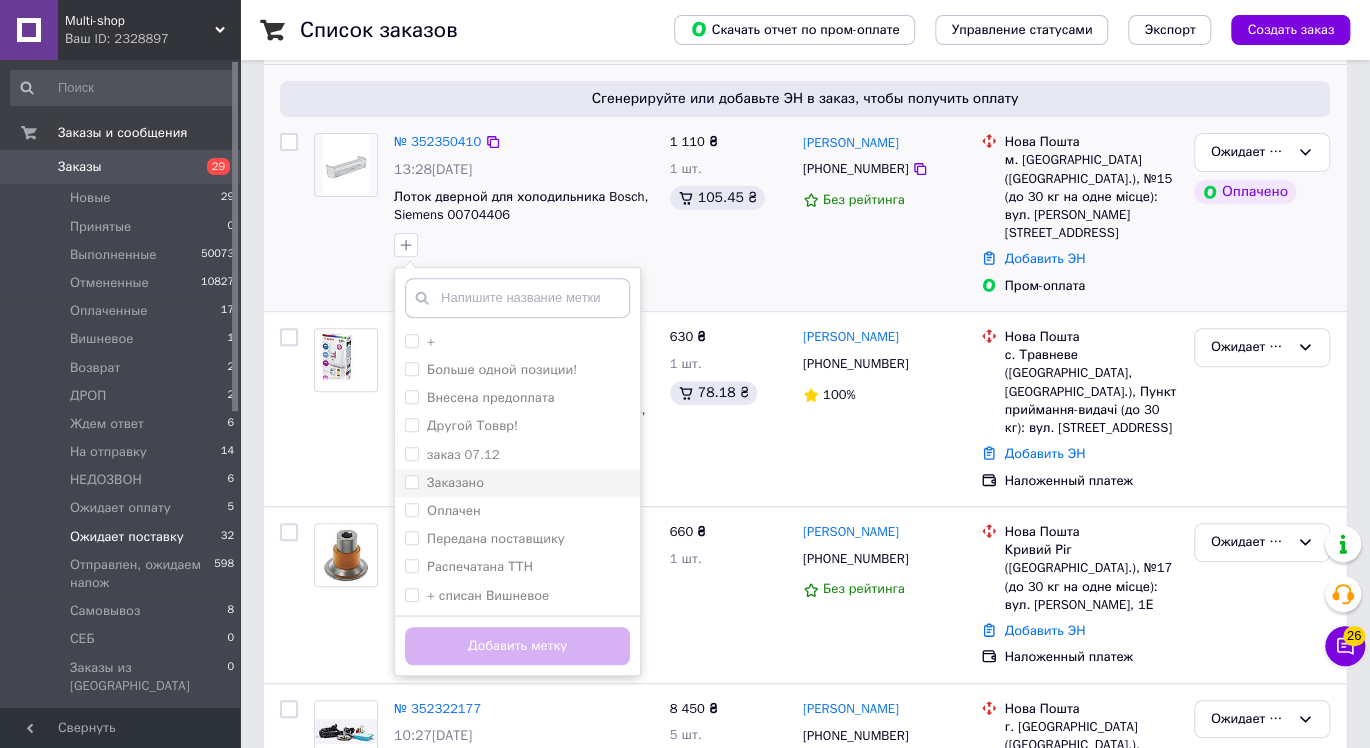 click on "Заказано" at bounding box center [517, 483] 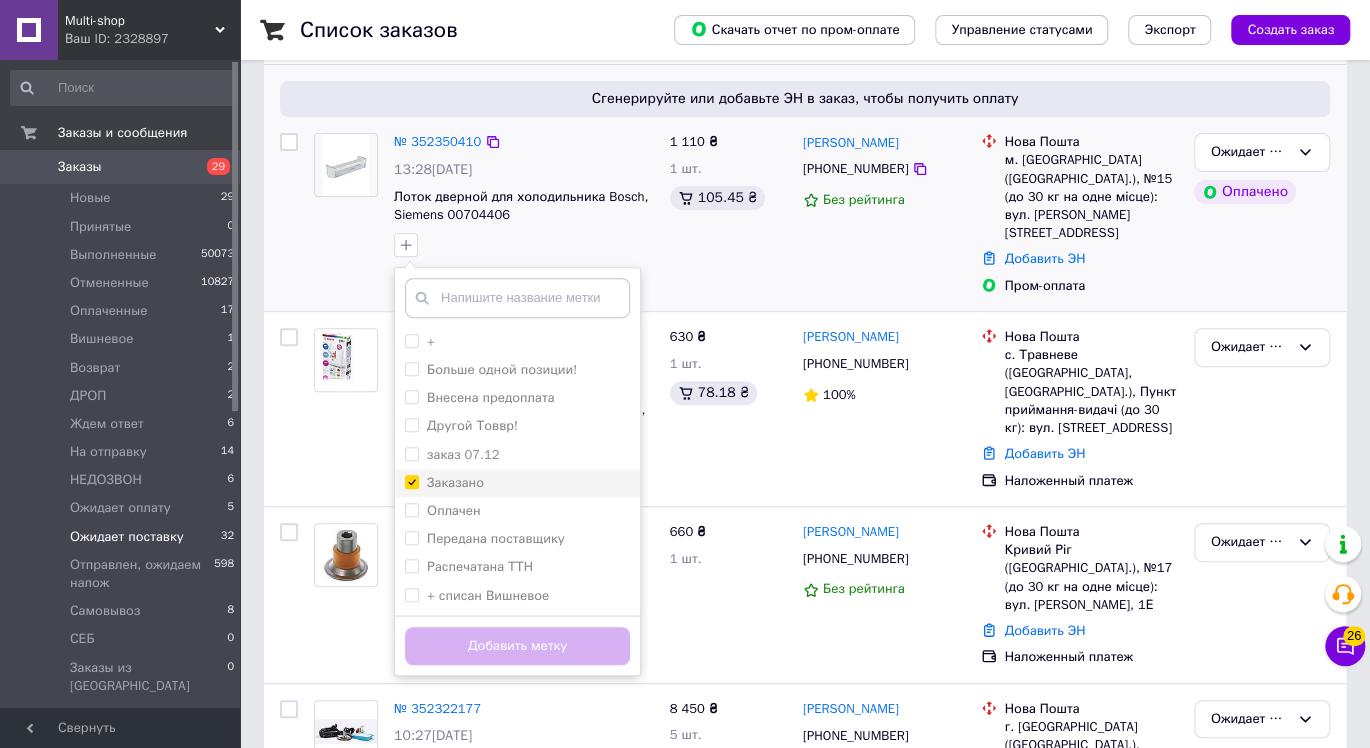 checkbox on "true" 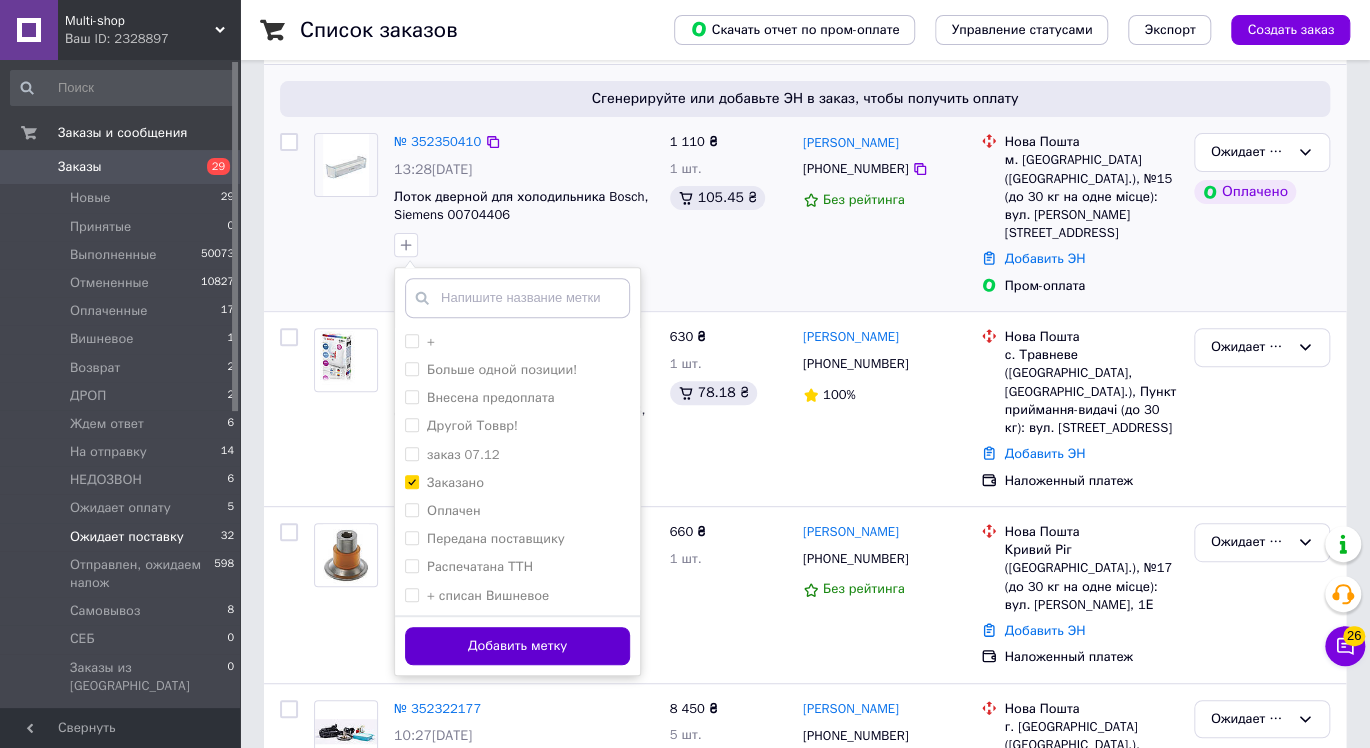 click on "Добавить метку" at bounding box center (517, 646) 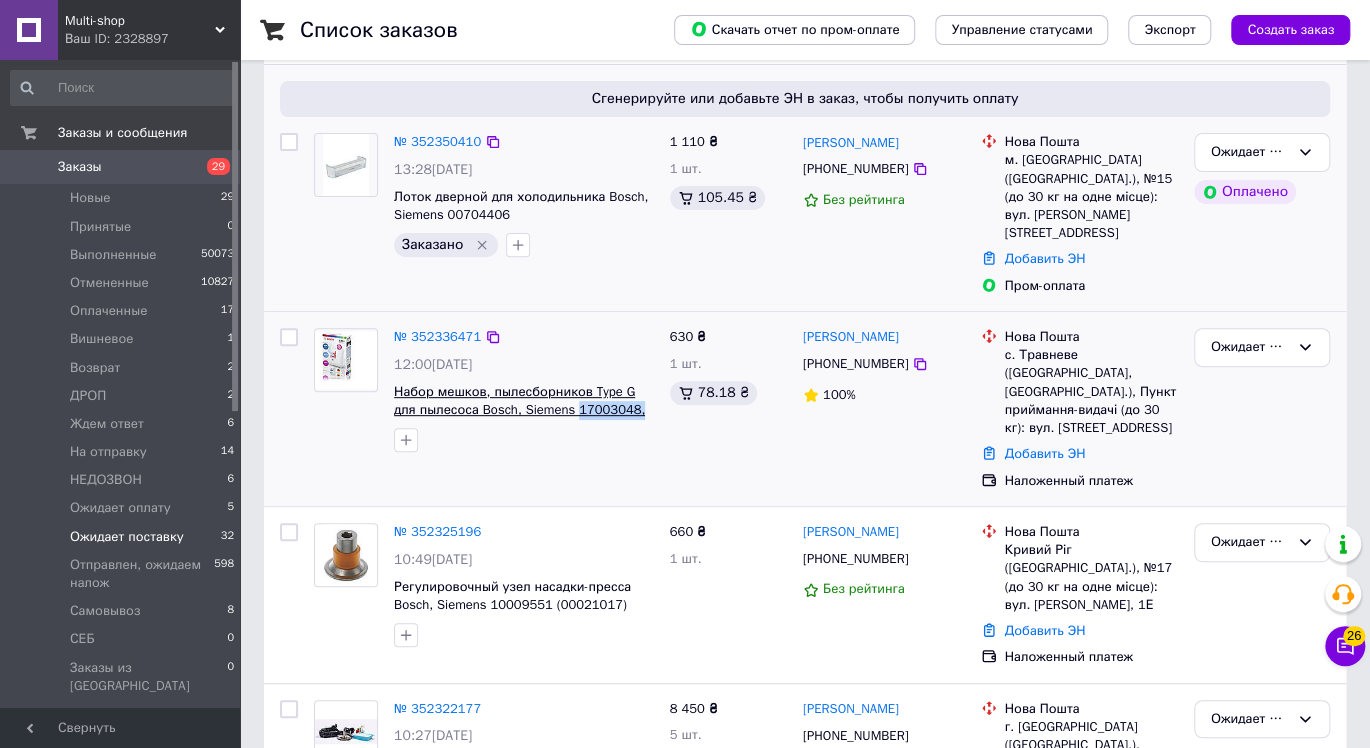 drag, startPoint x: 611, startPoint y: 398, endPoint x: 548, endPoint y: 395, distance: 63.07139 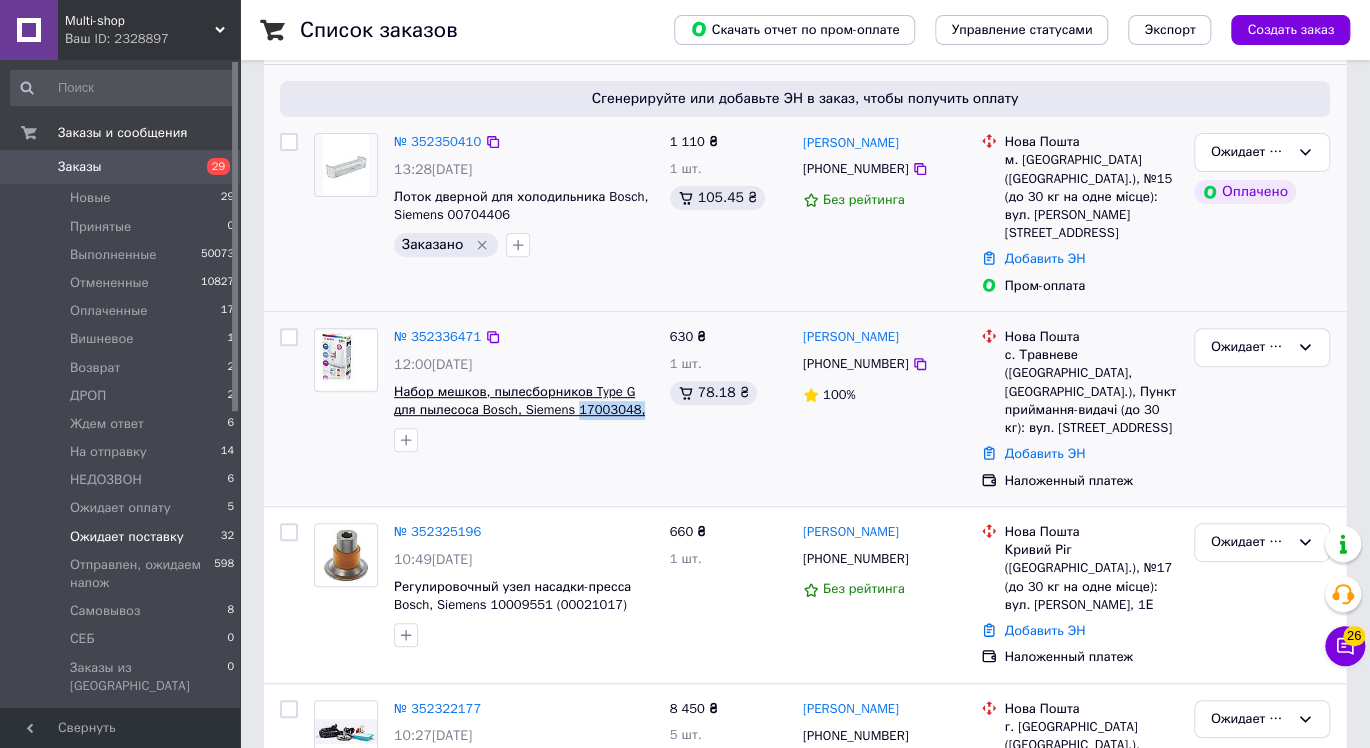 click on "Набор мешков, пылесборников Type G для пылесоса Bosch, Siemens 17003048, 00468383" at bounding box center [524, 401] 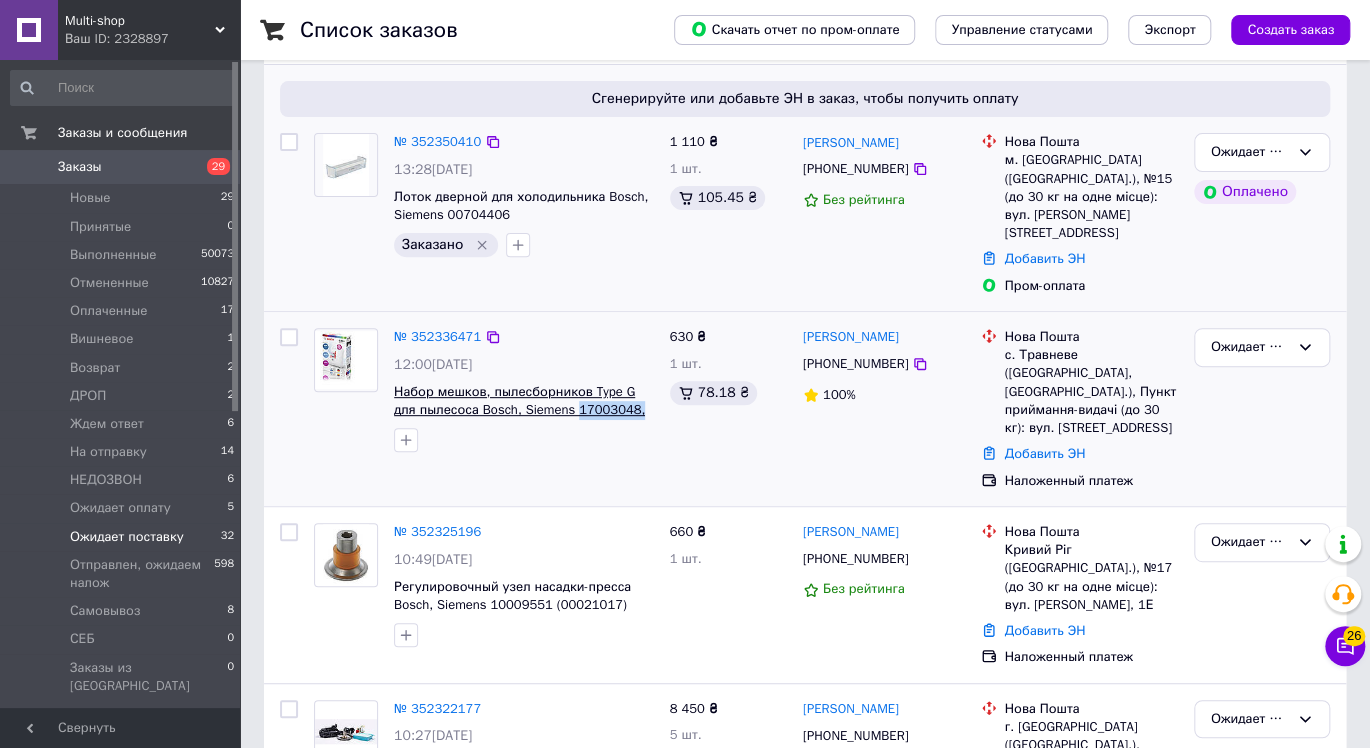 copy on "17003048," 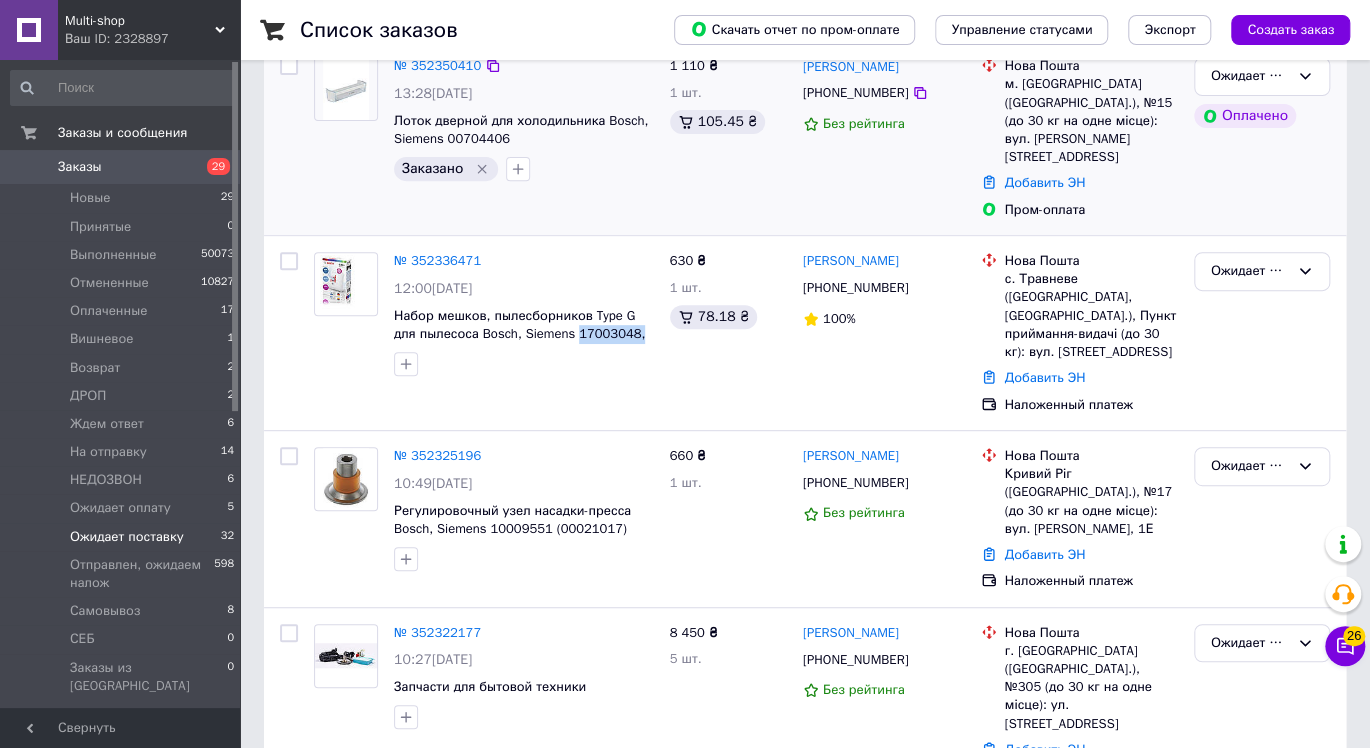 scroll, scrollTop: 333, scrollLeft: 0, axis: vertical 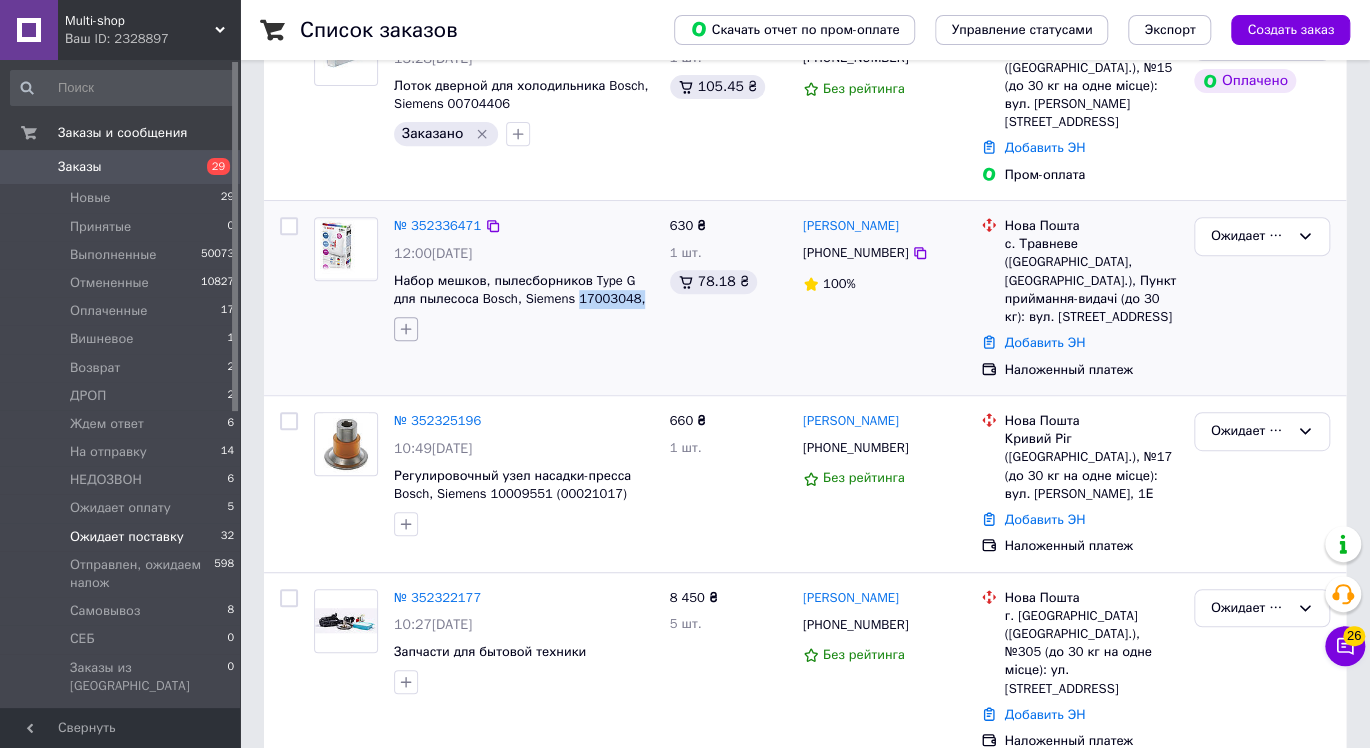 click at bounding box center [406, 329] 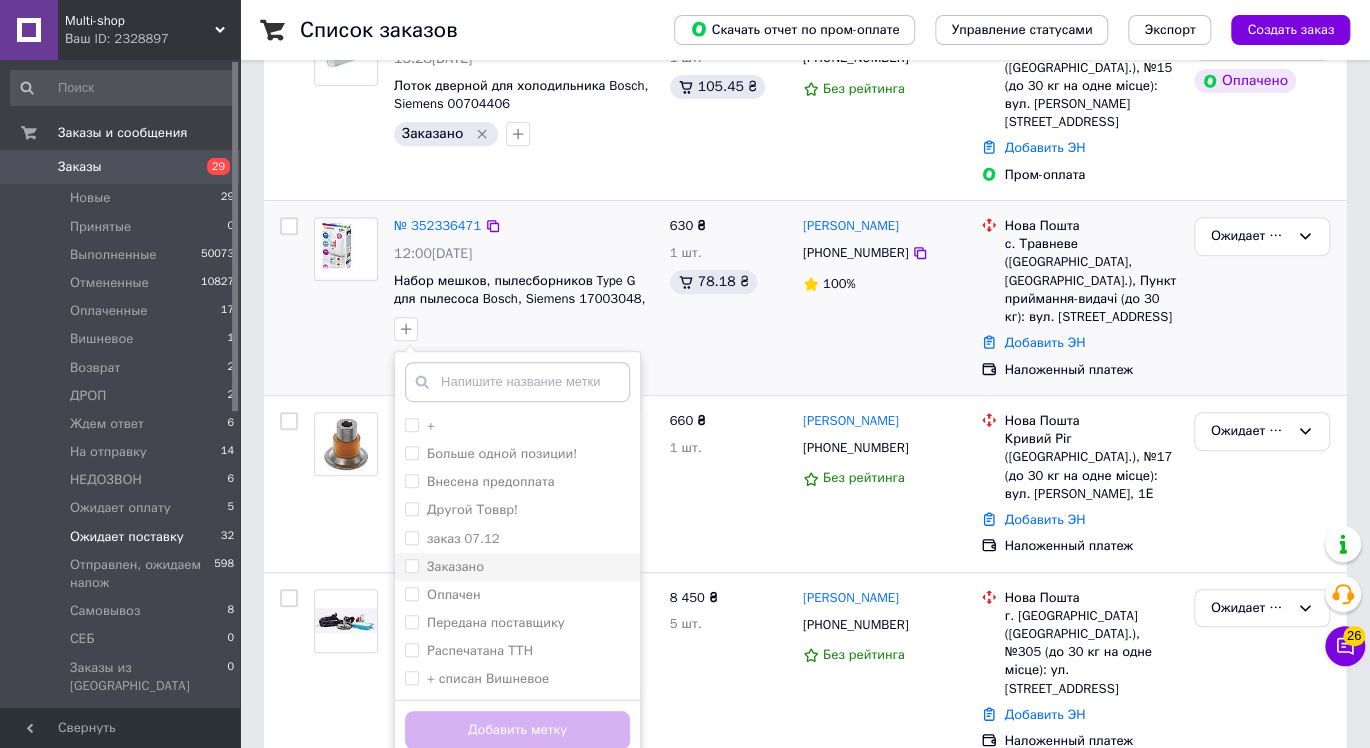 click on "Заказано" at bounding box center (517, 567) 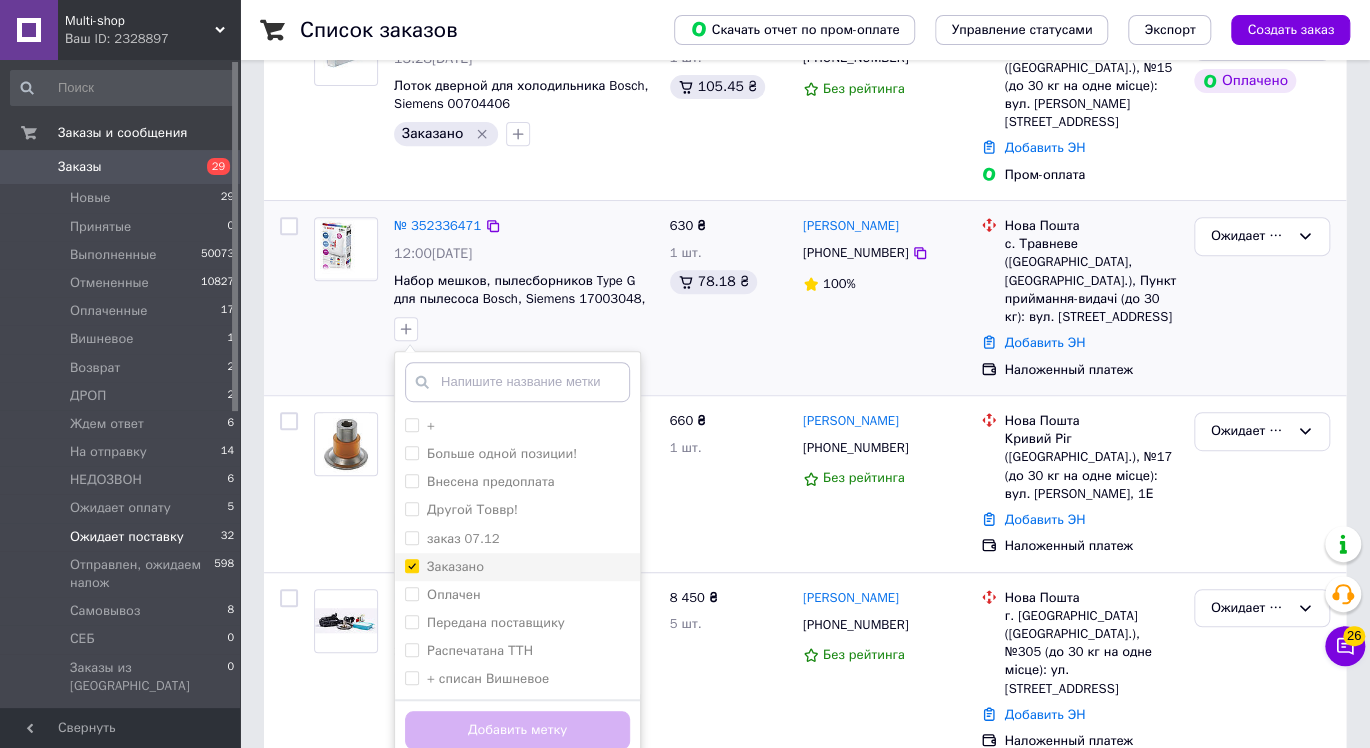 checkbox on "true" 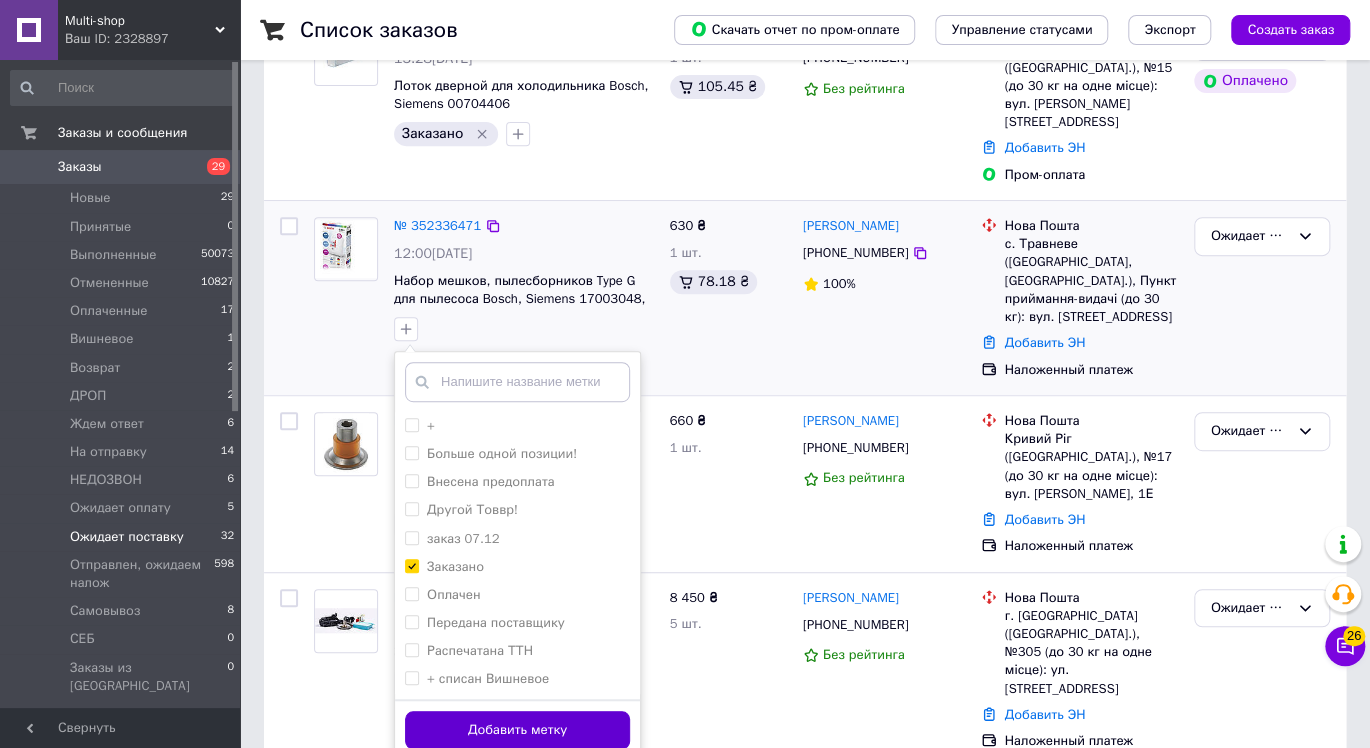 click on "Добавить метку" at bounding box center [517, 730] 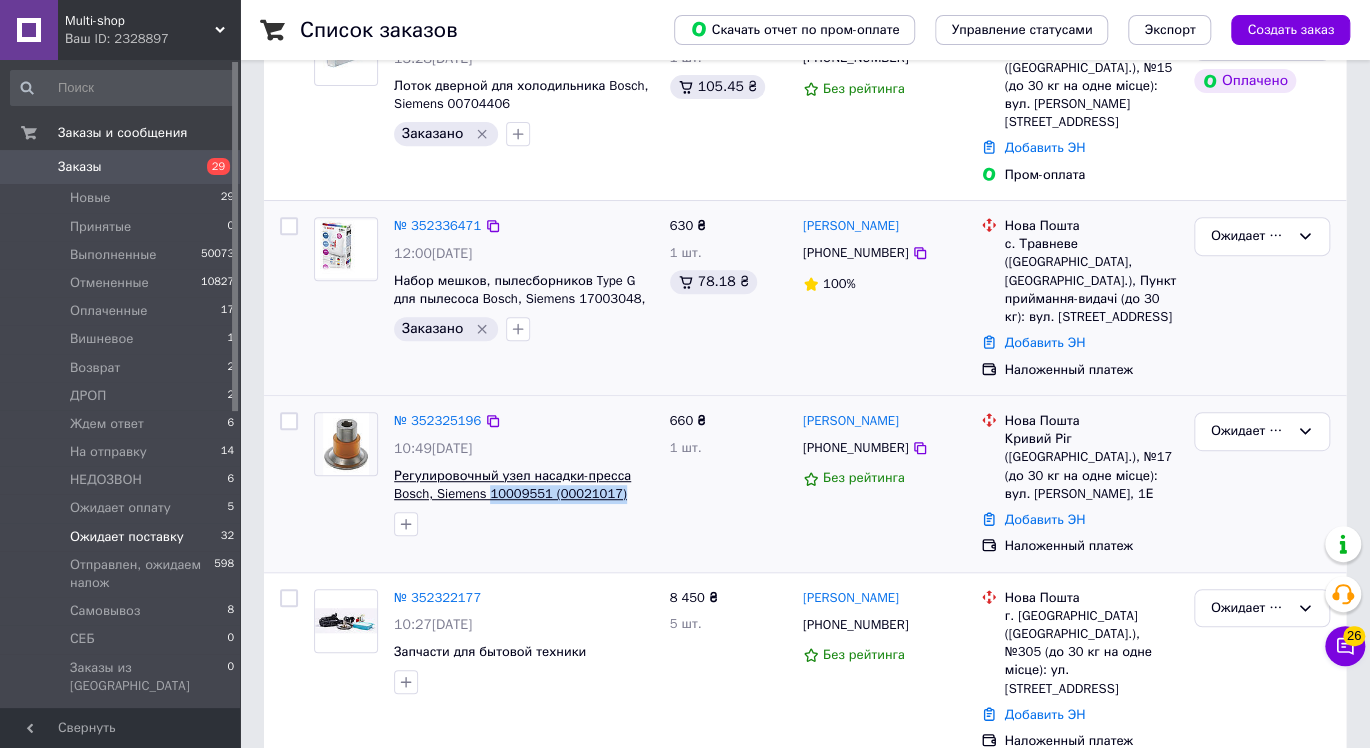 drag, startPoint x: 617, startPoint y: 465, endPoint x: 485, endPoint y: 458, distance: 132.18547 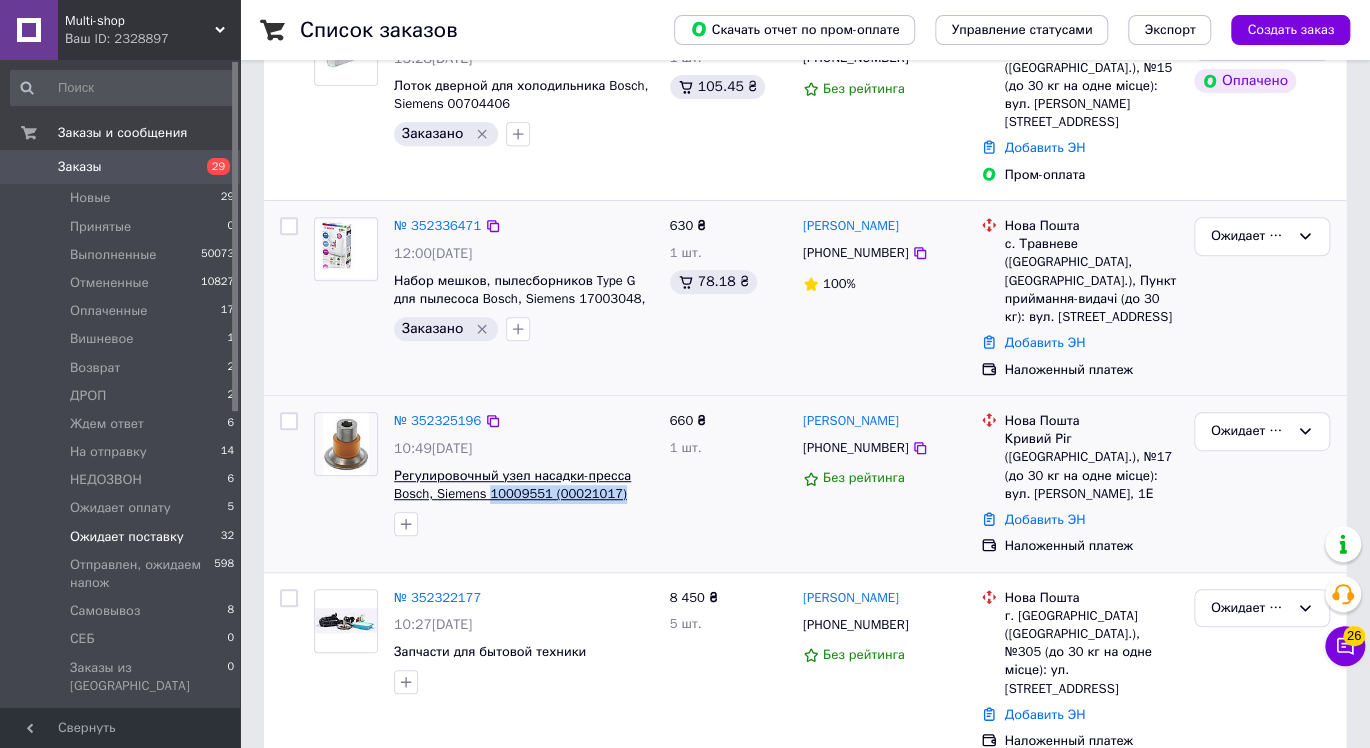click on "Регулировочный узел насадки-пресса Bosch, Siemens 10009551 (00021017)" at bounding box center [524, 485] 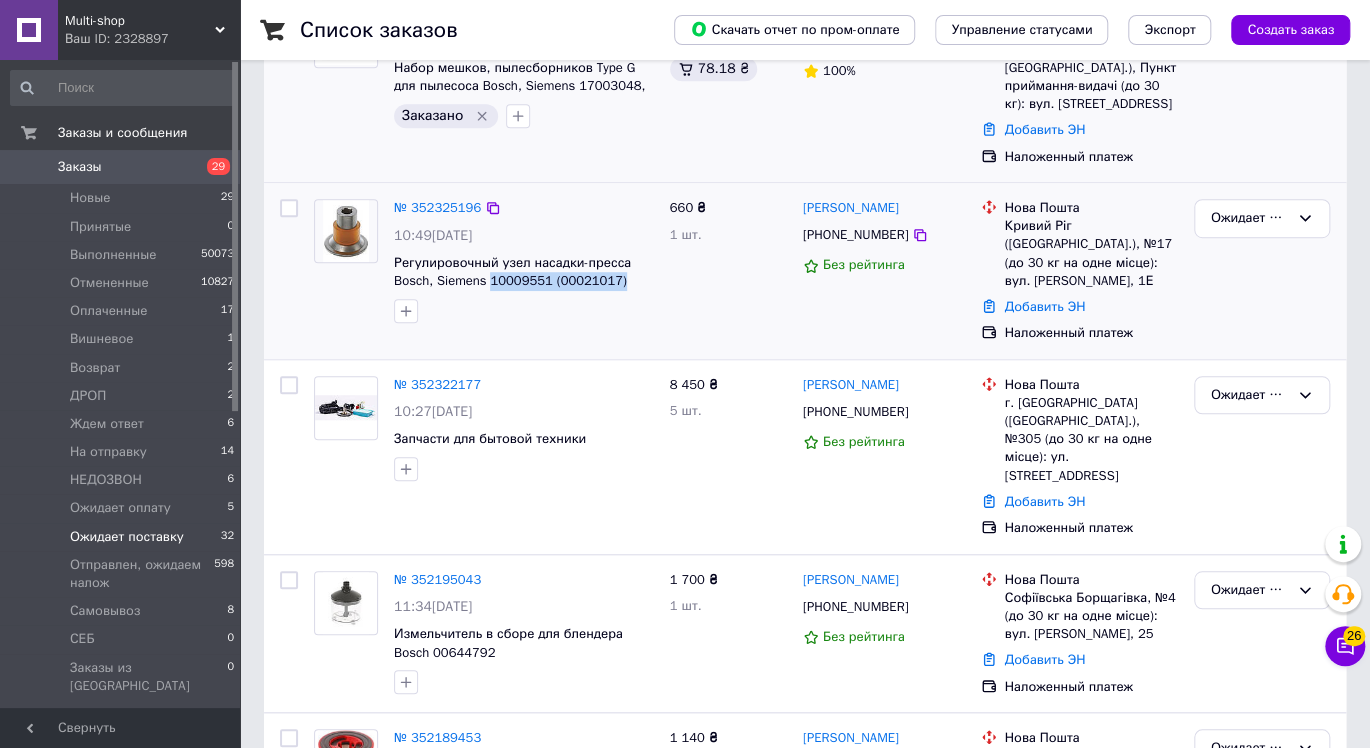 scroll, scrollTop: 555, scrollLeft: 0, axis: vertical 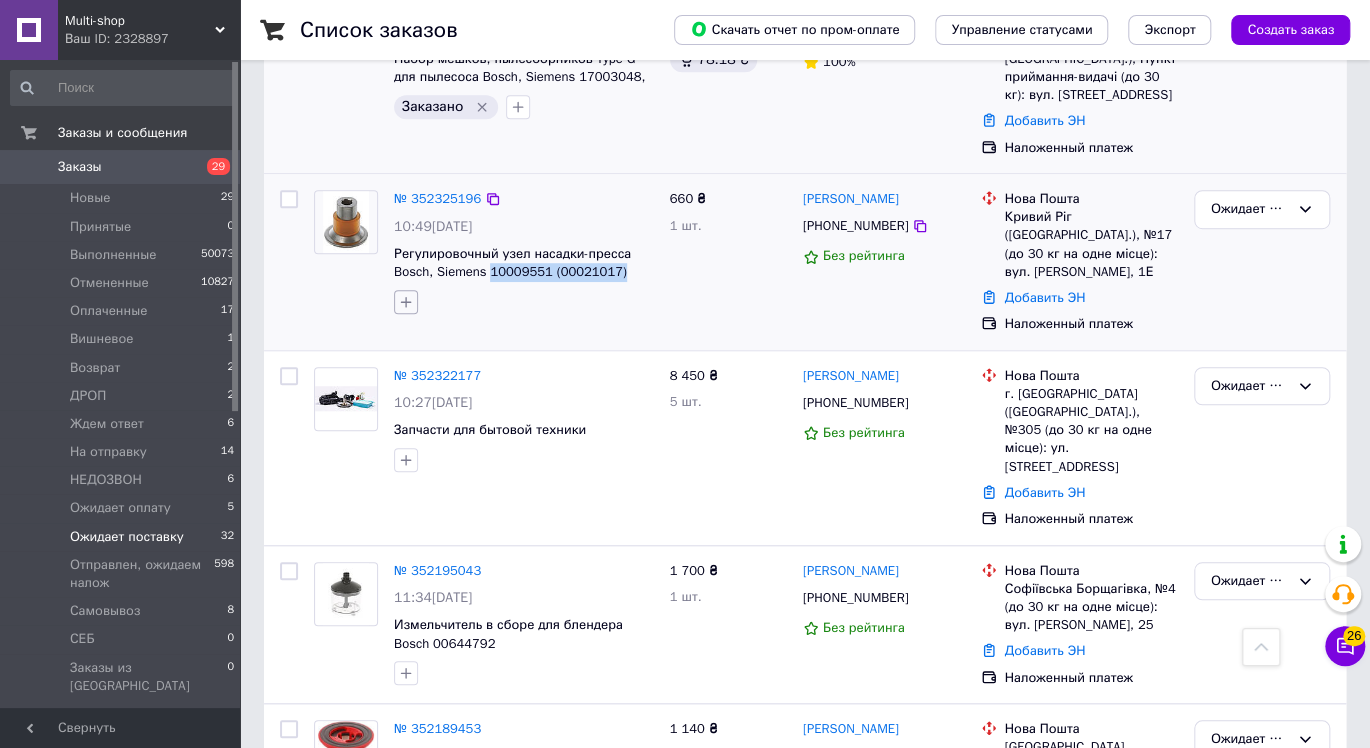 click 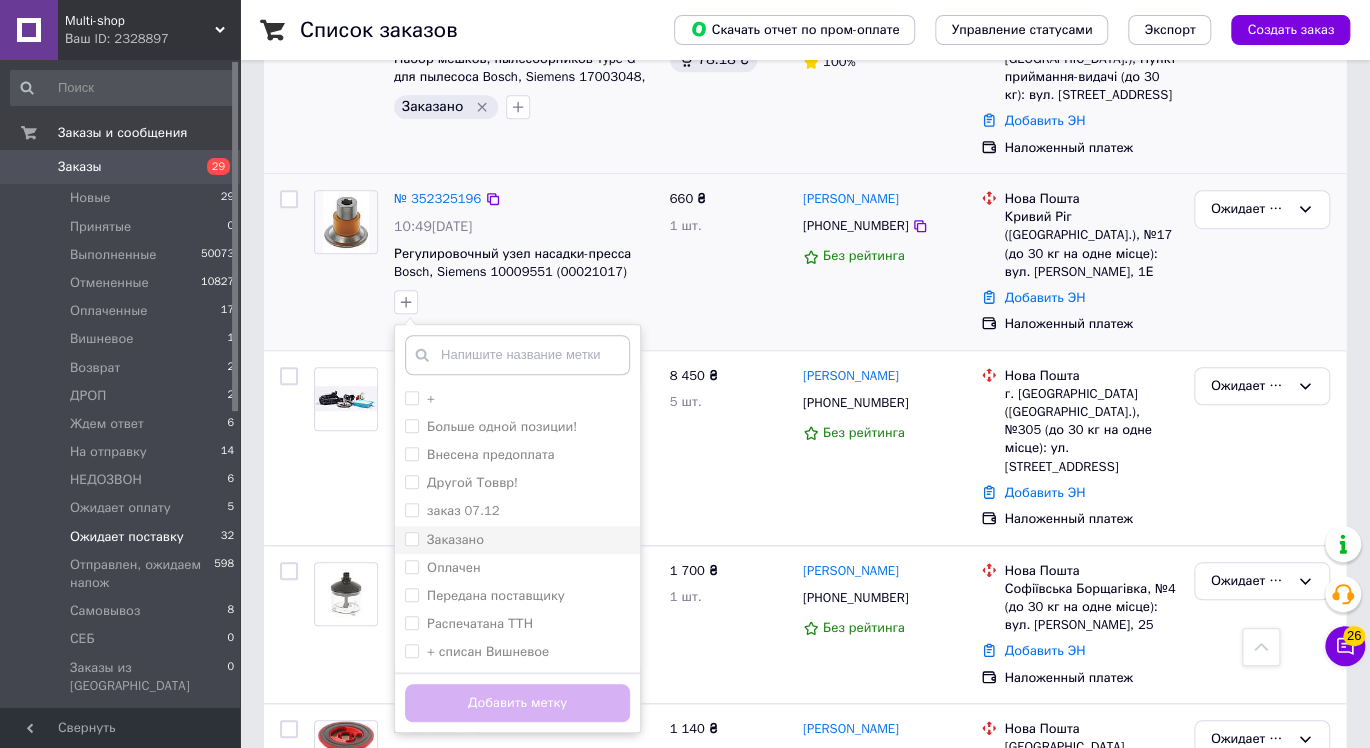 click on "Заказано" at bounding box center (517, 540) 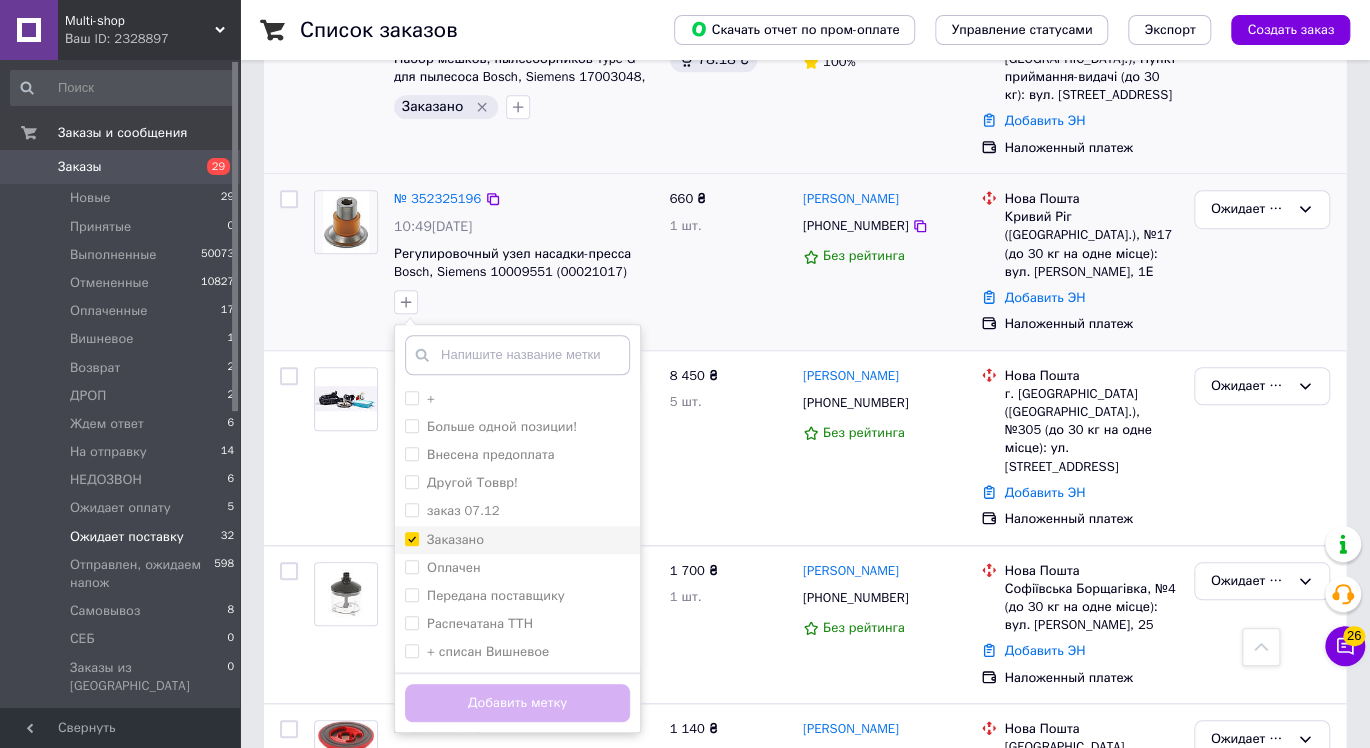 checkbox on "true" 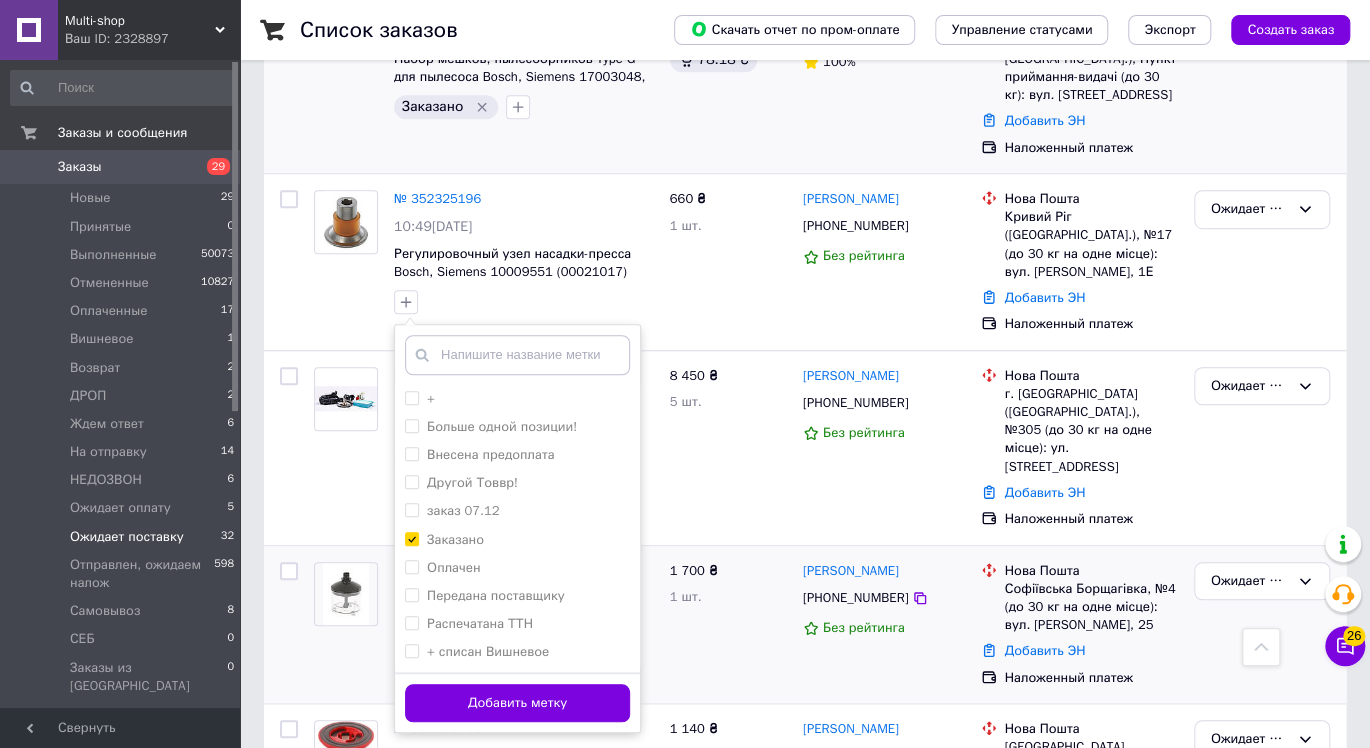 click on "Добавить метку" at bounding box center (517, 703) 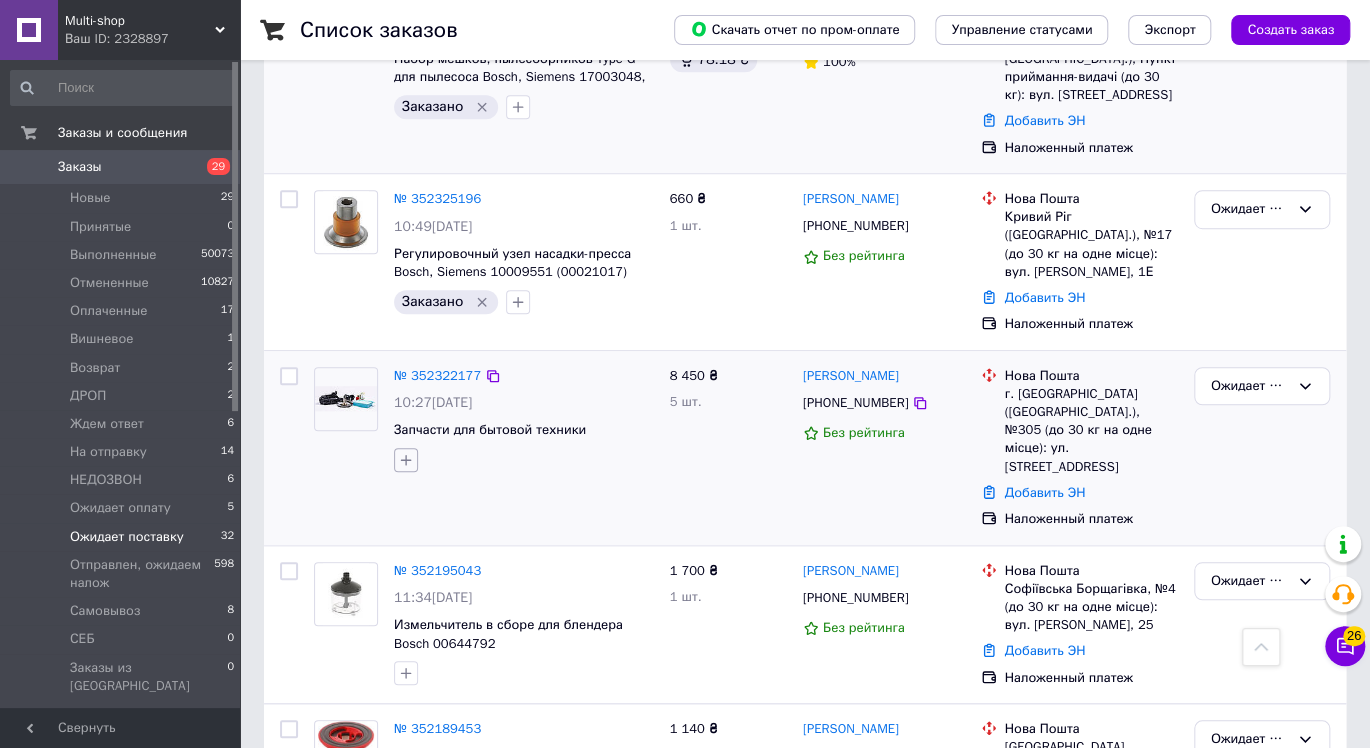 click 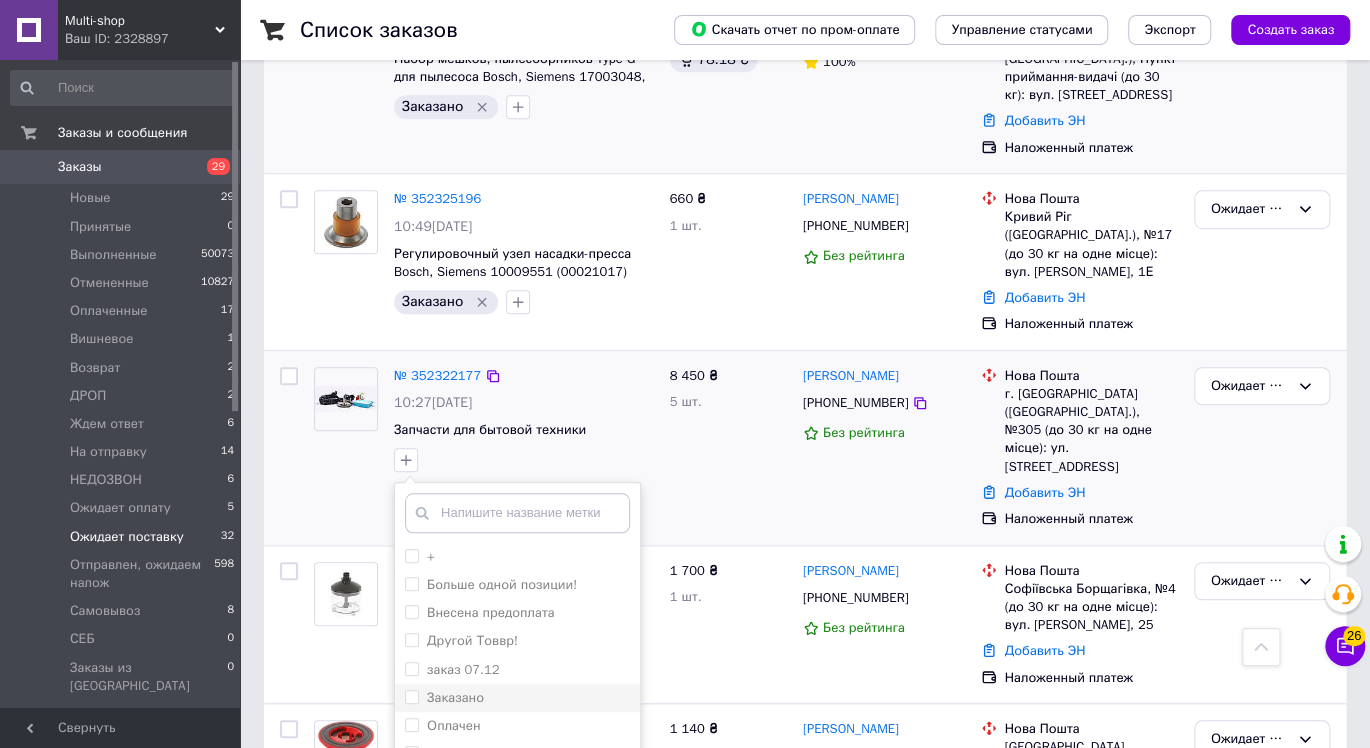 click on "Заказано" at bounding box center [455, 697] 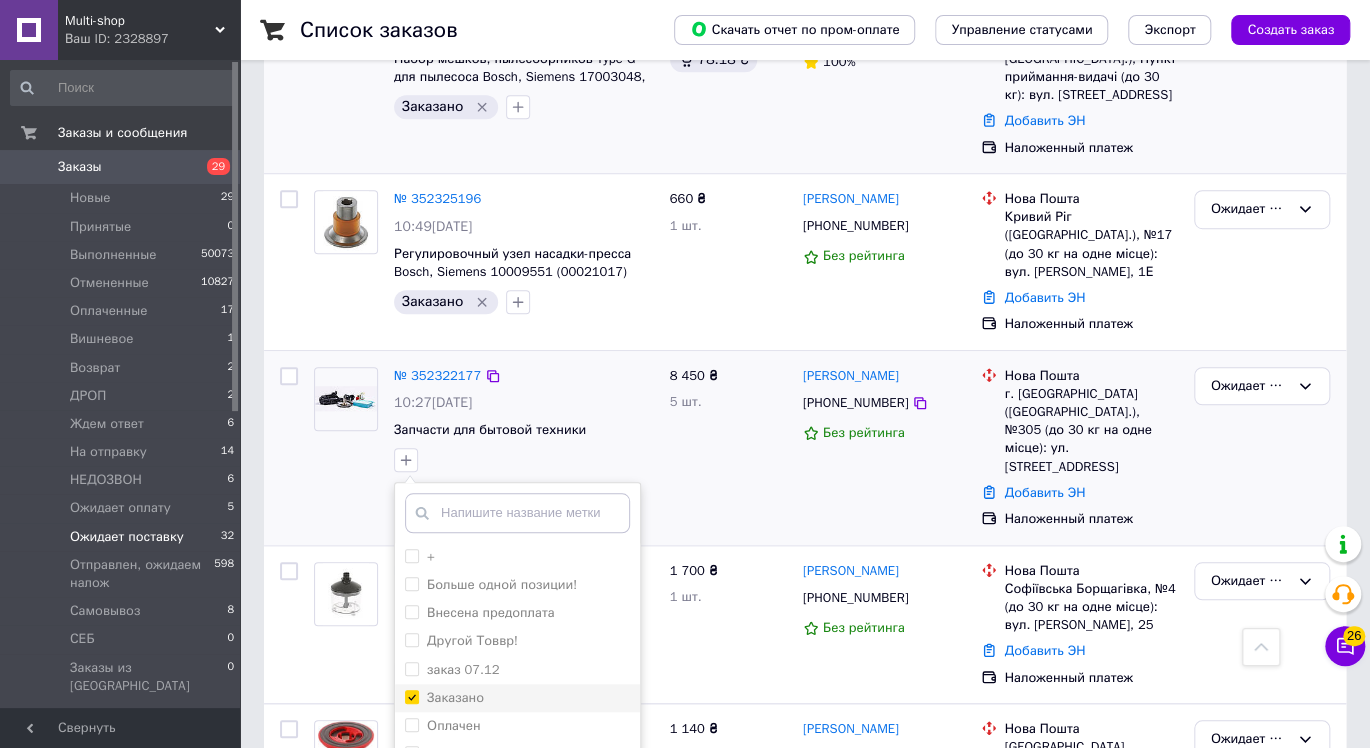 checkbox on "true" 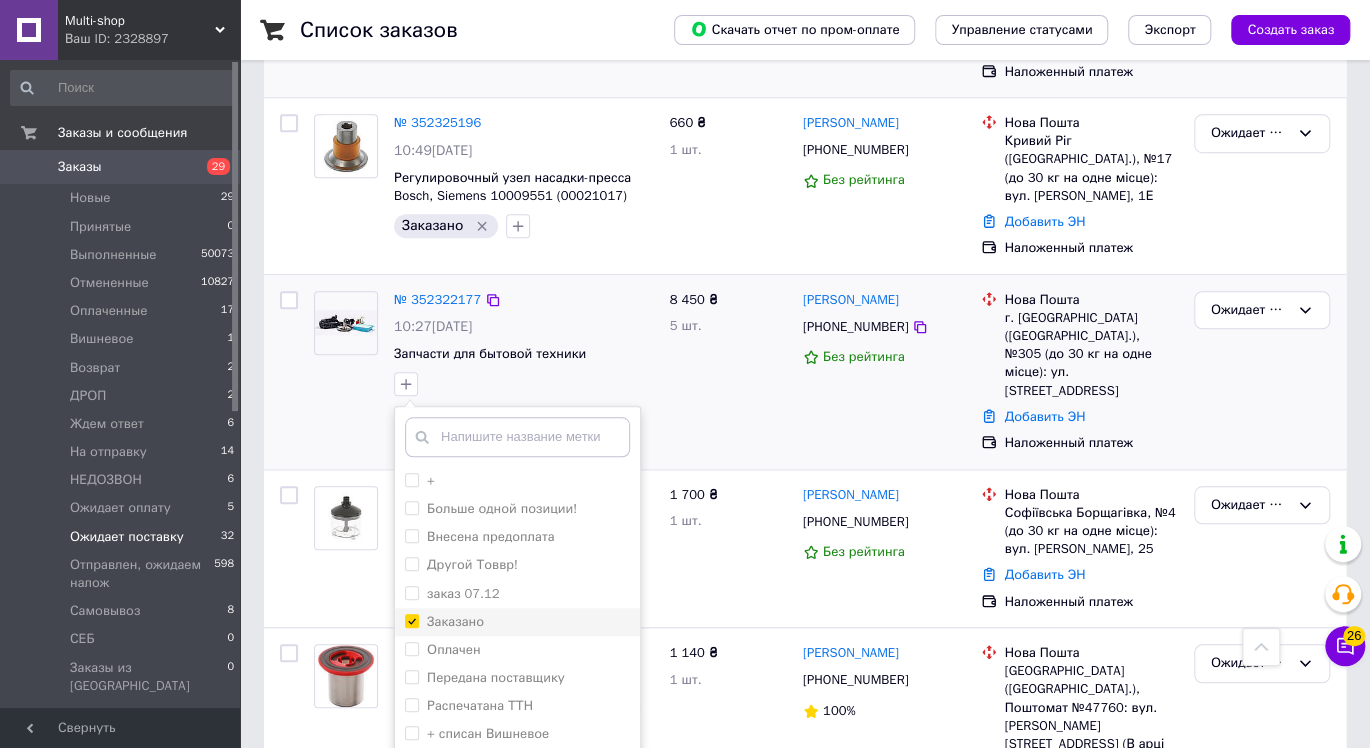 scroll, scrollTop: 666, scrollLeft: 0, axis: vertical 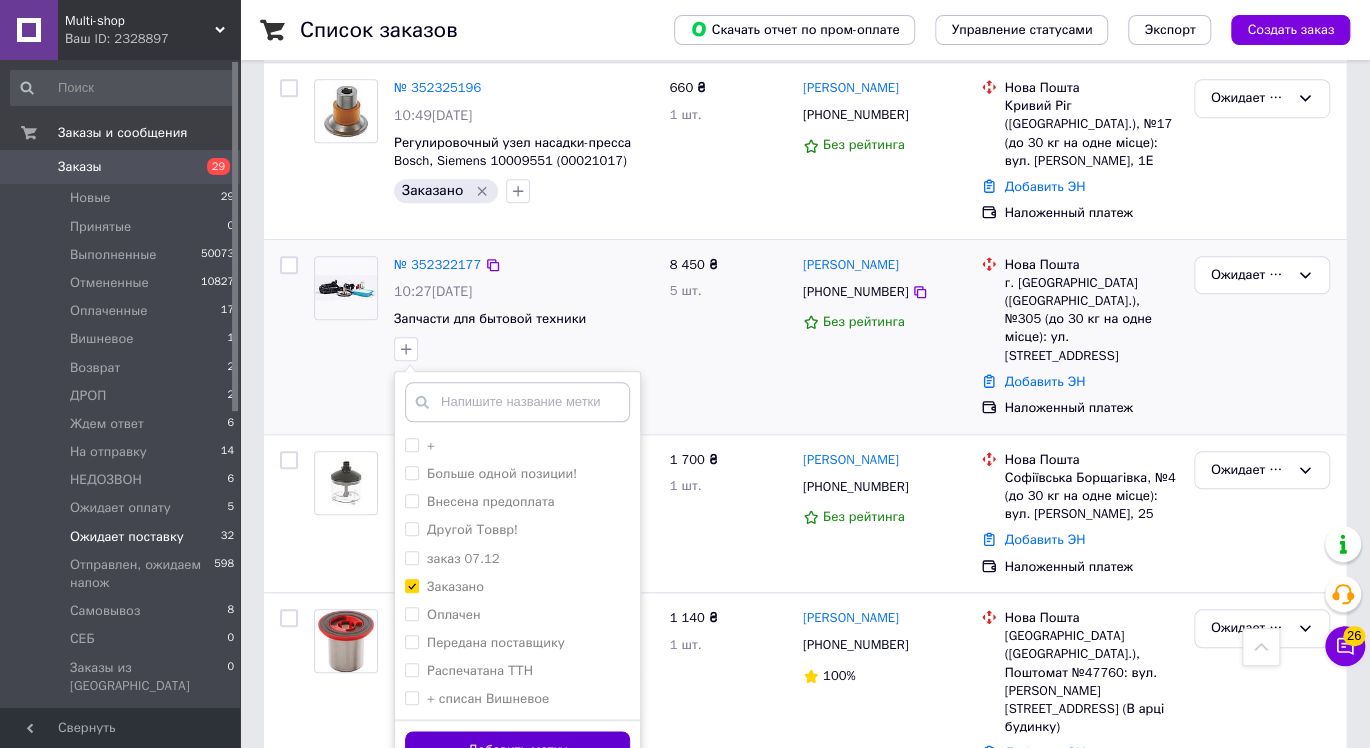 click on "Добавить метку" at bounding box center [517, 750] 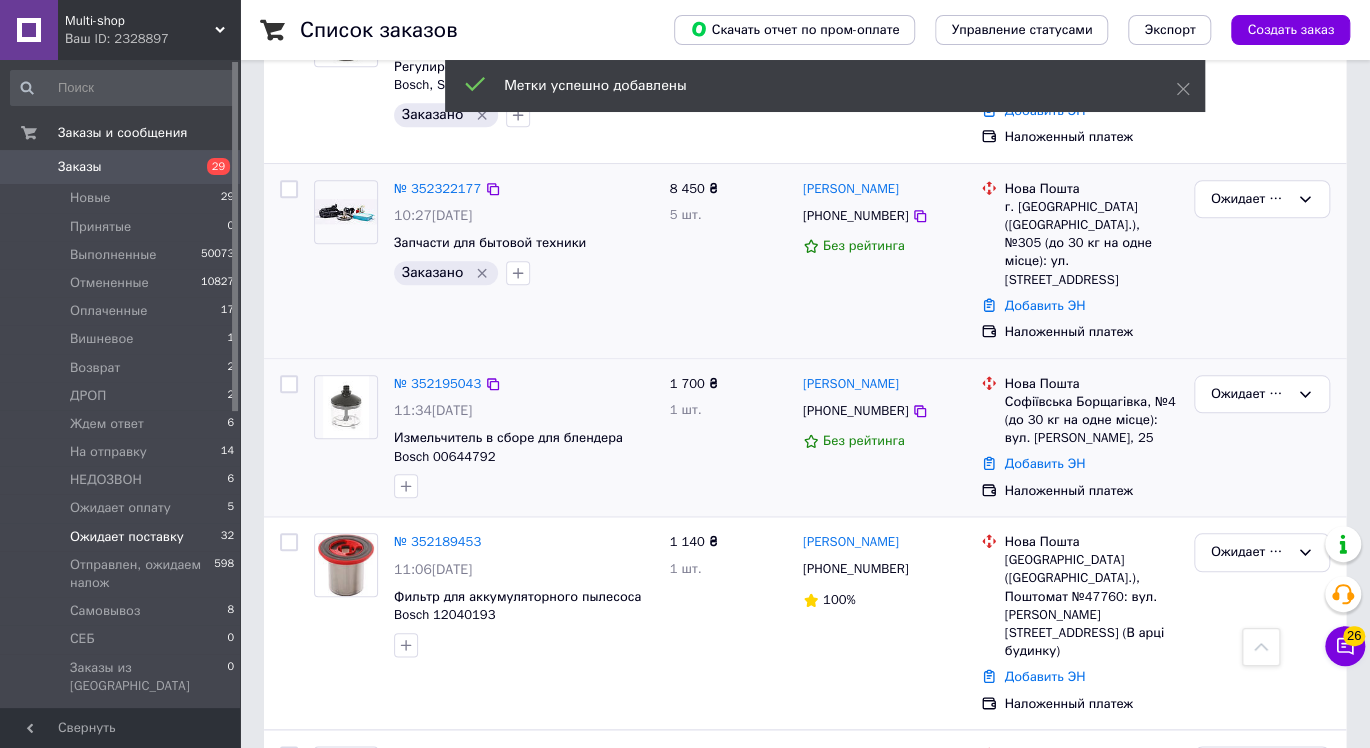scroll, scrollTop: 888, scrollLeft: 0, axis: vertical 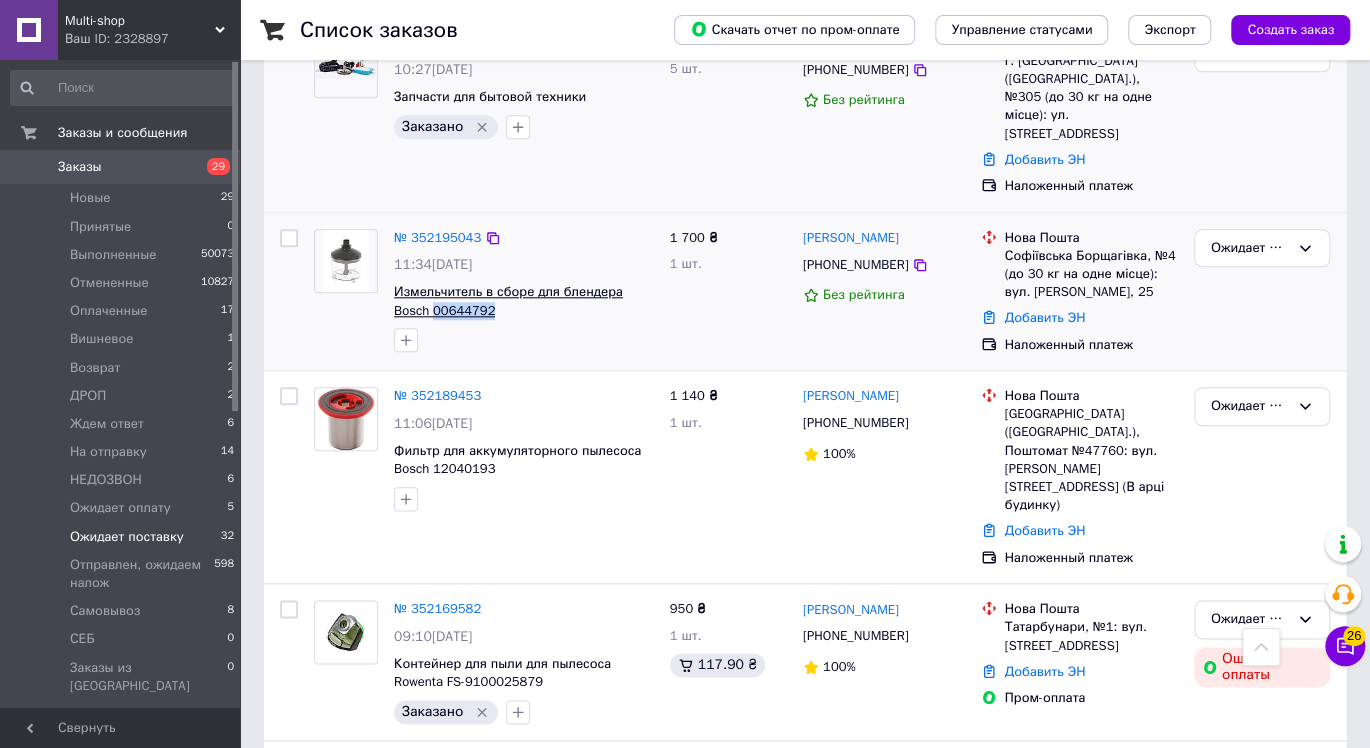 drag, startPoint x: 455, startPoint y: 279, endPoint x: 393, endPoint y: 271, distance: 62.514 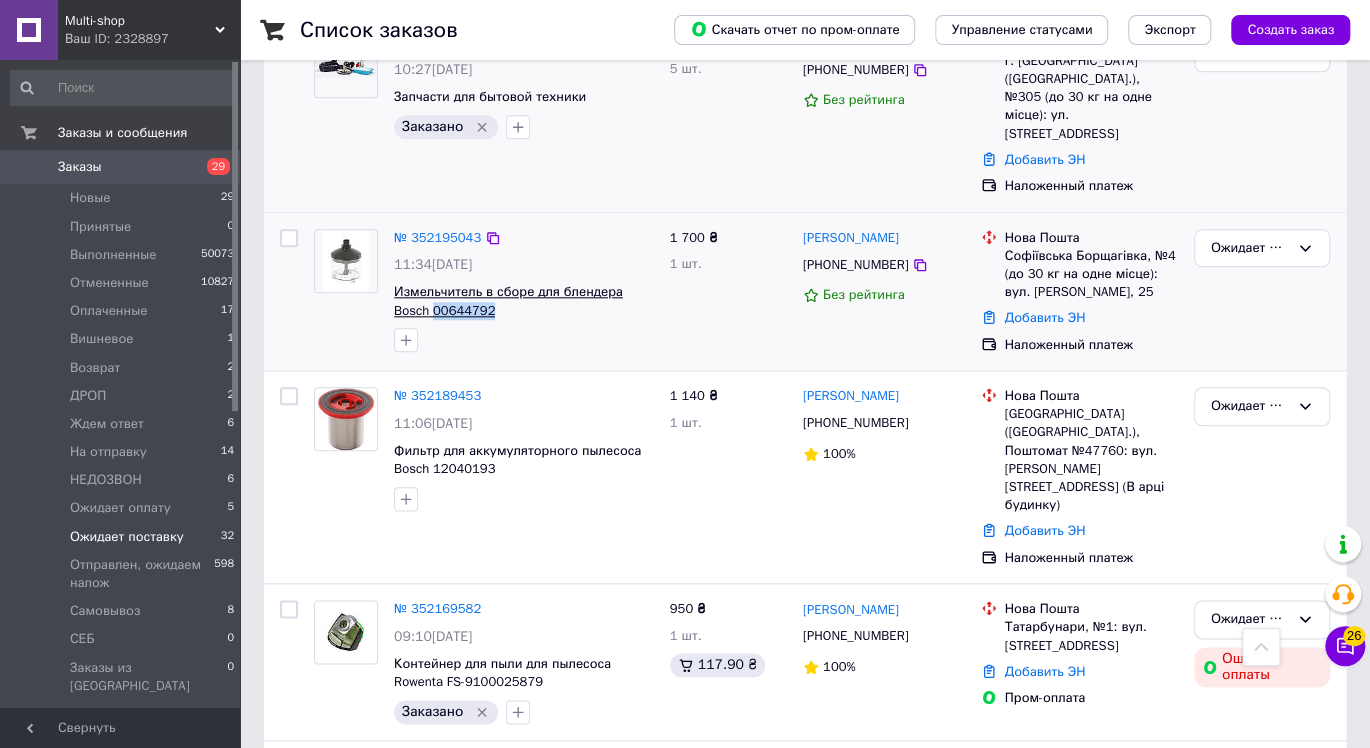 copy on "00644792" 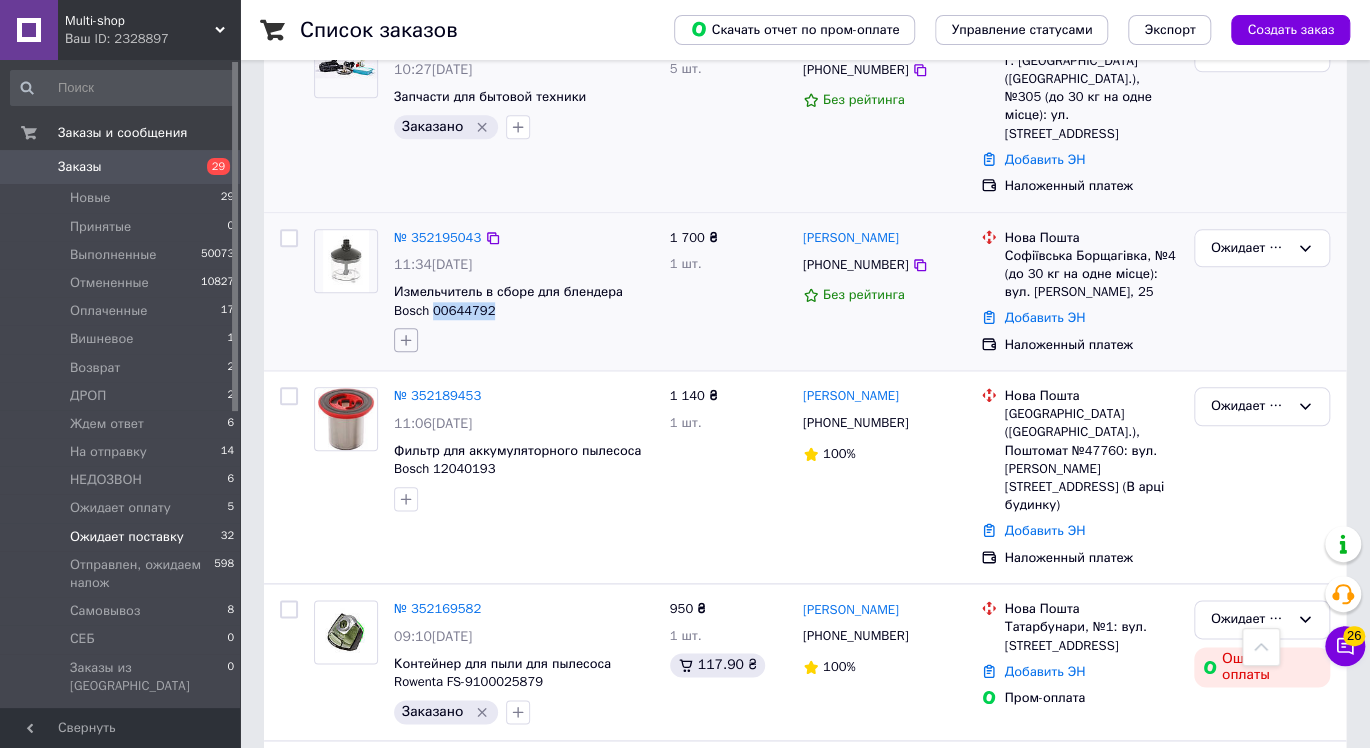 click at bounding box center [406, 340] 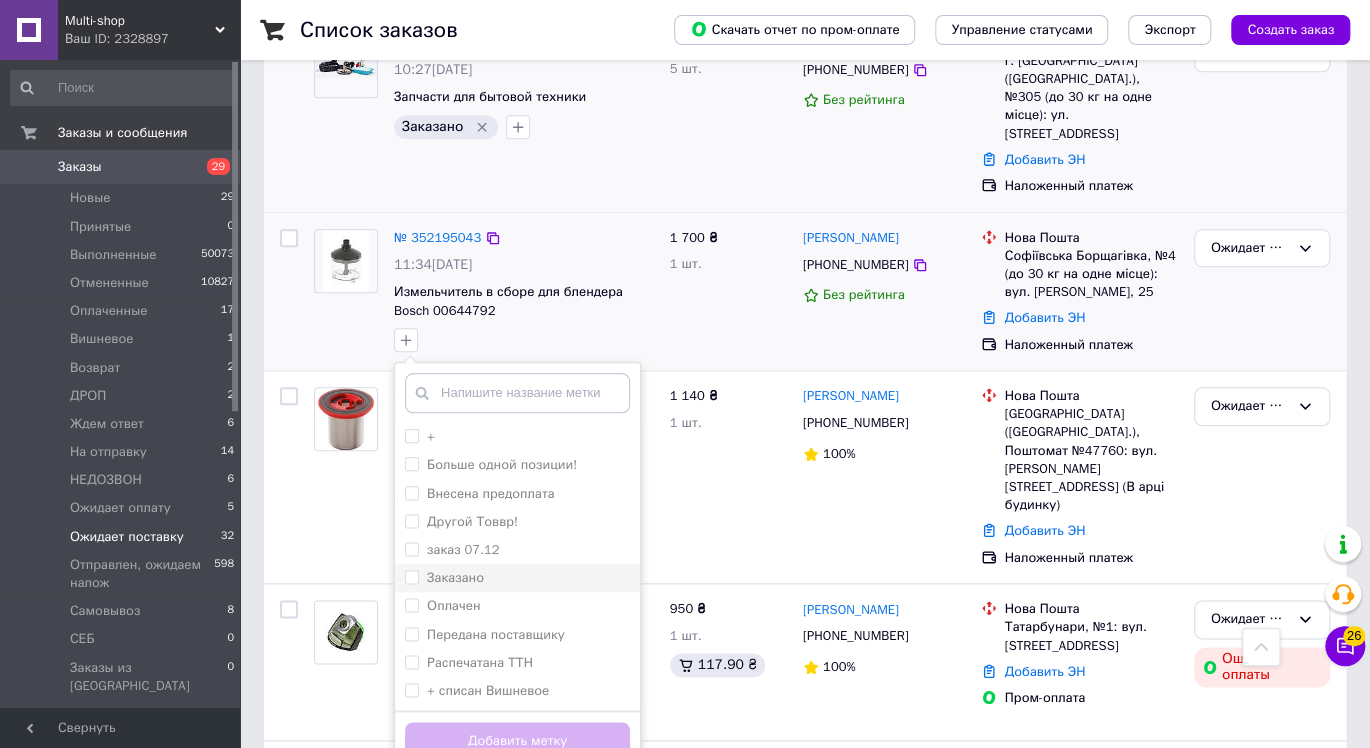 click on "Заказано" at bounding box center [517, 578] 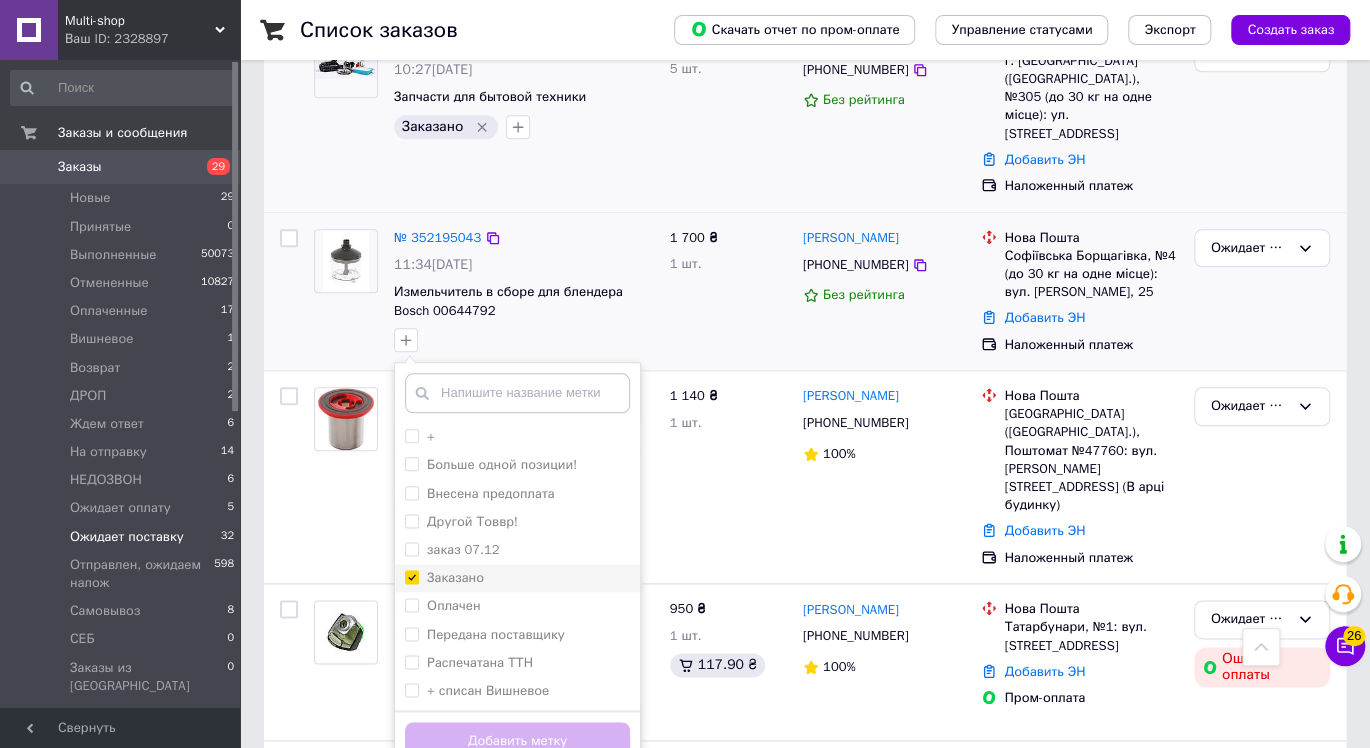 checkbox on "true" 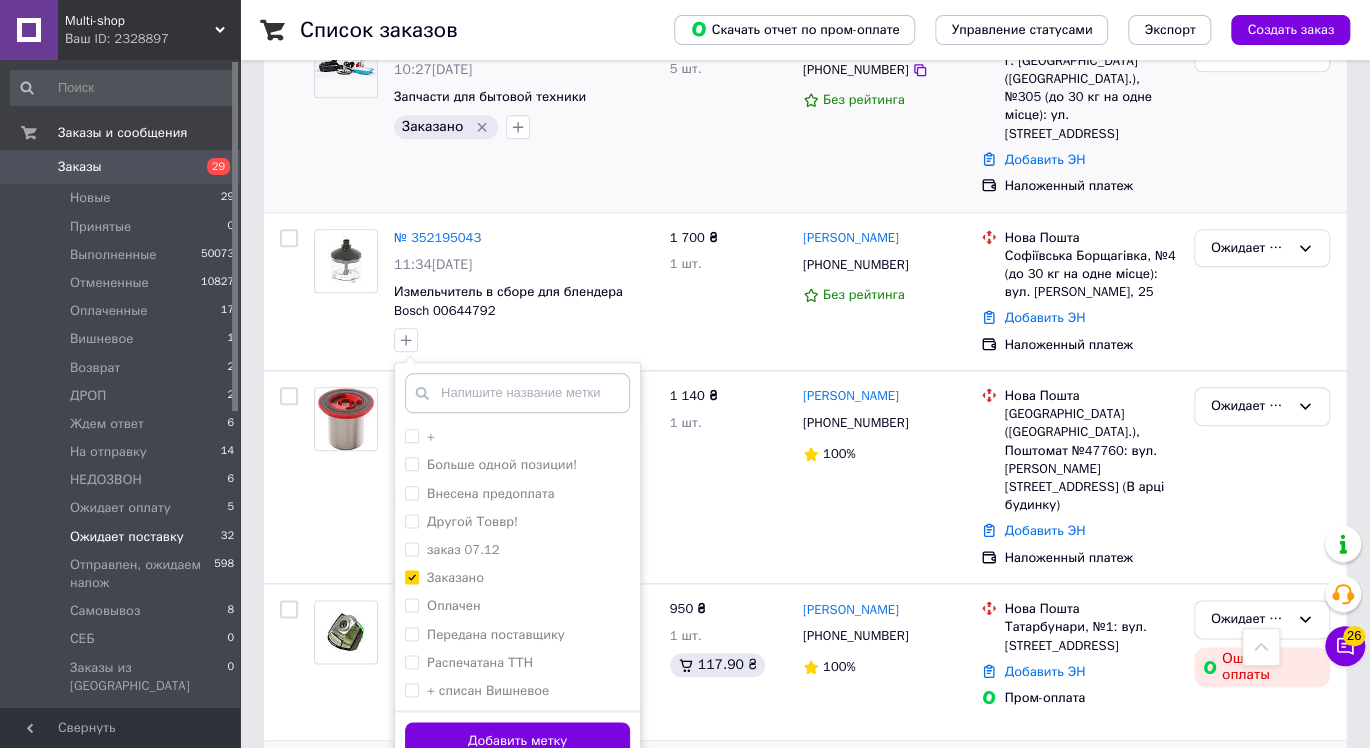 click on "Добавить метку" at bounding box center (517, 741) 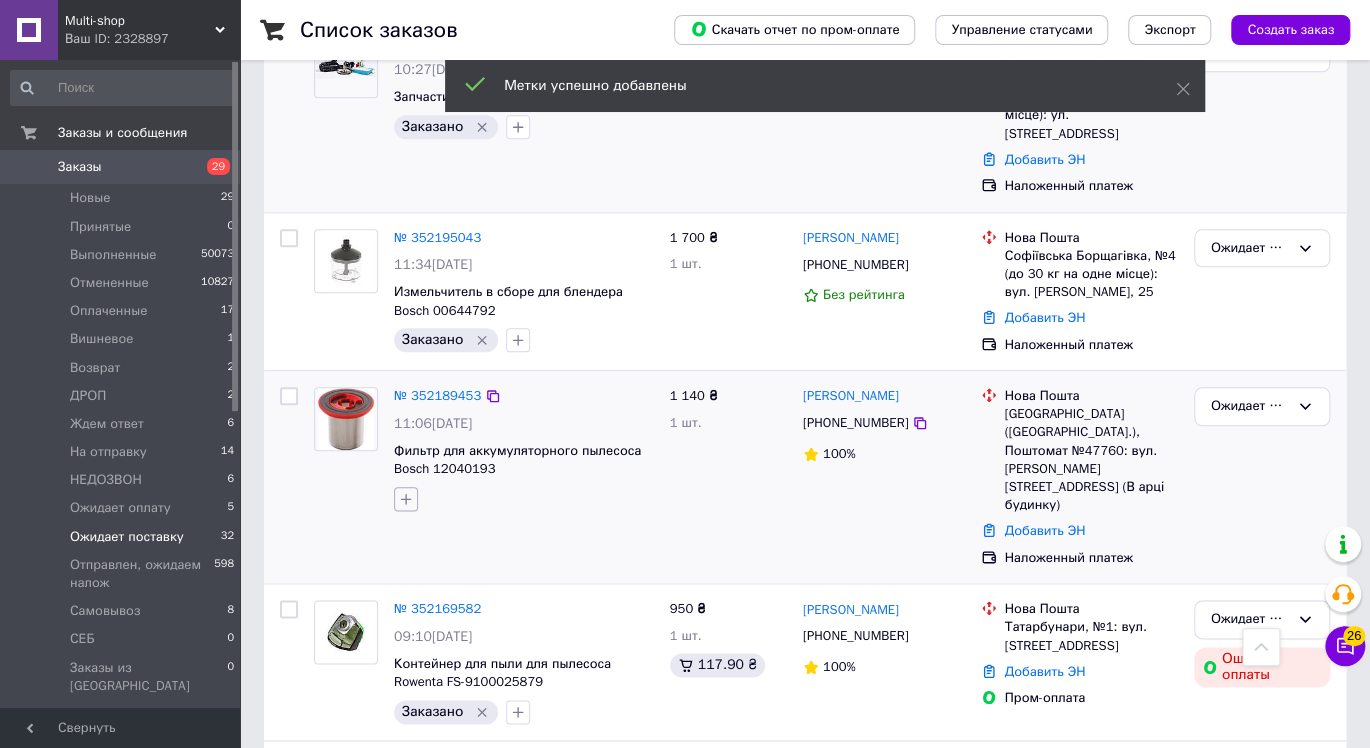 click 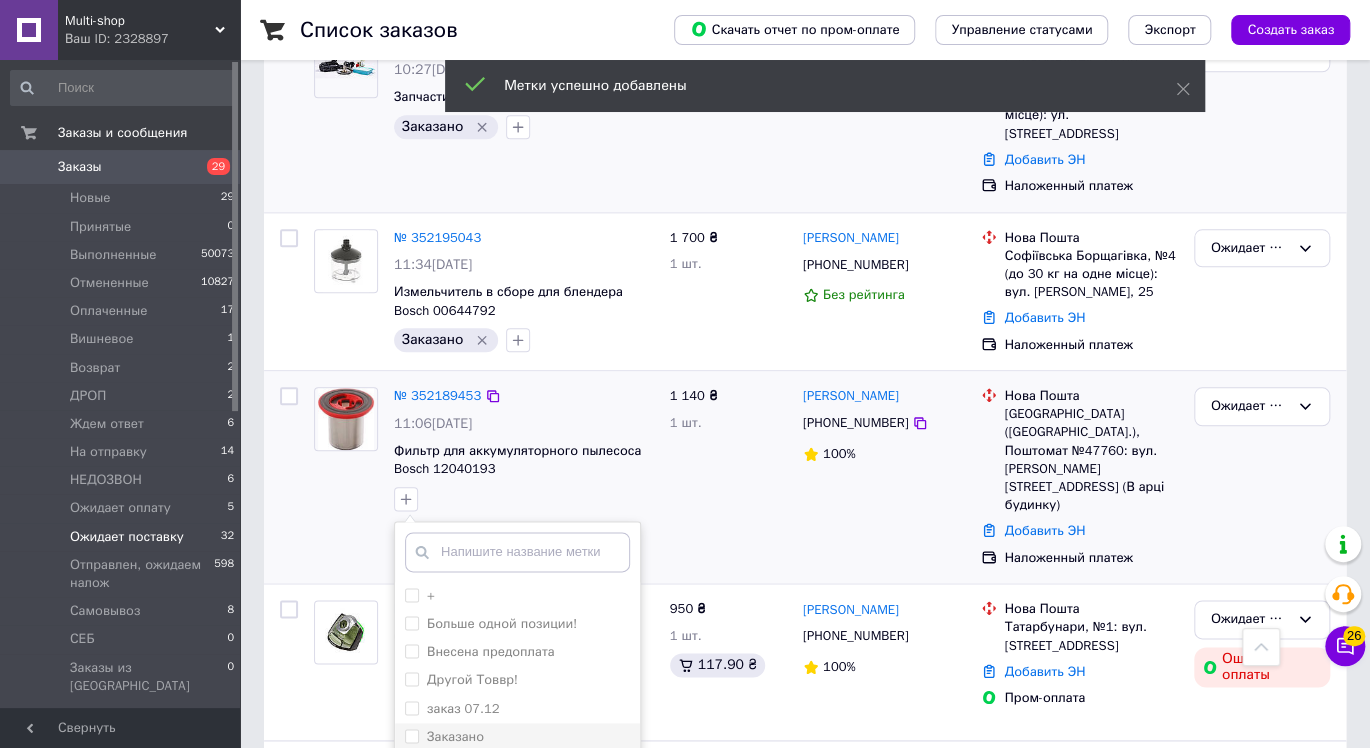 click on "Заказано" at bounding box center [517, 737] 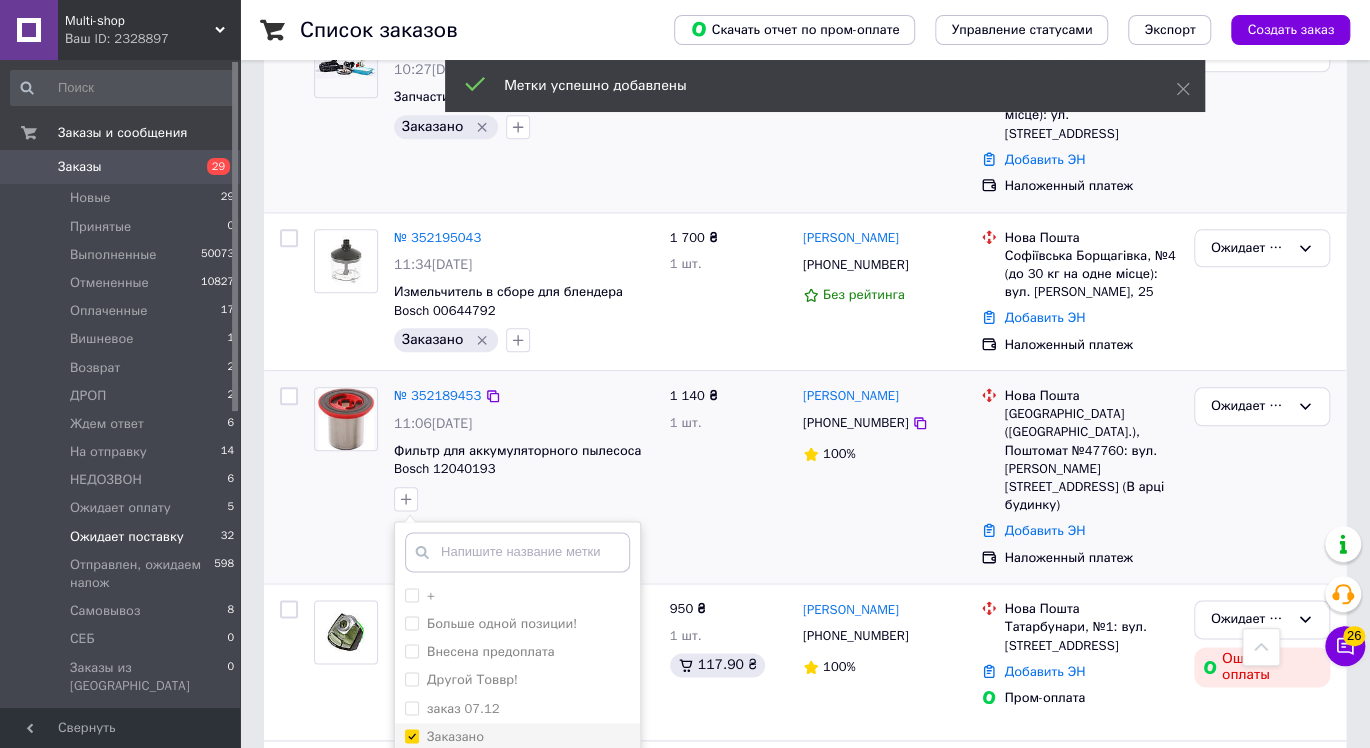 checkbox on "true" 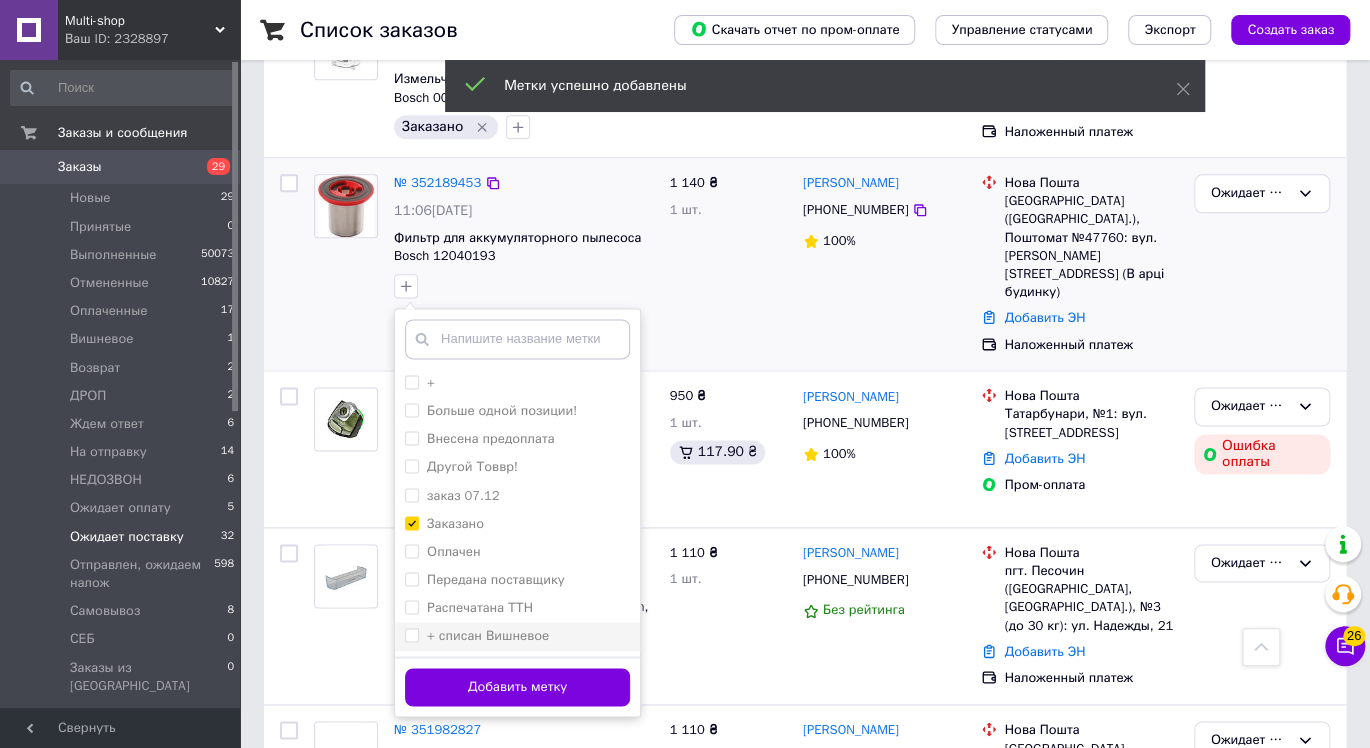 scroll, scrollTop: 1111, scrollLeft: 0, axis: vertical 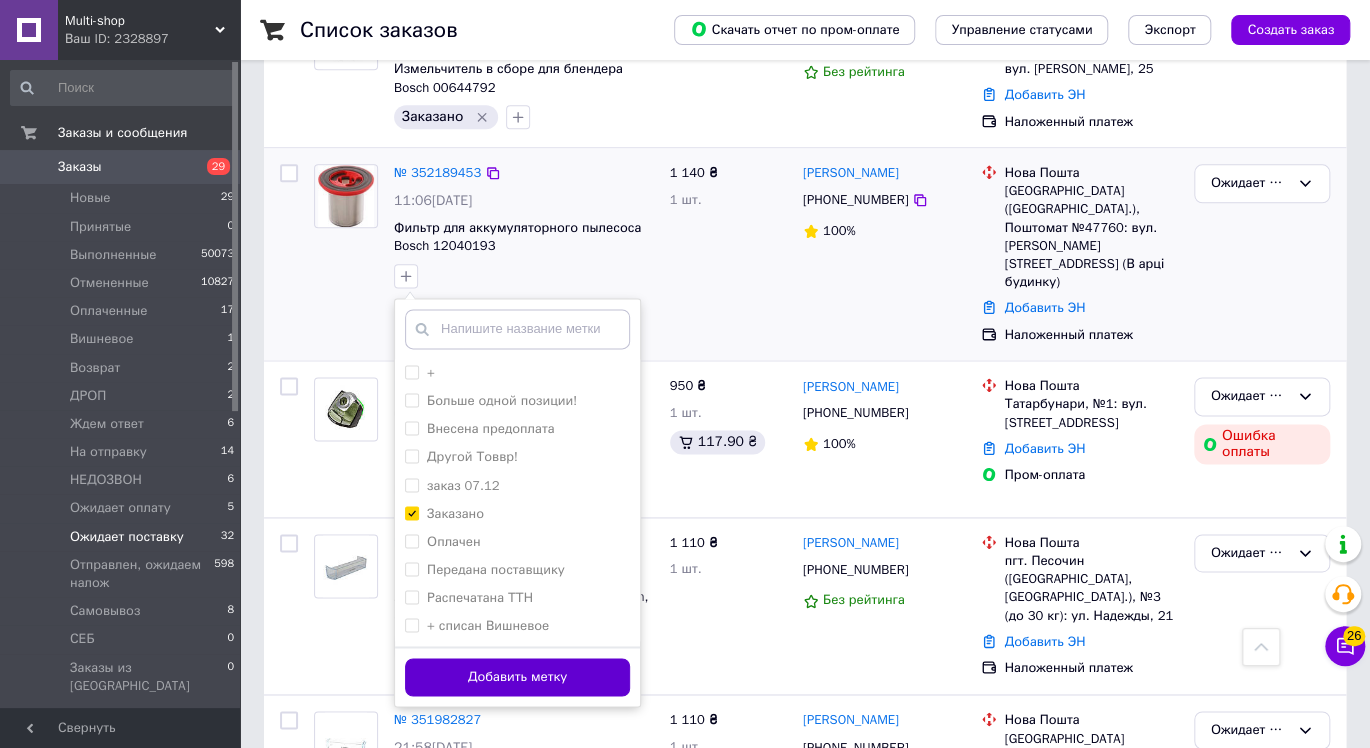 click on "Добавить метку" at bounding box center (517, 677) 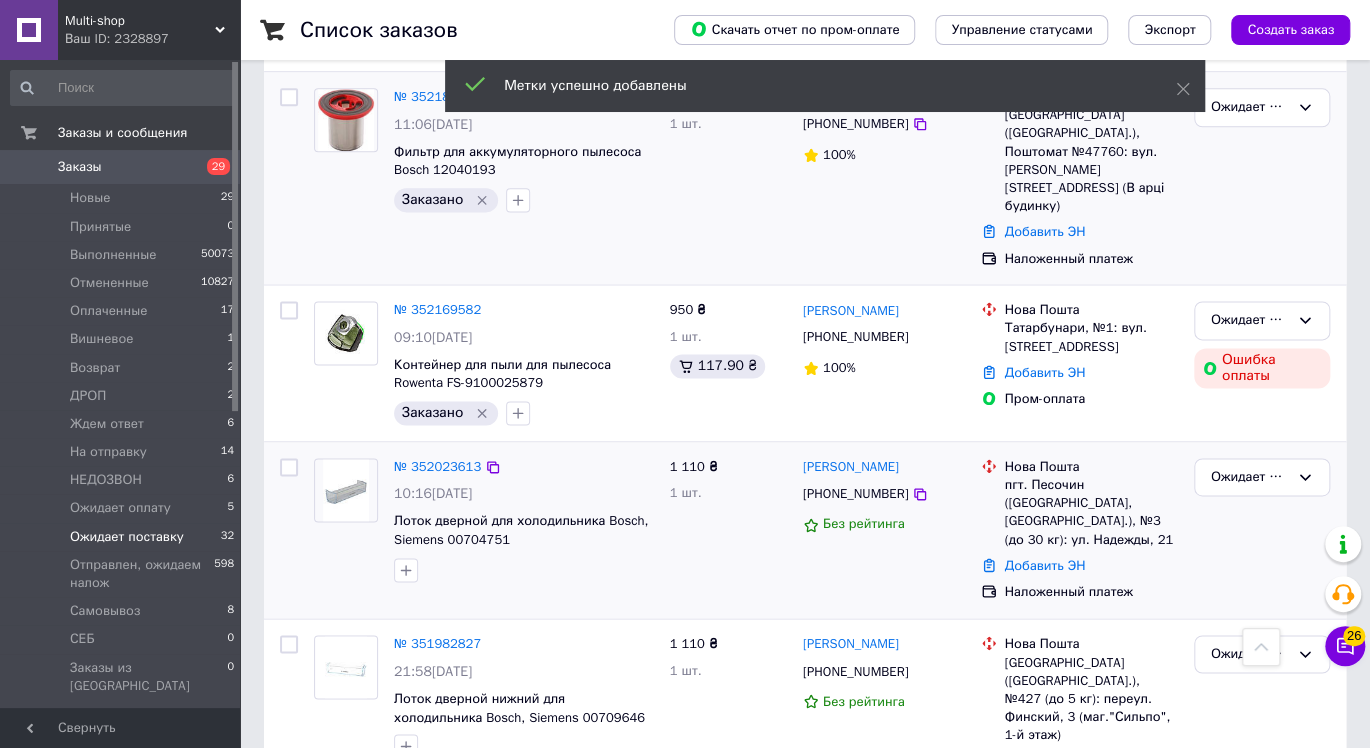 scroll, scrollTop: 1222, scrollLeft: 0, axis: vertical 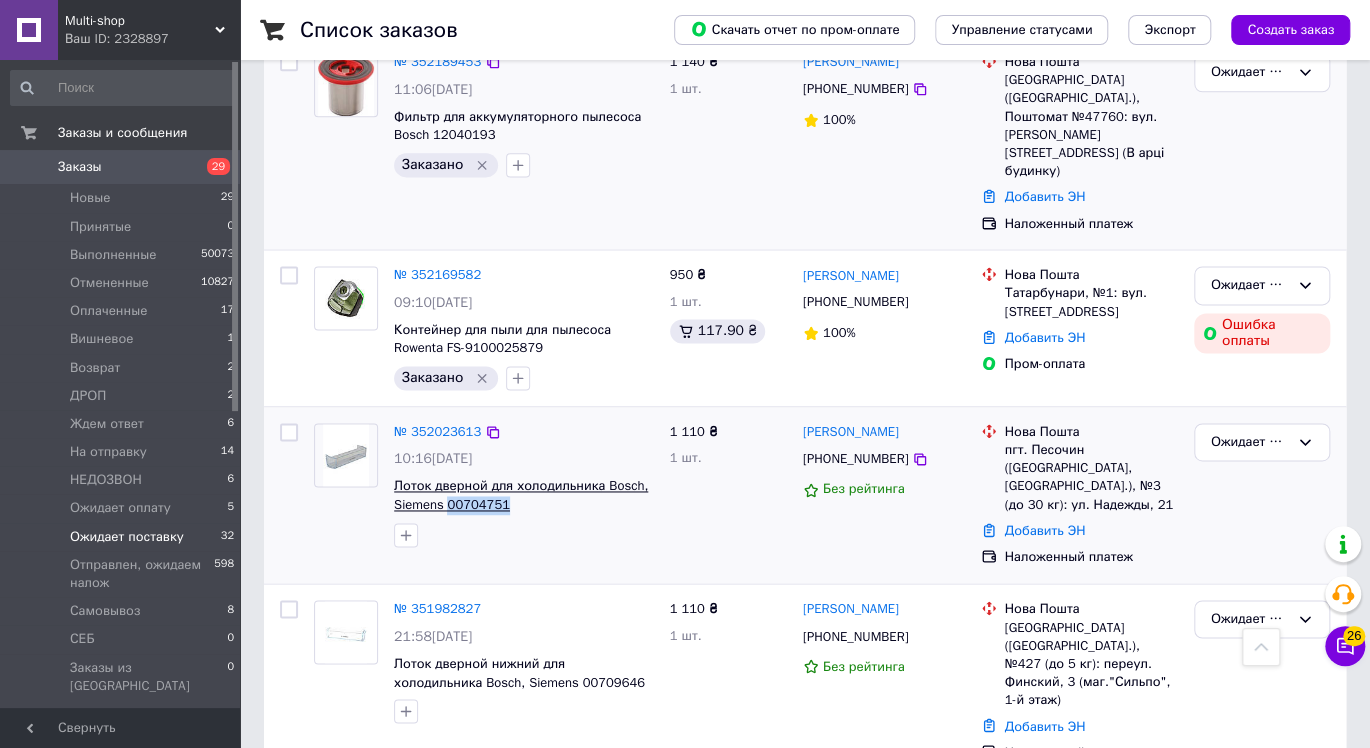 drag, startPoint x: 528, startPoint y: 443, endPoint x: 445, endPoint y: 433, distance: 83.60024 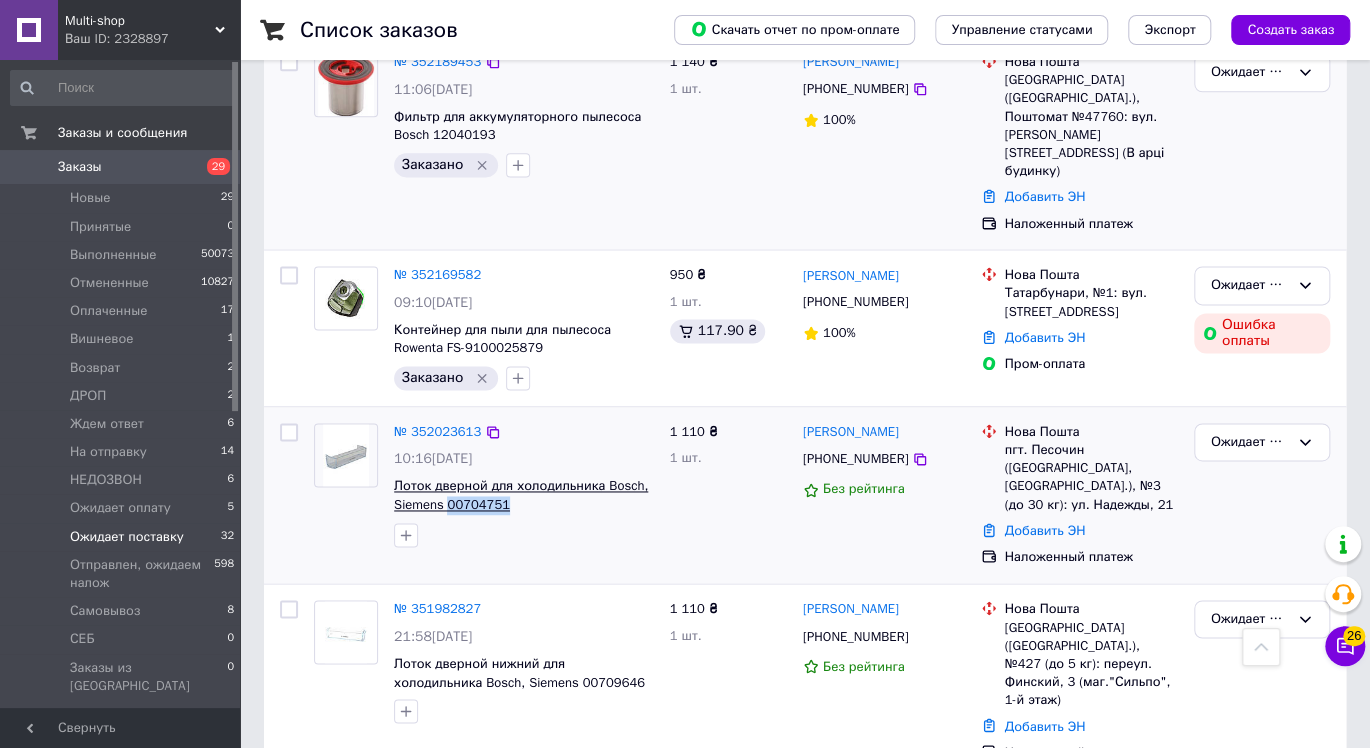 click on "№ 352023613 10:16, 10.07.2025 Лоток дверной для холодильника Bosch, Siemens 00704751" at bounding box center [524, 485] 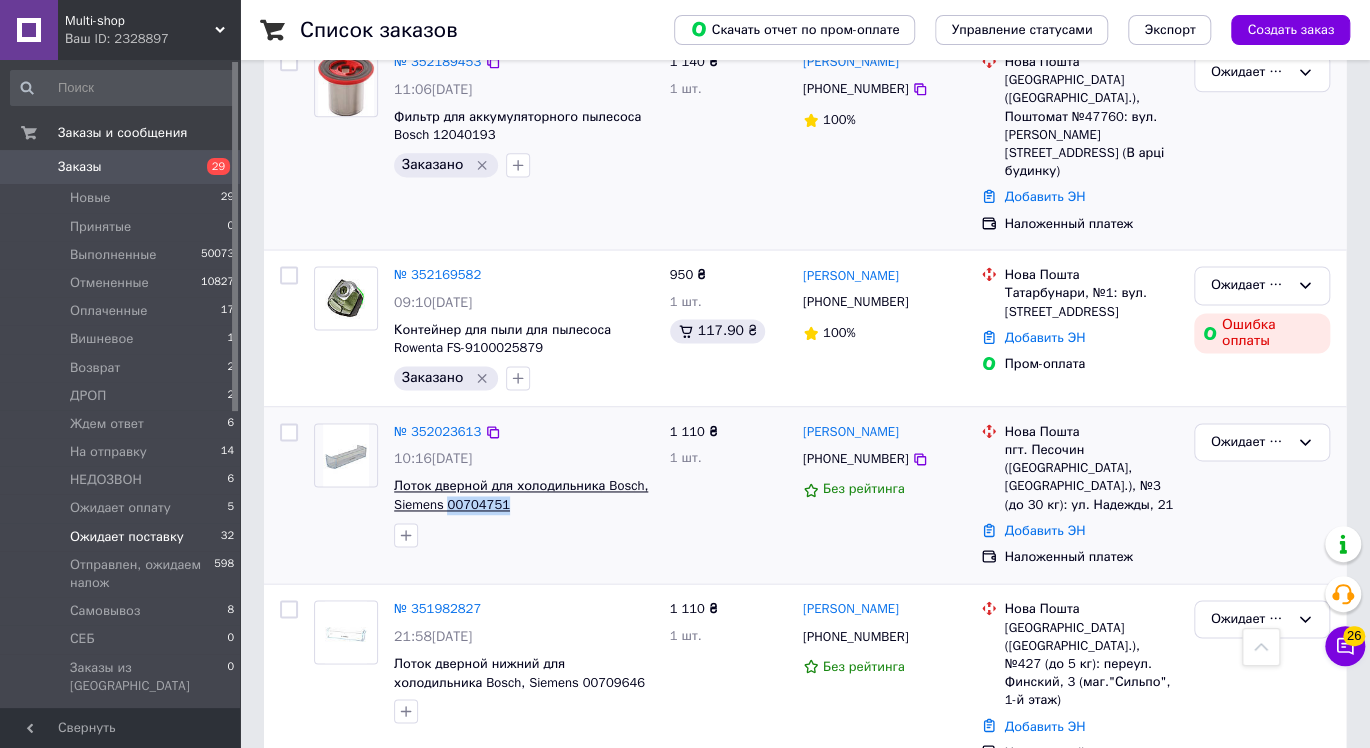 copy on "00704751" 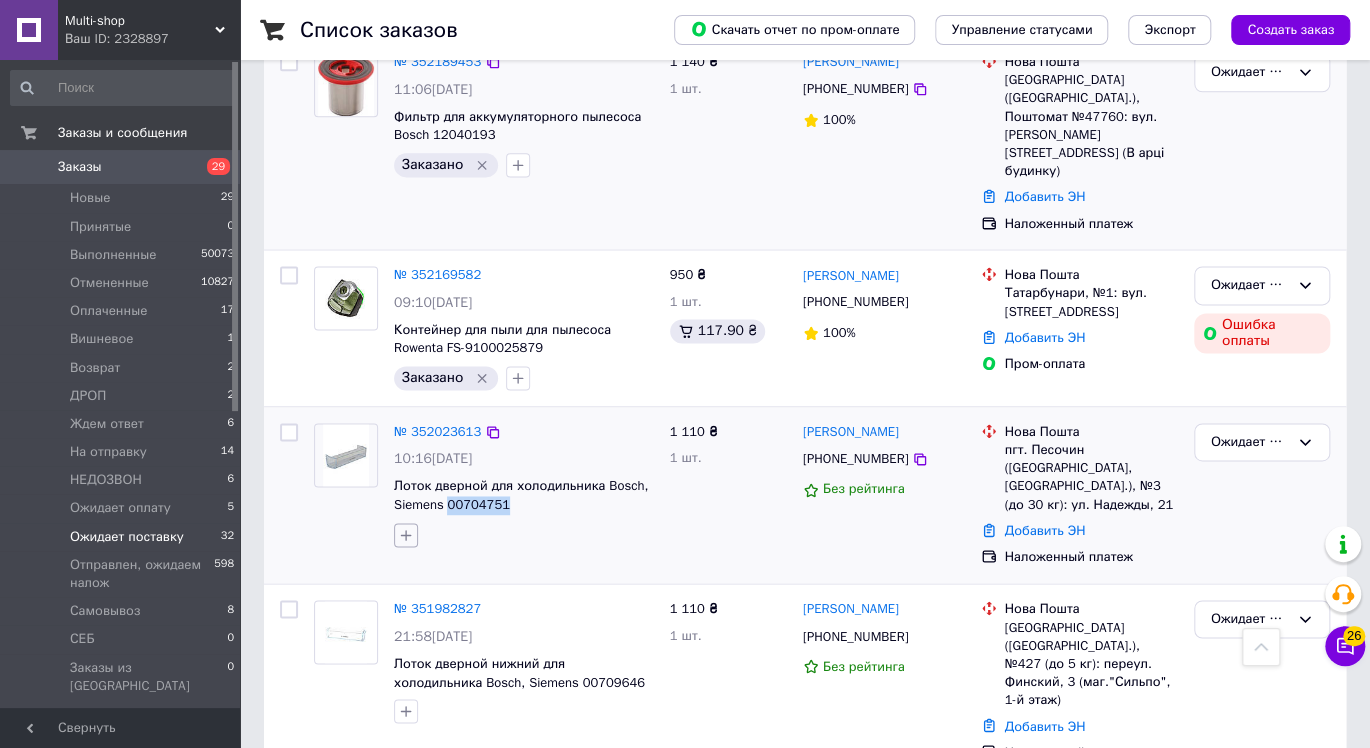 click 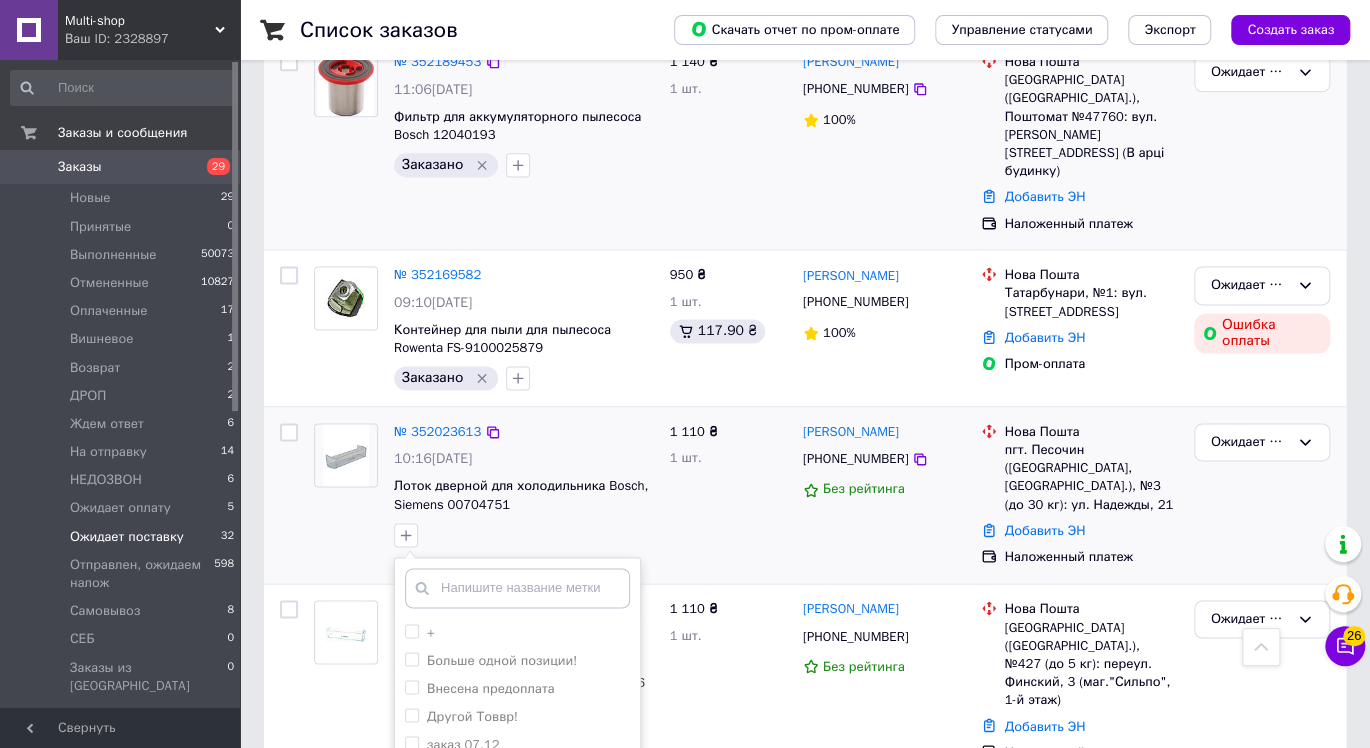click on "Заказано" at bounding box center [517, 773] 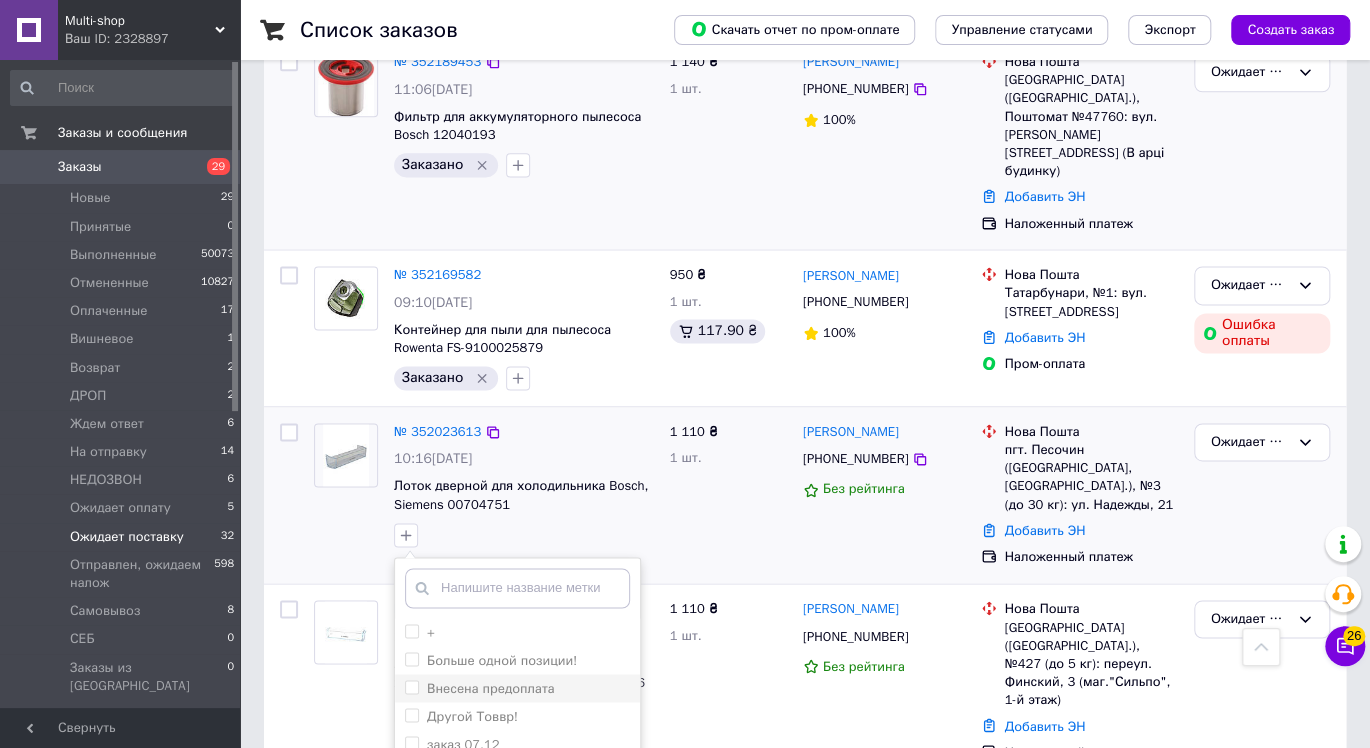 checkbox on "true" 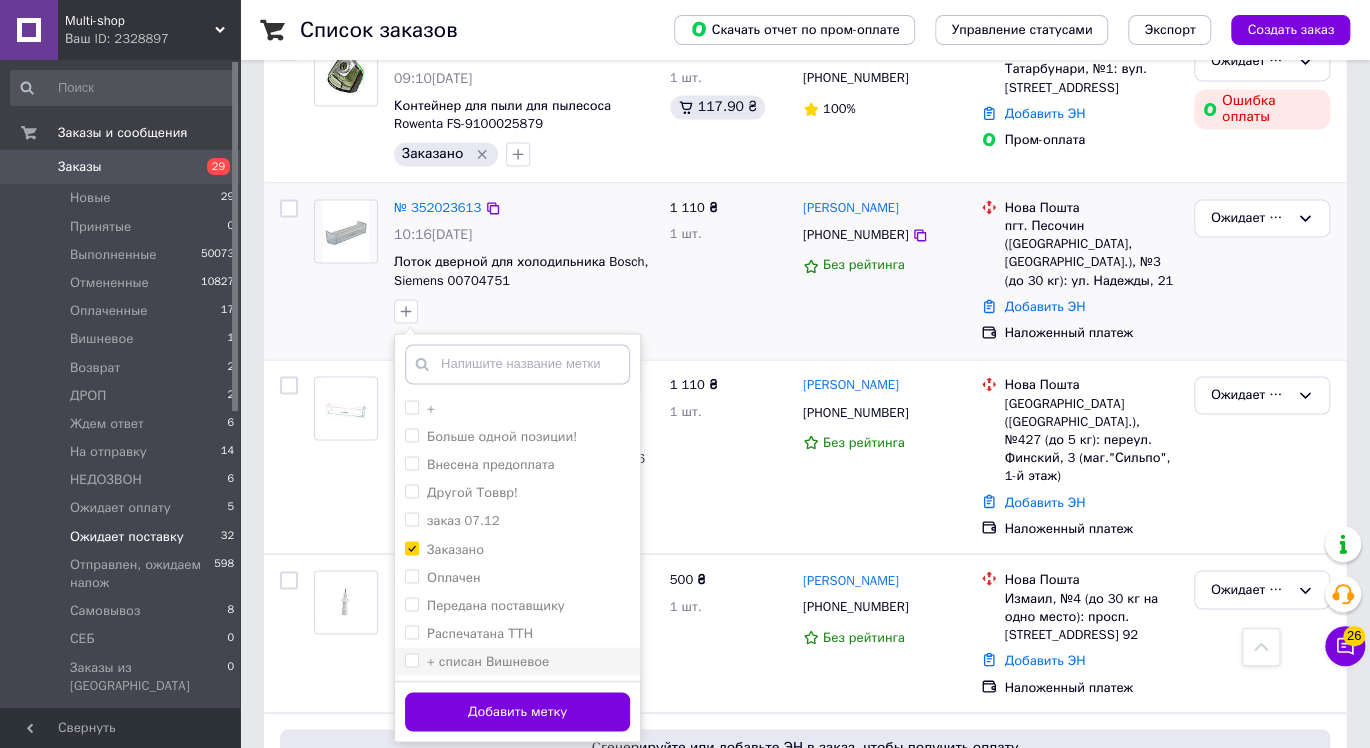scroll, scrollTop: 1555, scrollLeft: 0, axis: vertical 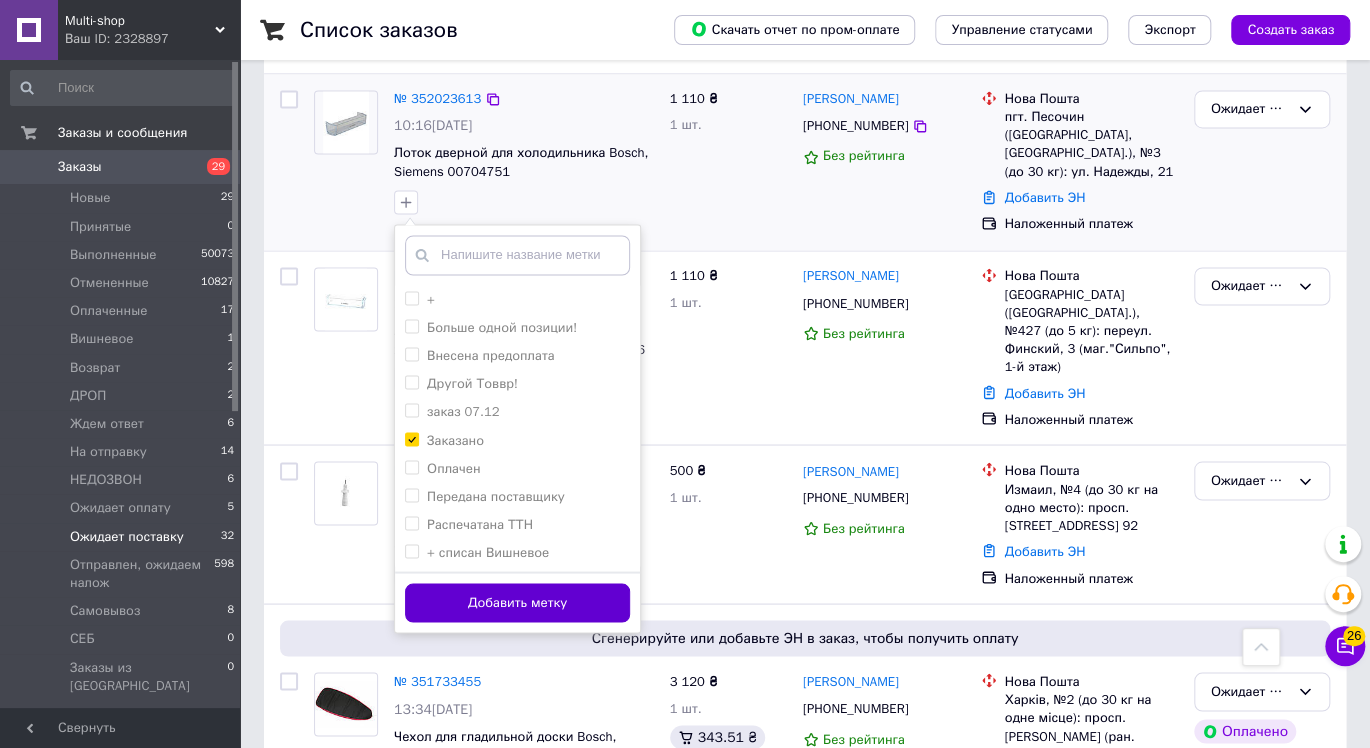 click on "Добавить метку" at bounding box center [517, 602] 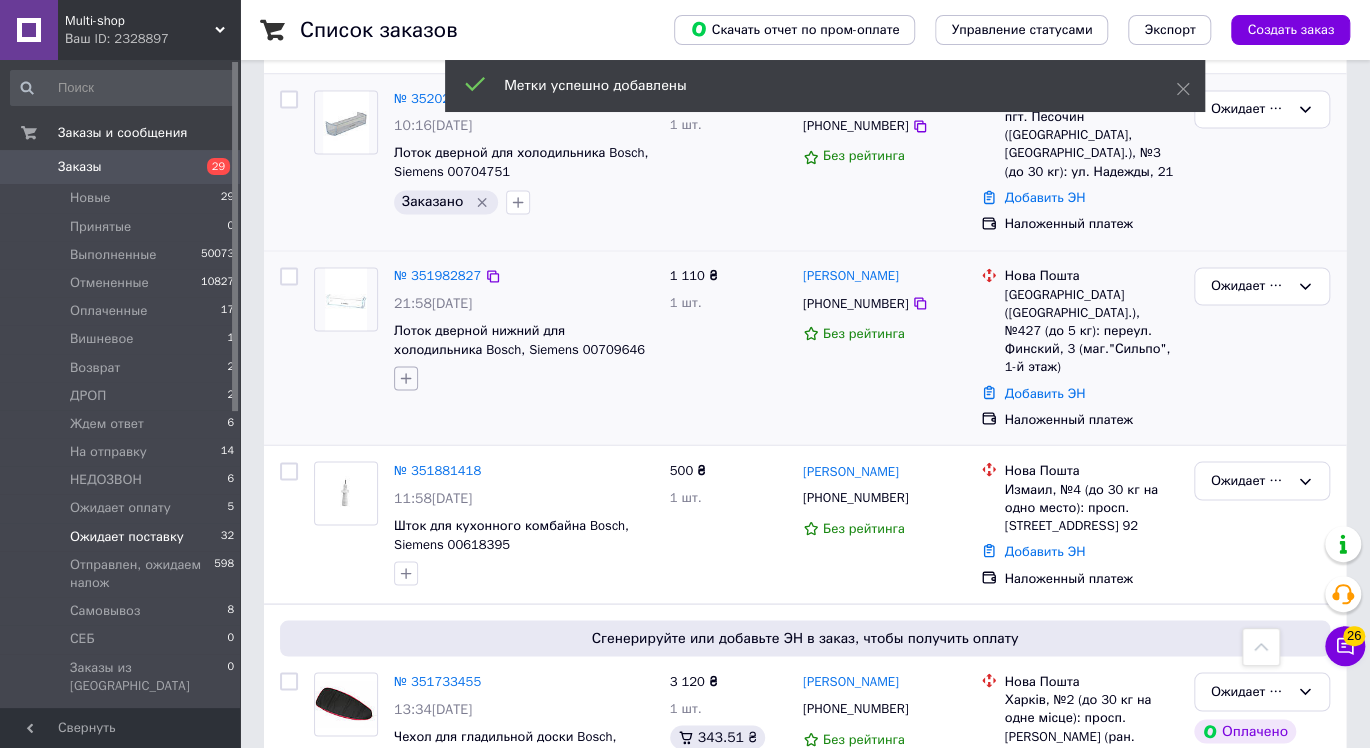 click 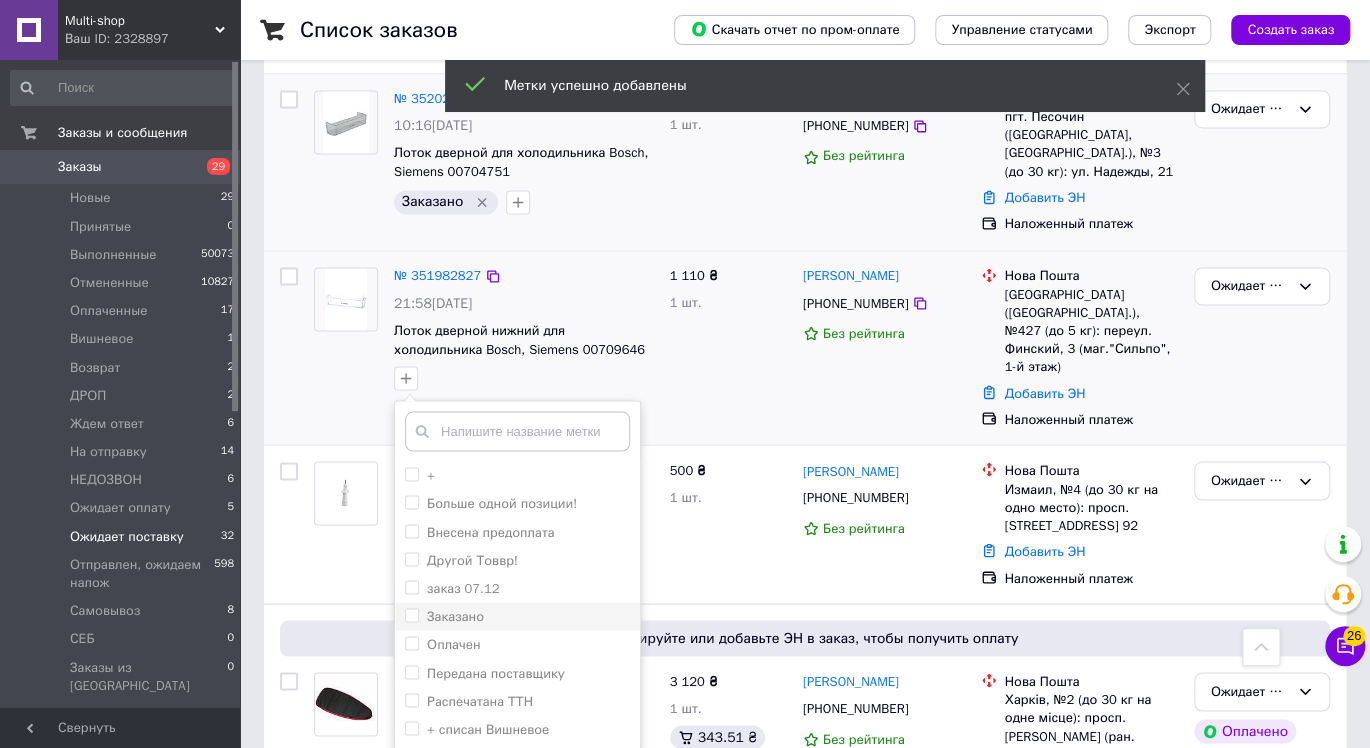 click on "Заказано" at bounding box center [455, 615] 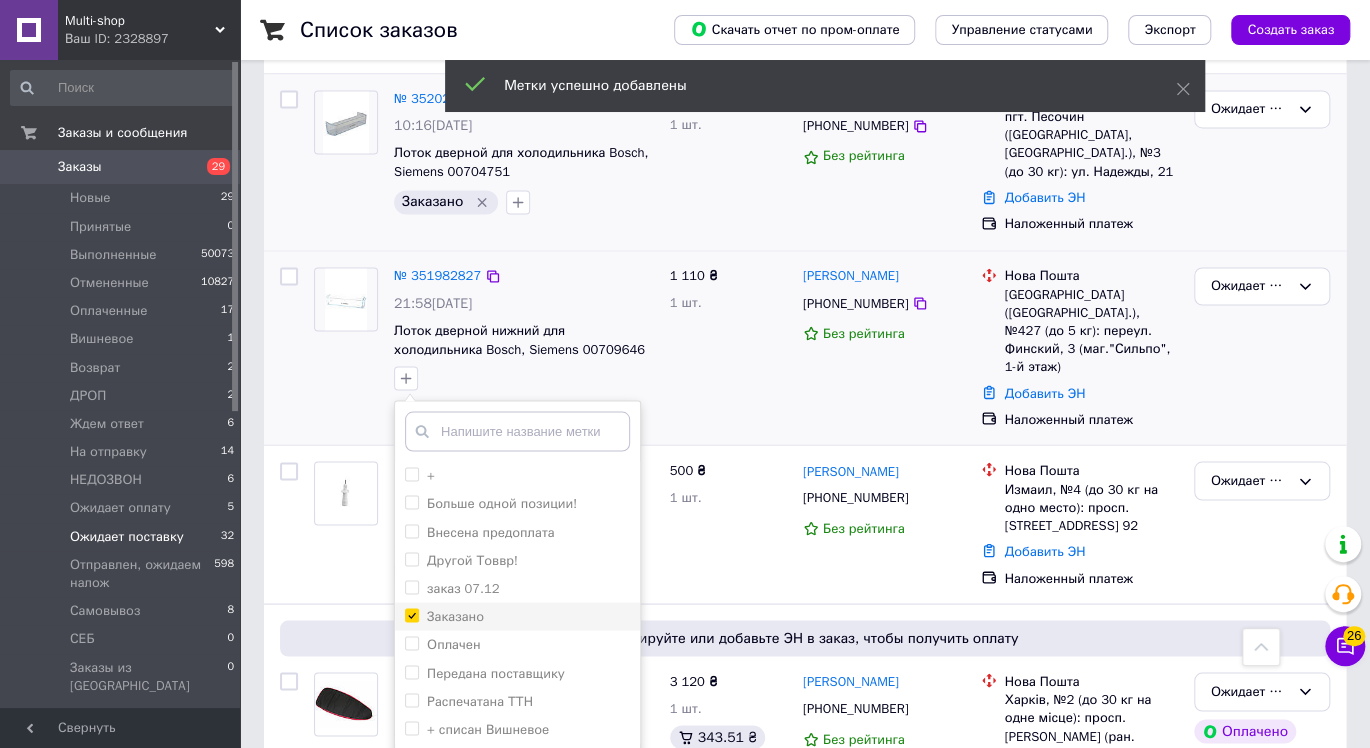 checkbox on "true" 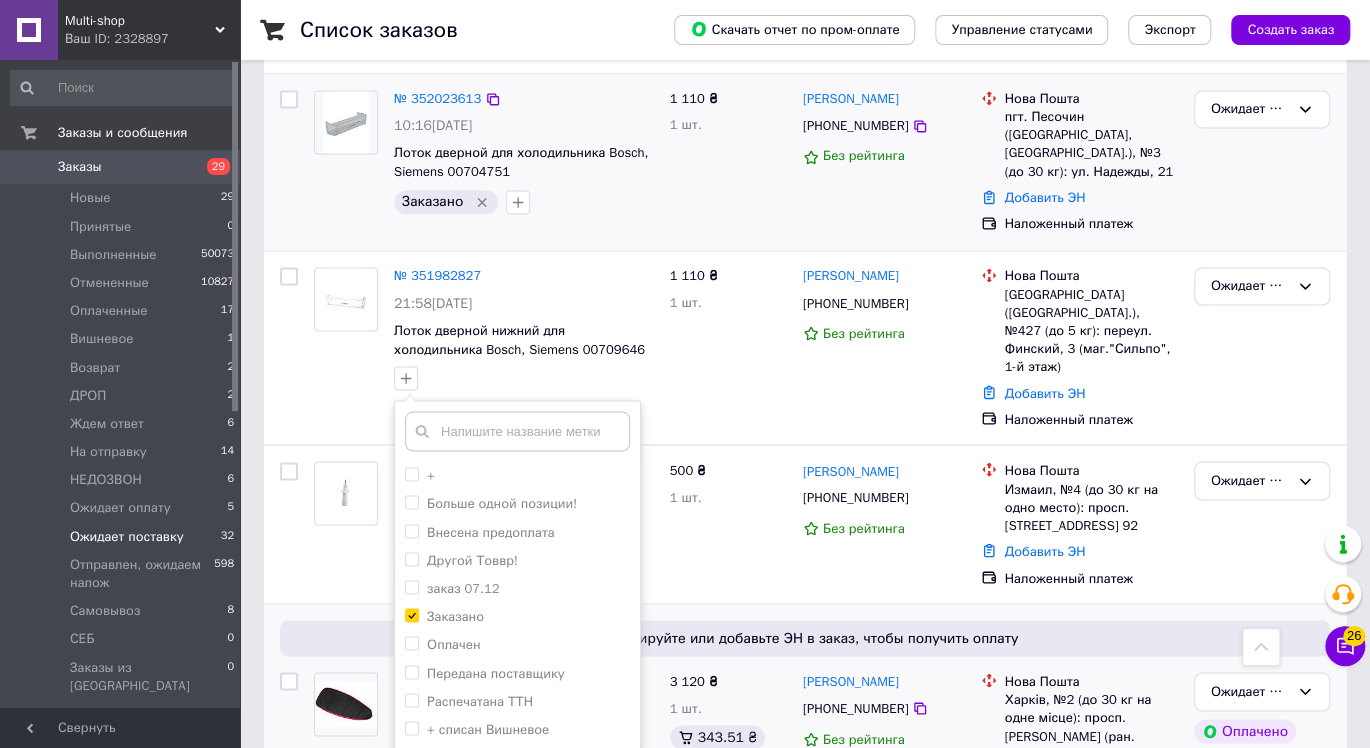 click on "Добавить метку" at bounding box center [517, 779] 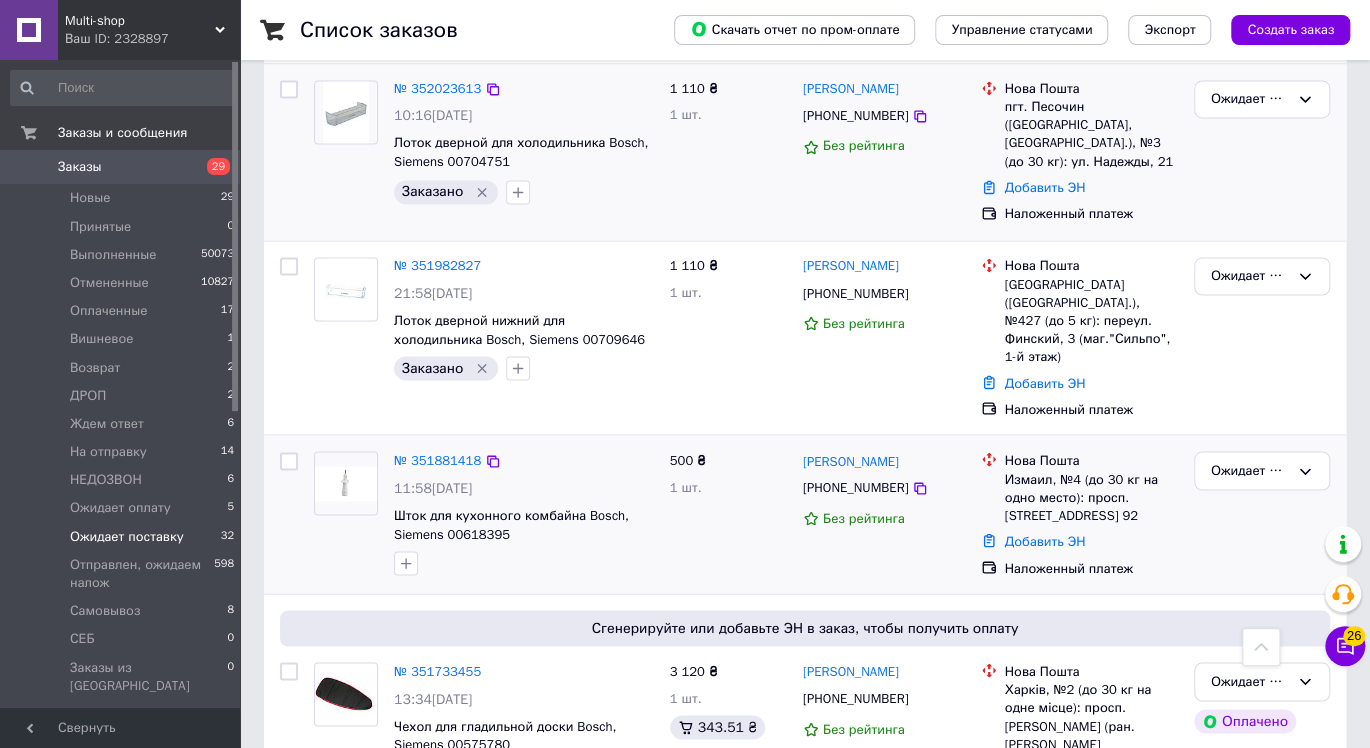 scroll, scrollTop: 1666, scrollLeft: 0, axis: vertical 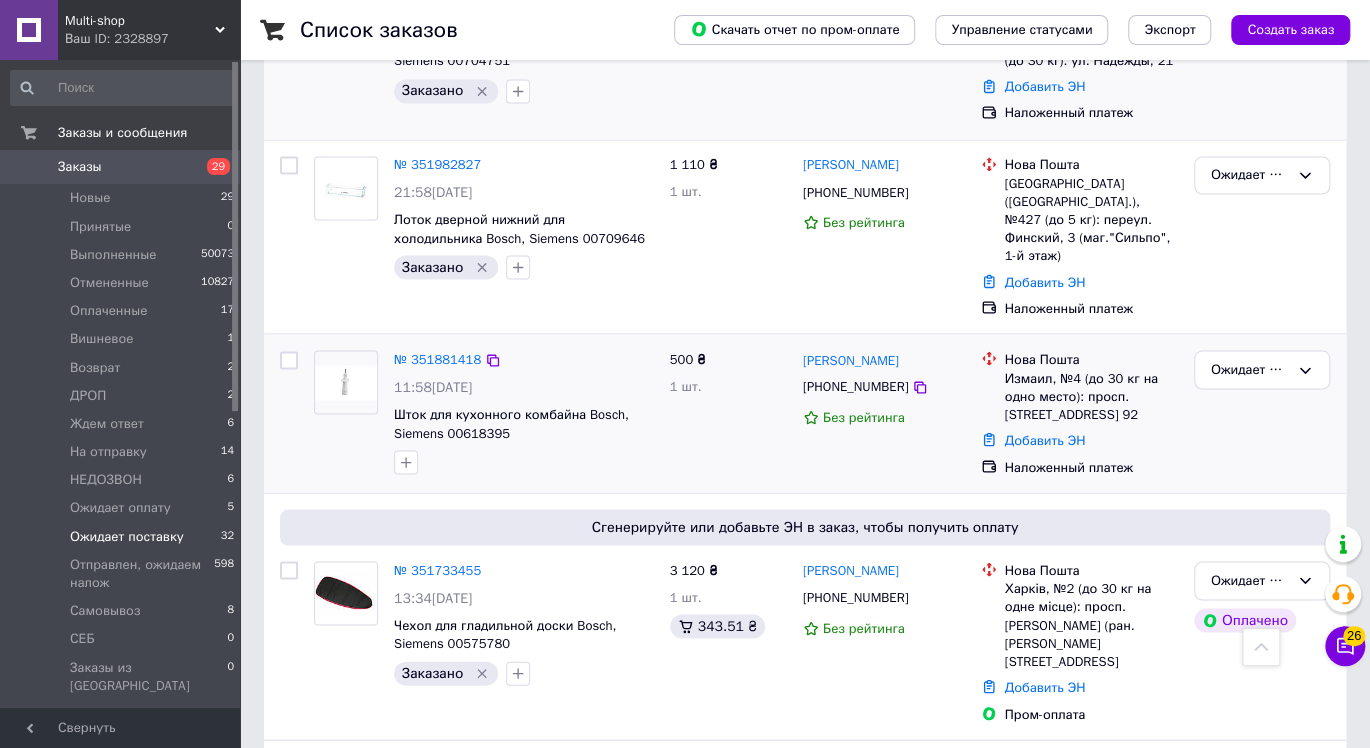 click on "№ 351881418 11:58, 09.07.2025 Шток для кухонного комбайна Bosch, Siemens 00618395" at bounding box center [524, 412] 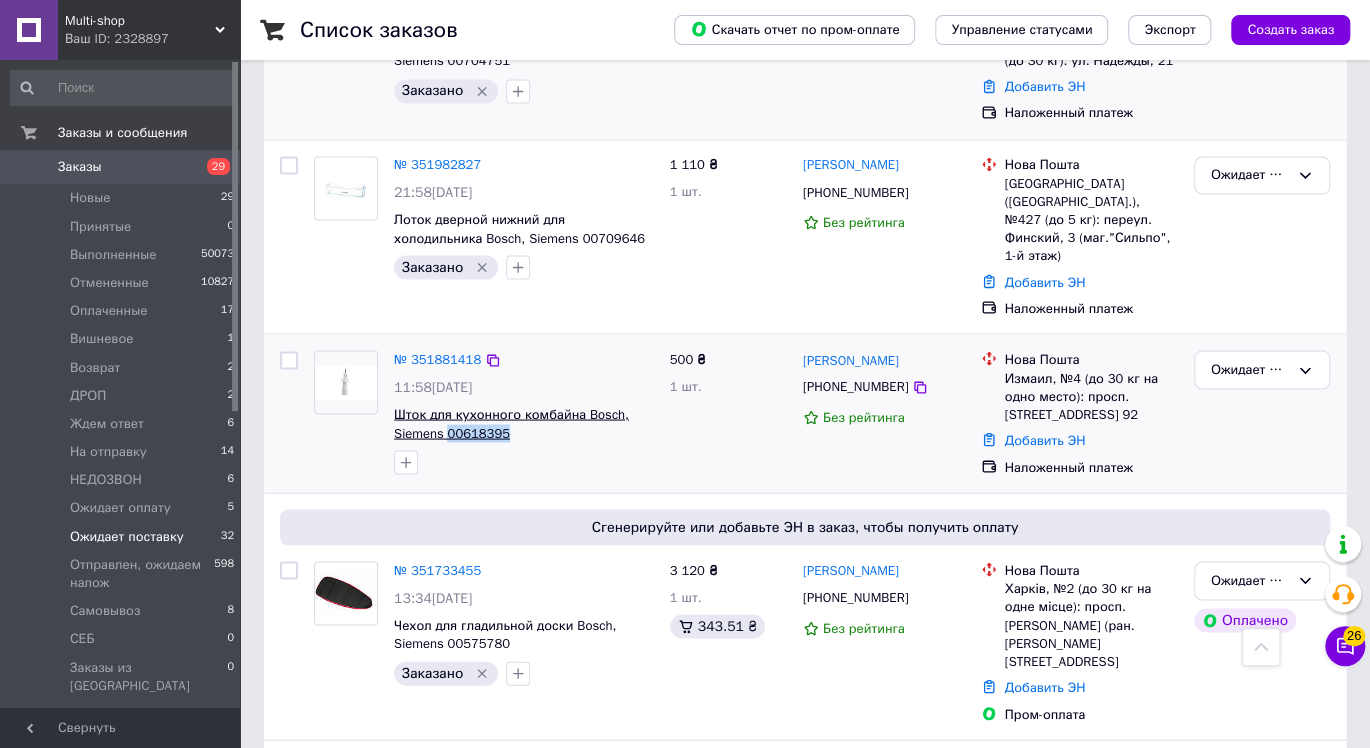 drag, startPoint x: 510, startPoint y: 312, endPoint x: 448, endPoint y: 306, distance: 62.289646 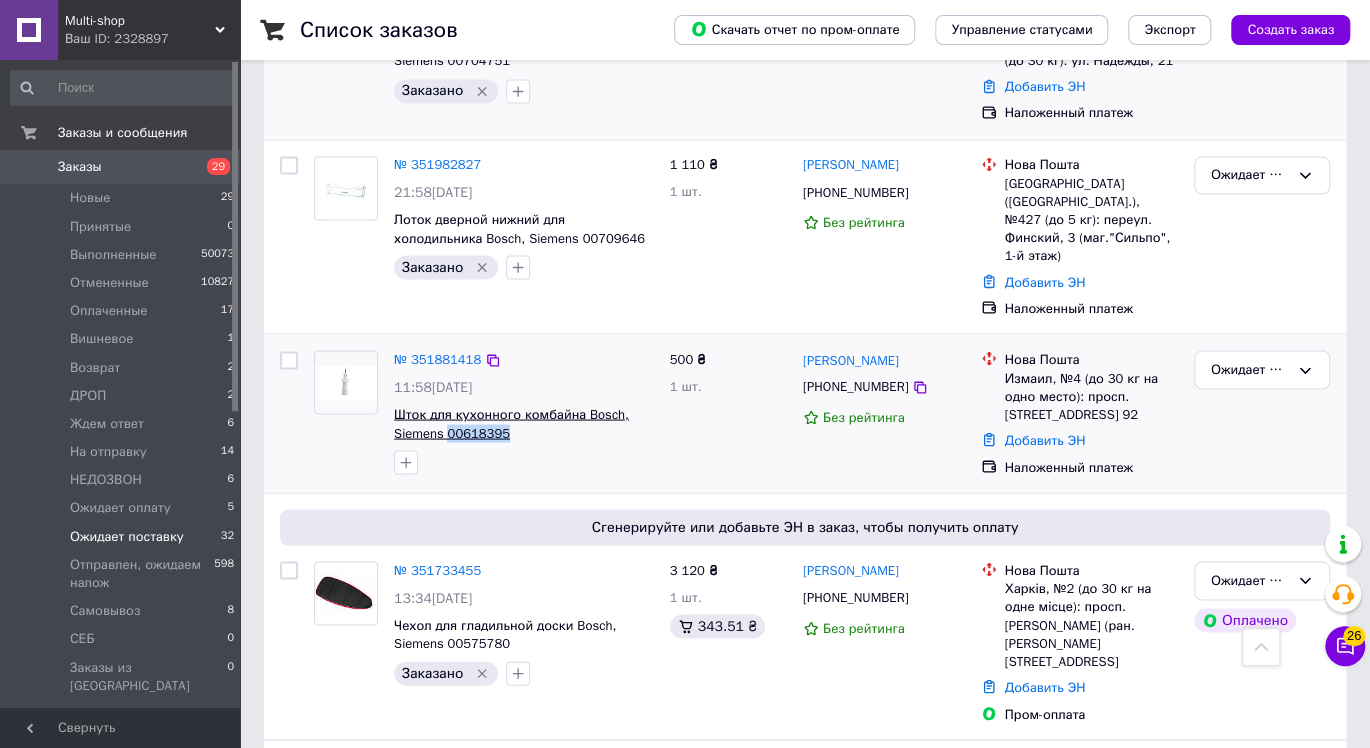 click on "Шток для кухонного комбайна Bosch, Siemens 00618395" at bounding box center [524, 423] 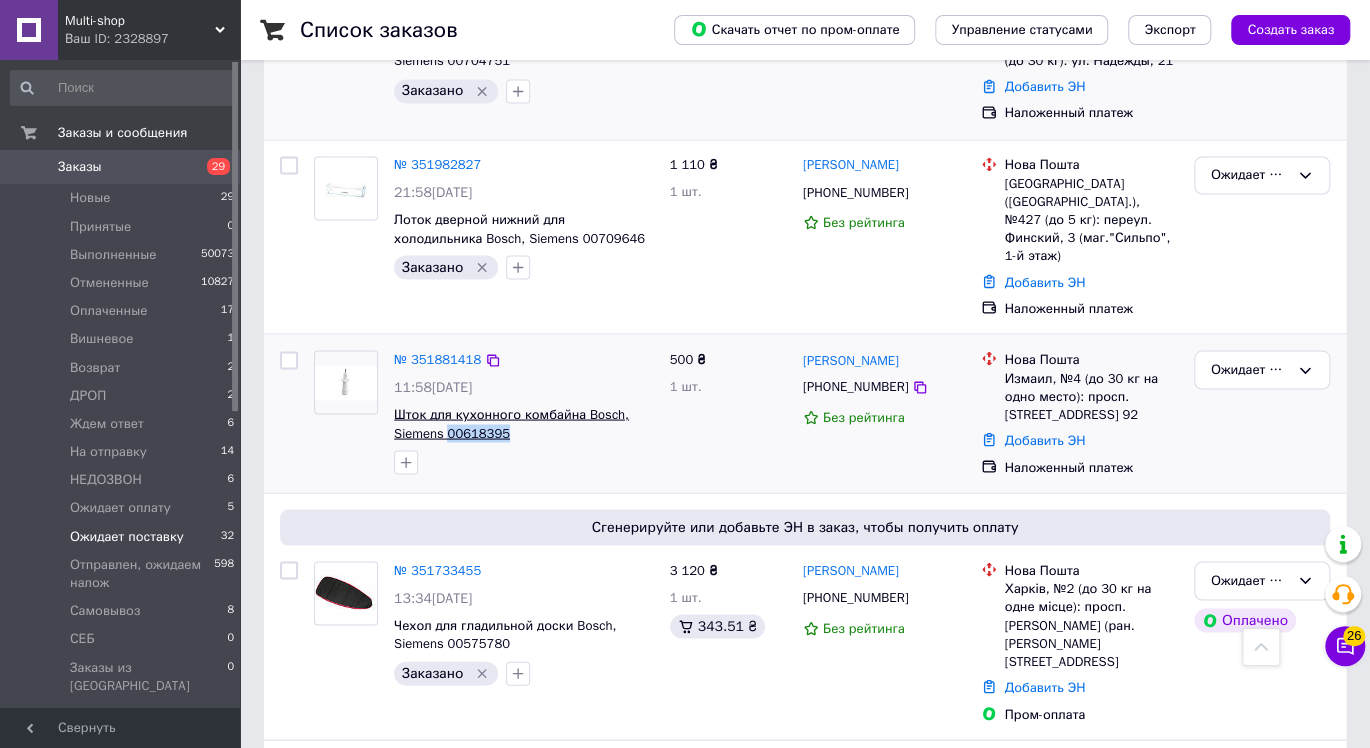 copy on "00618395" 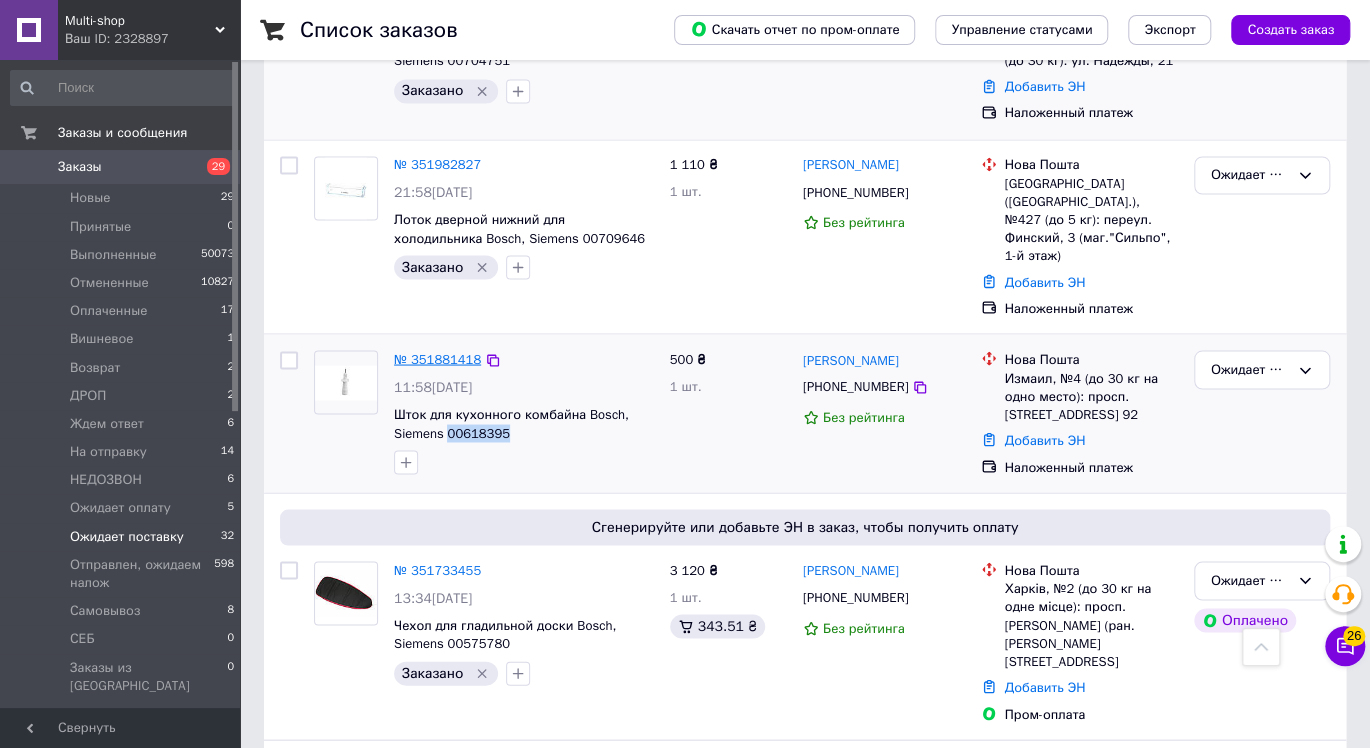 click on "№ 351881418" at bounding box center (437, 358) 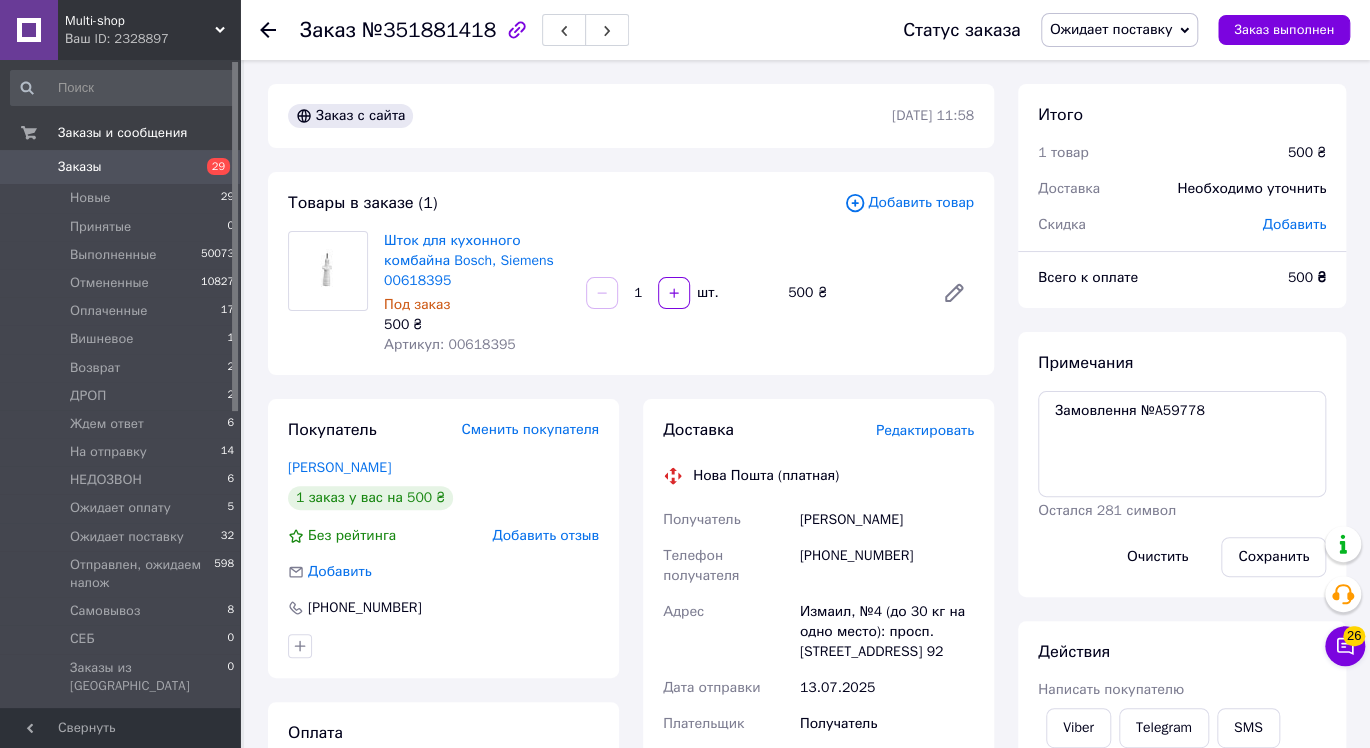 click 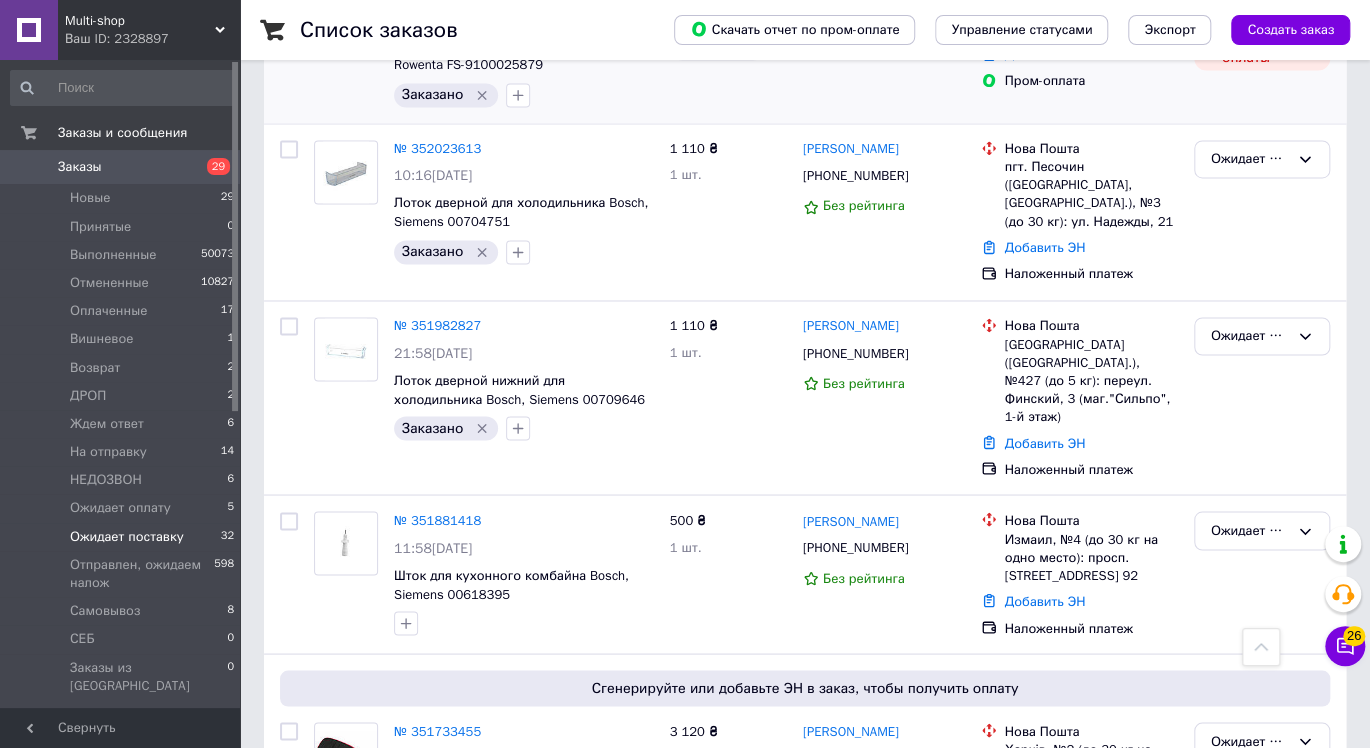scroll, scrollTop: 1555, scrollLeft: 0, axis: vertical 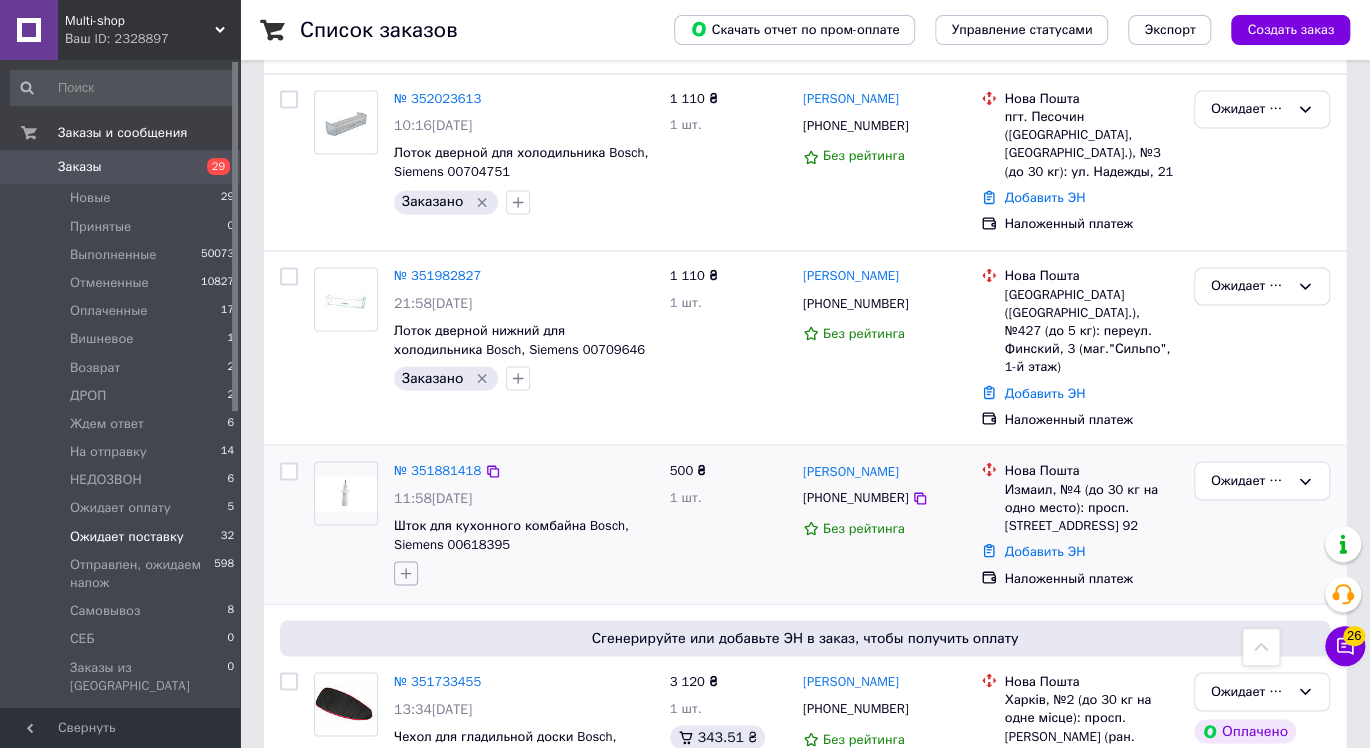 click 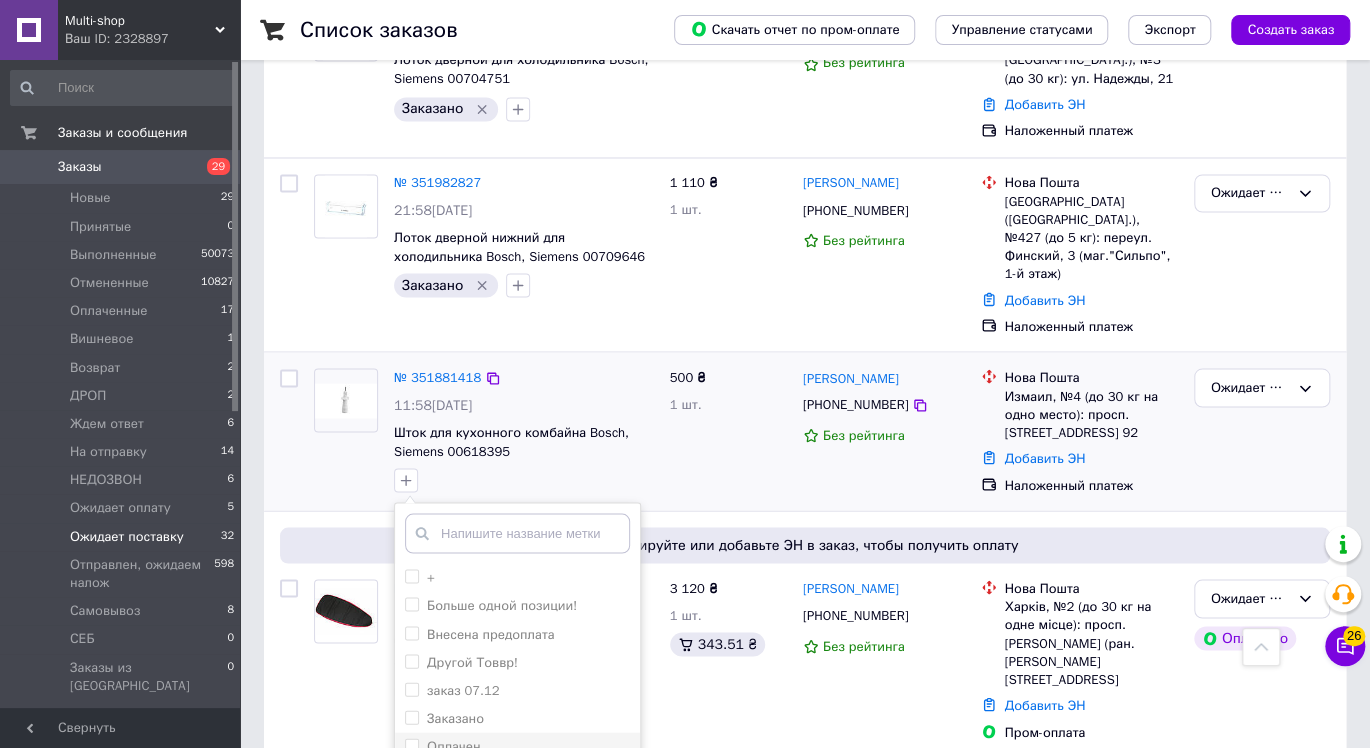 scroll, scrollTop: 1777, scrollLeft: 0, axis: vertical 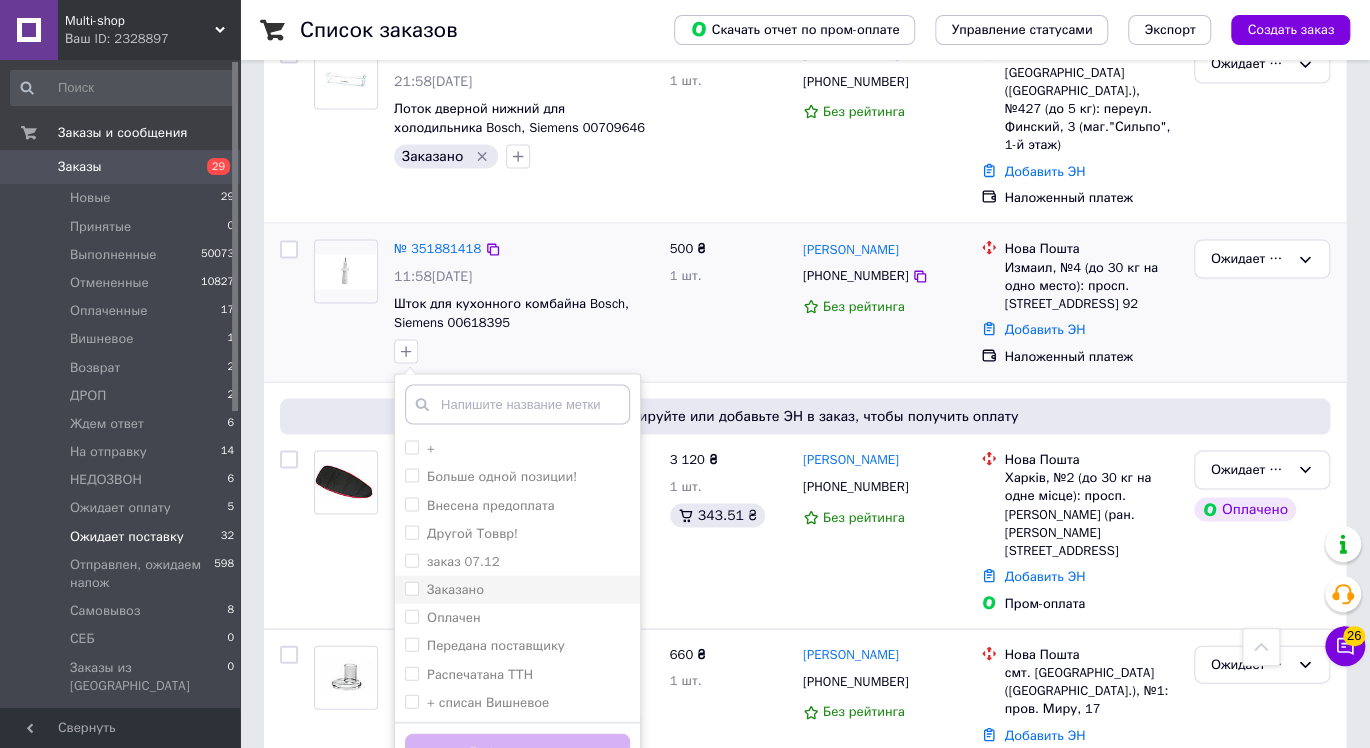 click on "Заказано" at bounding box center (517, 589) 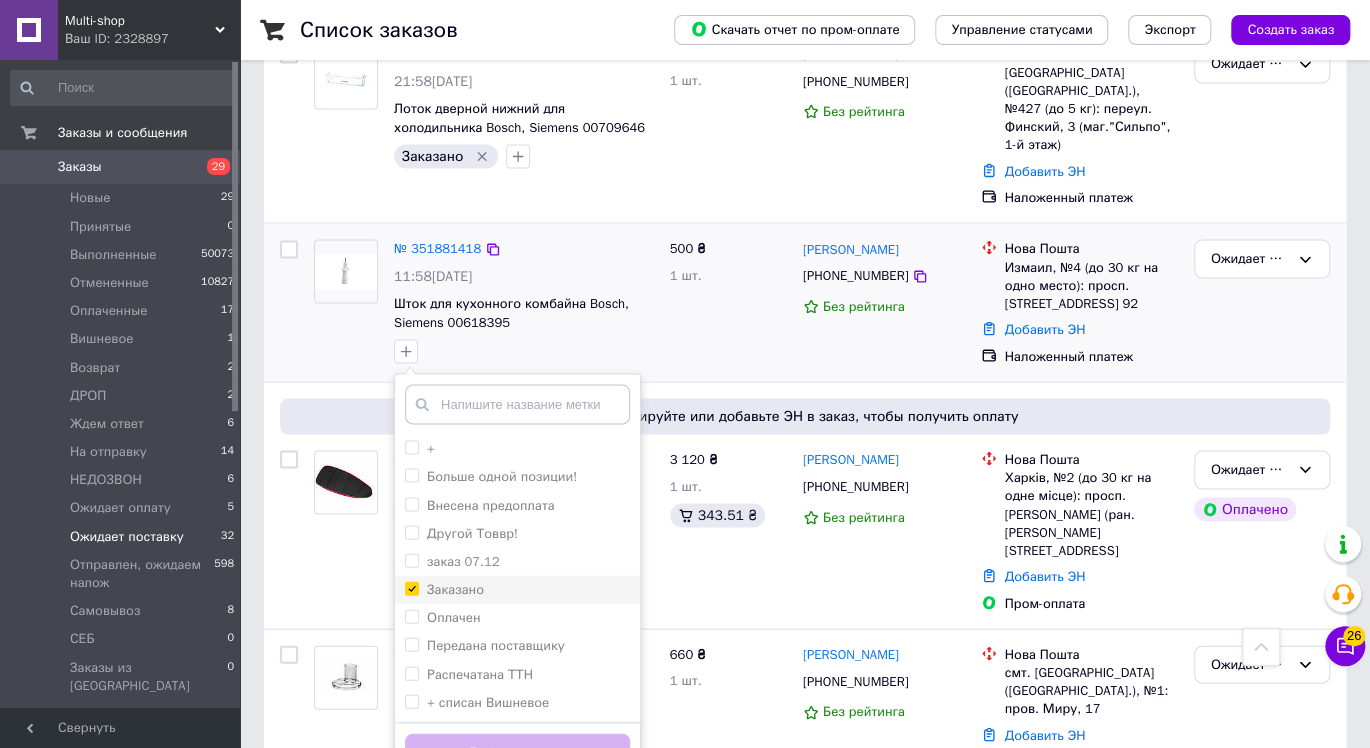 checkbox on "true" 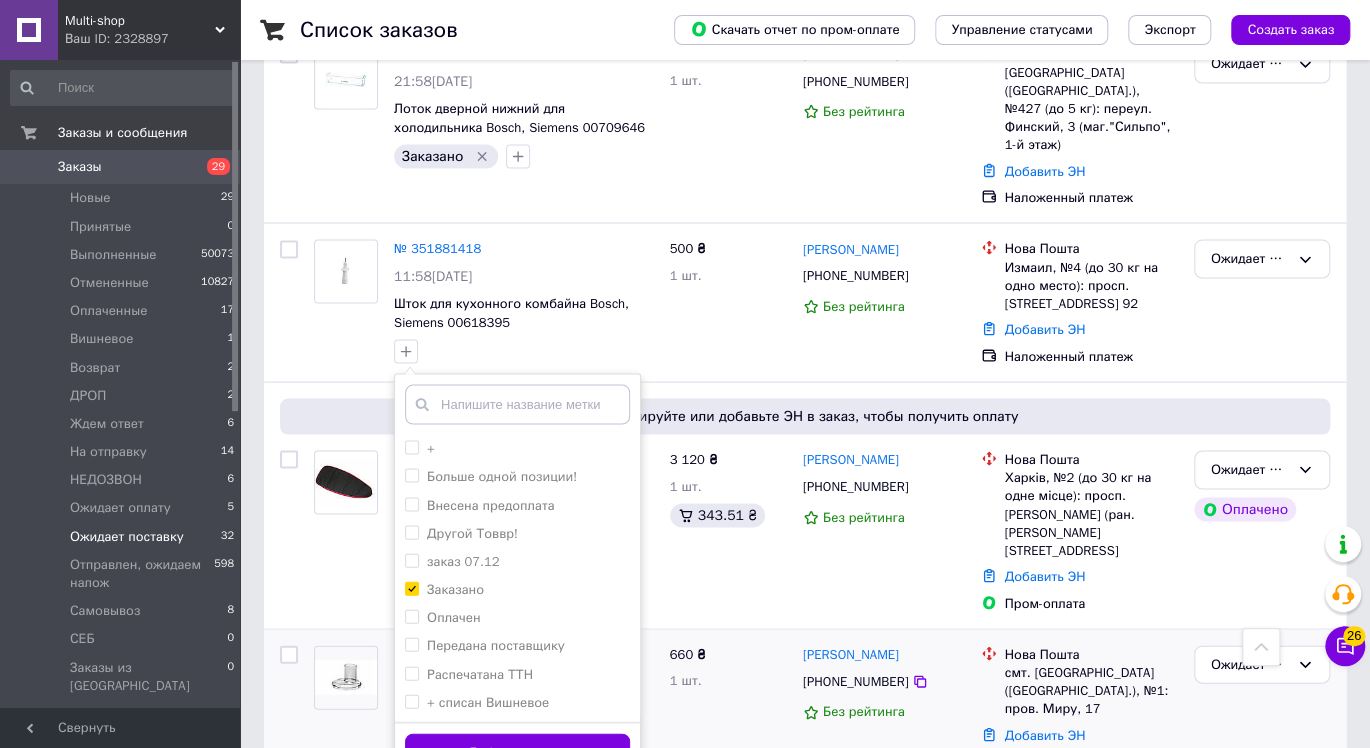 click on "Добавить метку" at bounding box center (517, 752) 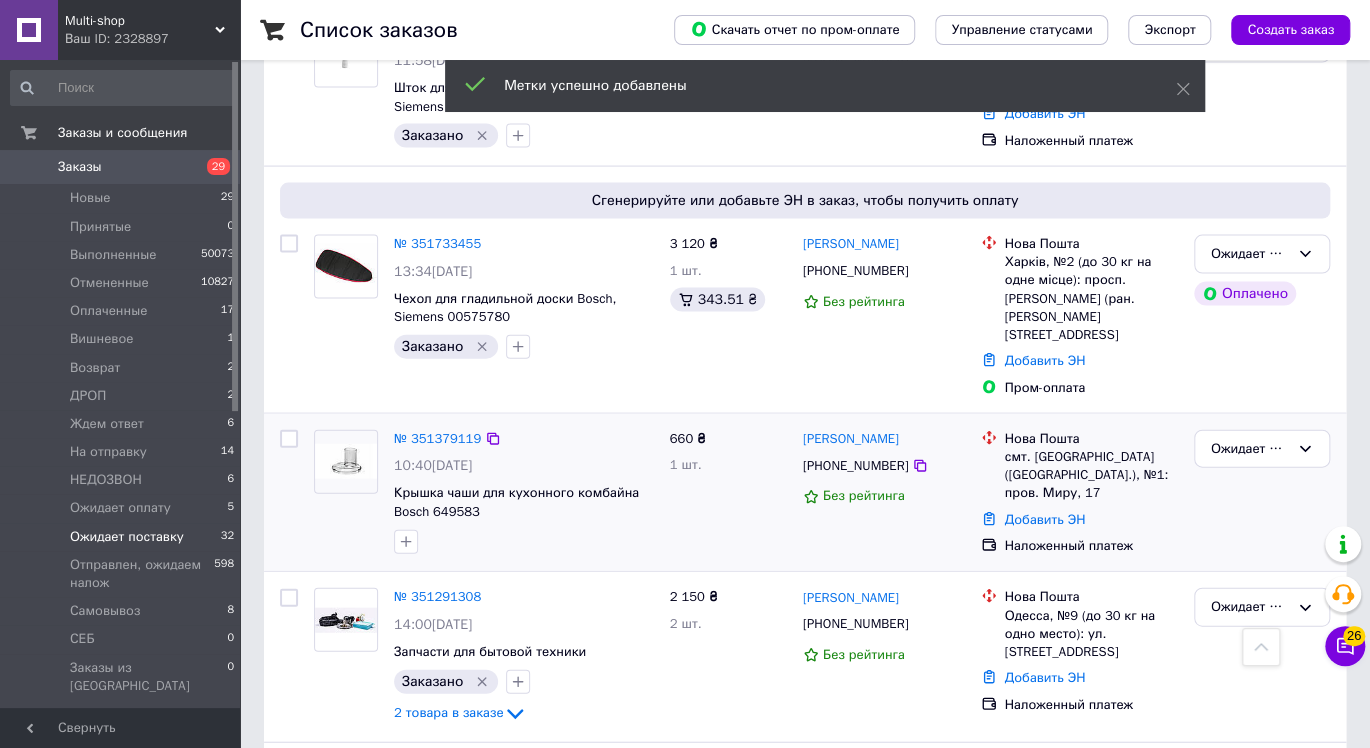 scroll, scrollTop: 2000, scrollLeft: 0, axis: vertical 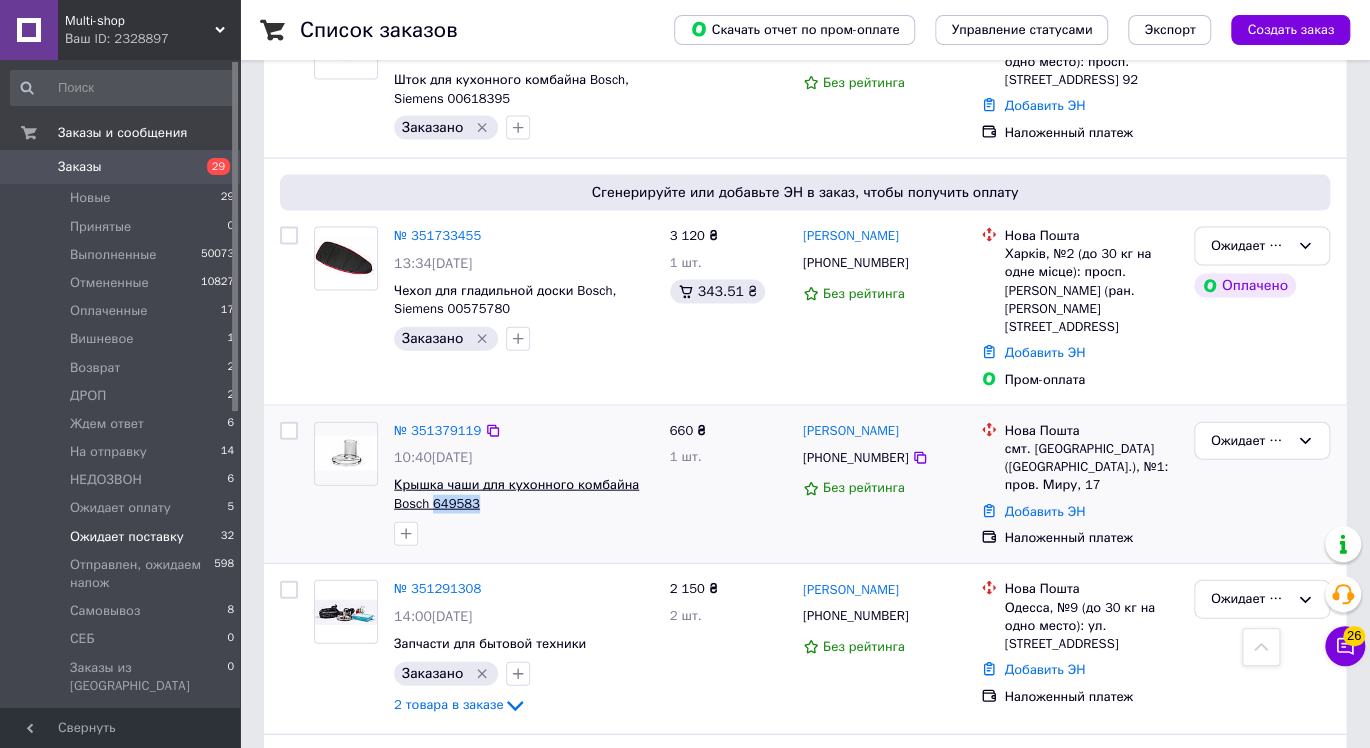 drag, startPoint x: 498, startPoint y: 373, endPoint x: 434, endPoint y: 360, distance: 65.30697 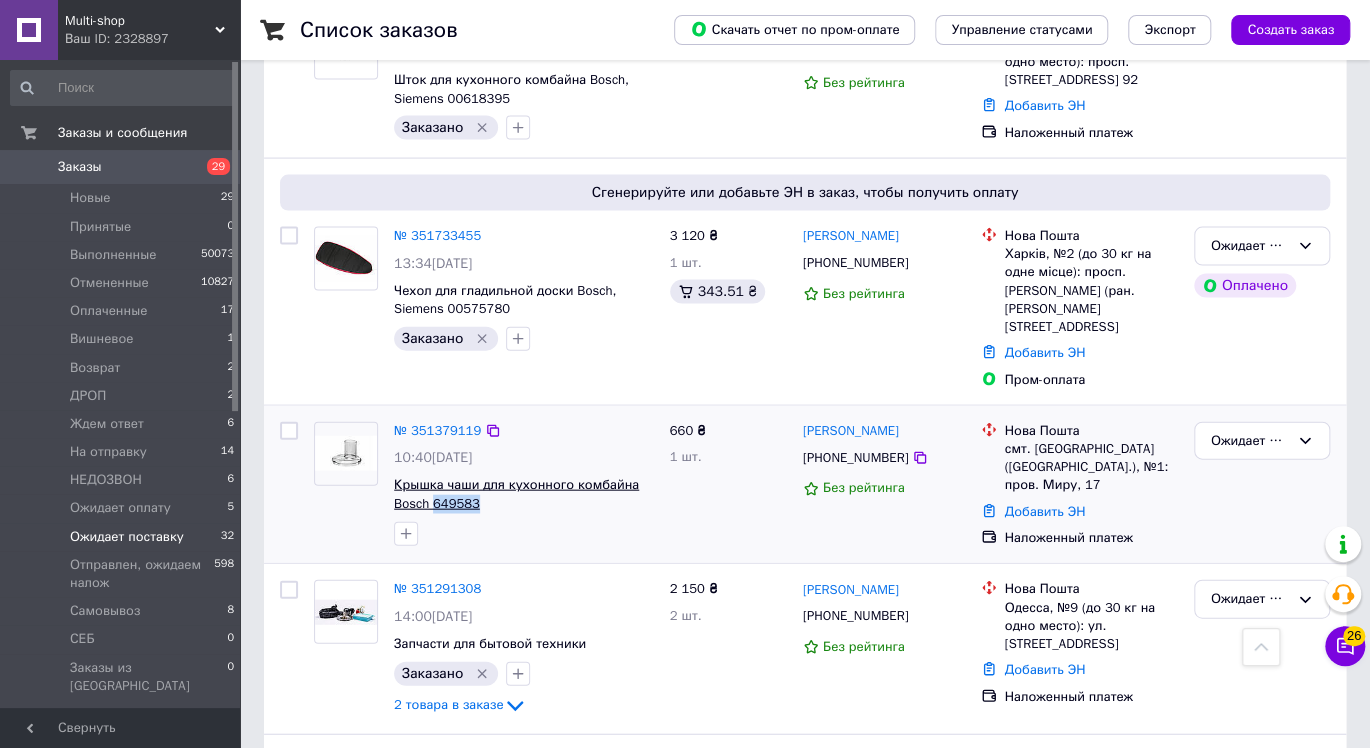 click on "№ 351379119 10:40, 06.07.2025 Крышка чаши для кухонного комбайна Bosch 649583" at bounding box center (524, 484) 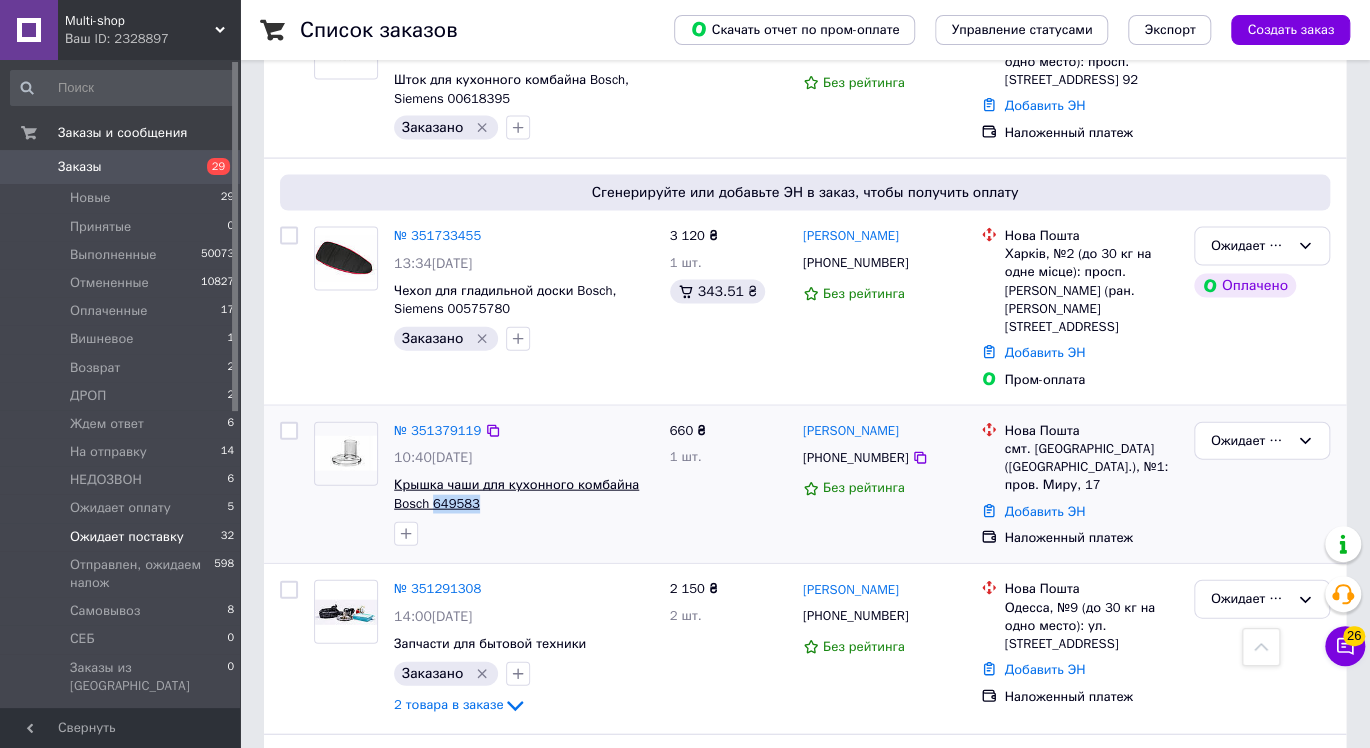 copy on "649583" 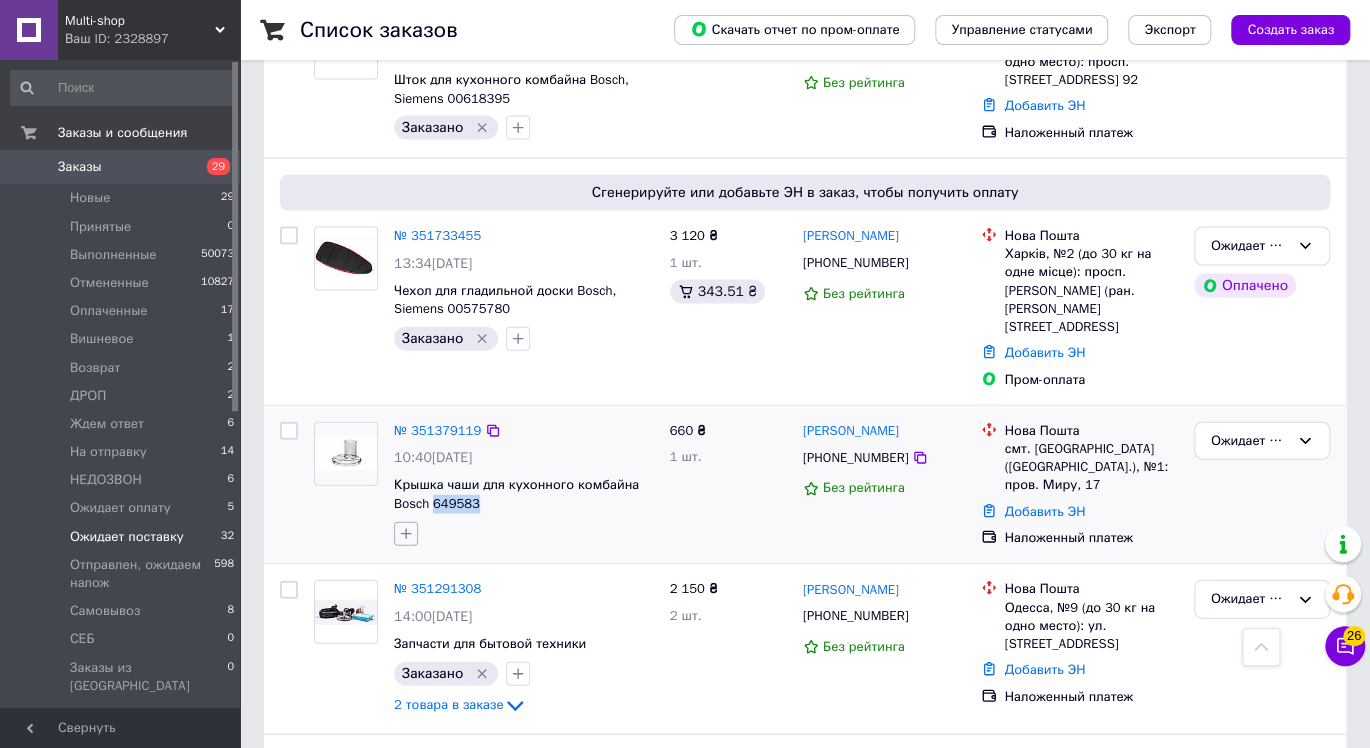 click 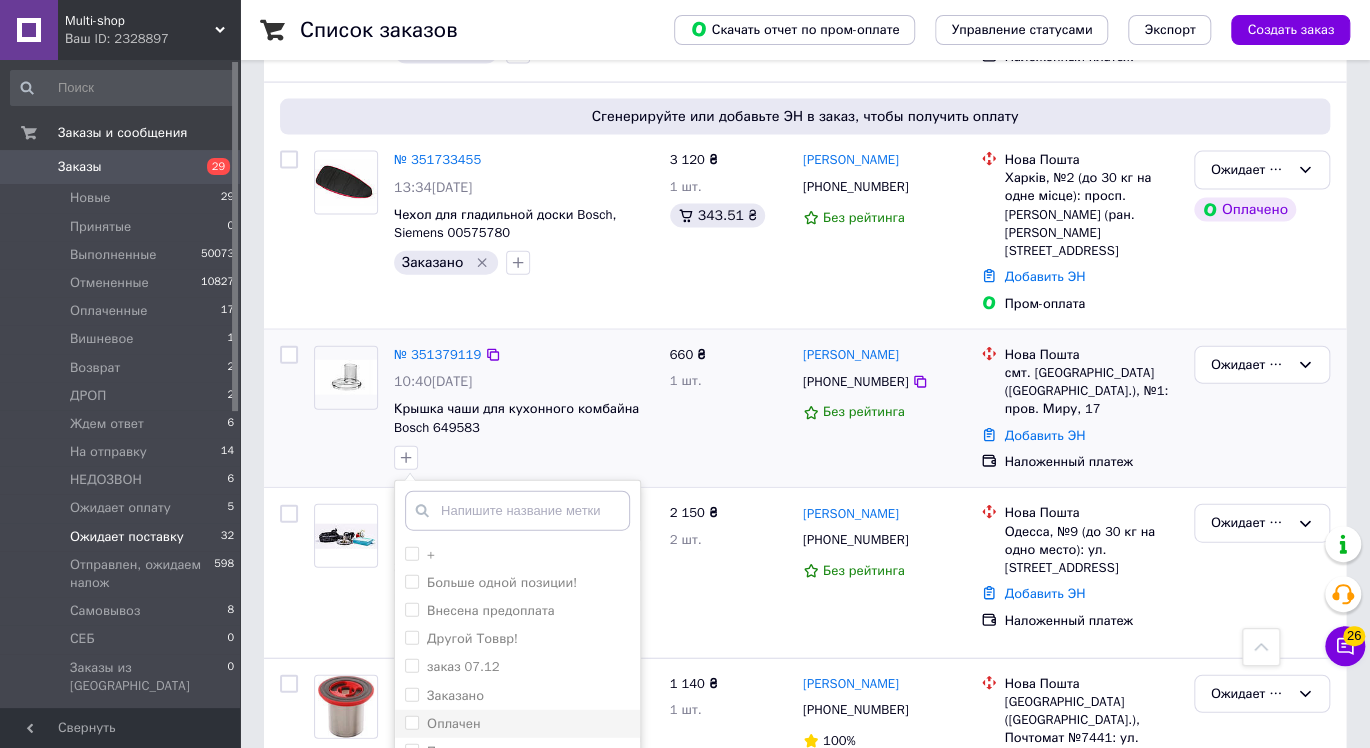 scroll, scrollTop: 2111, scrollLeft: 0, axis: vertical 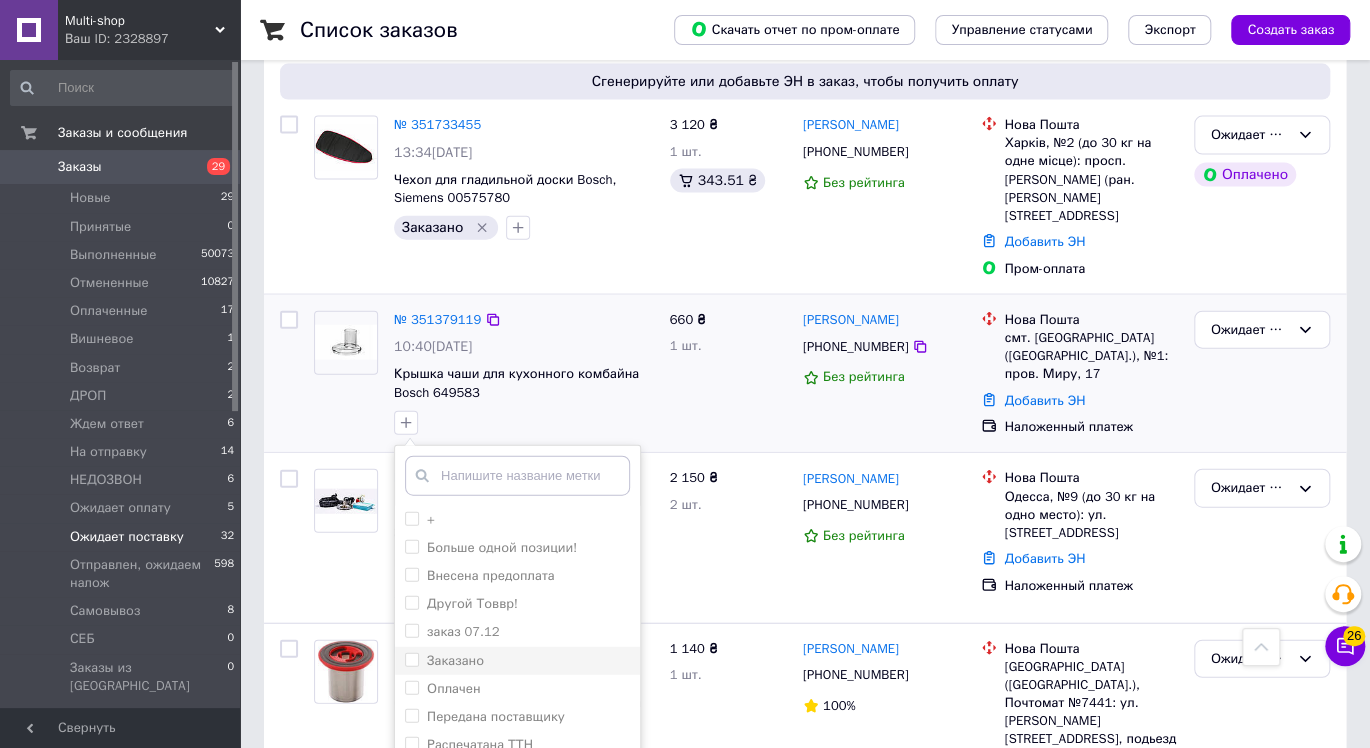 click on "Заказано" at bounding box center [517, 661] 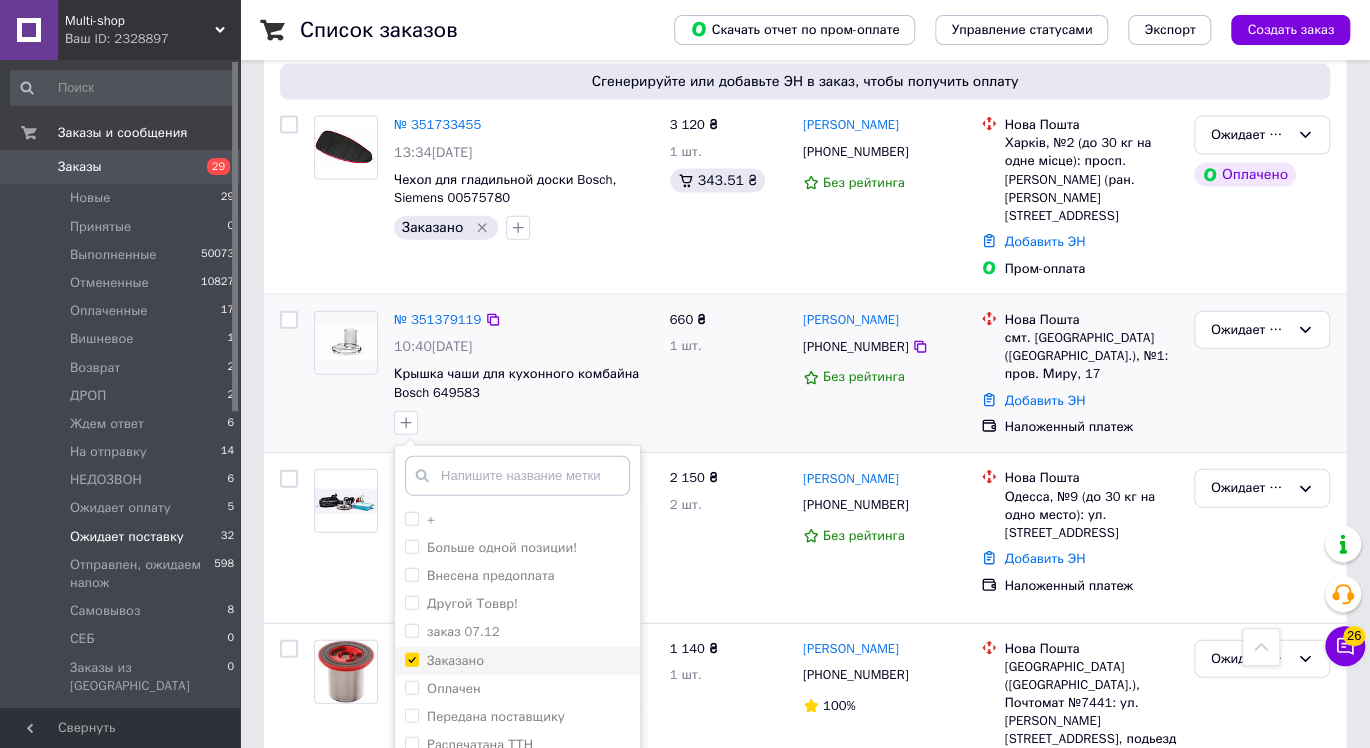 checkbox on "true" 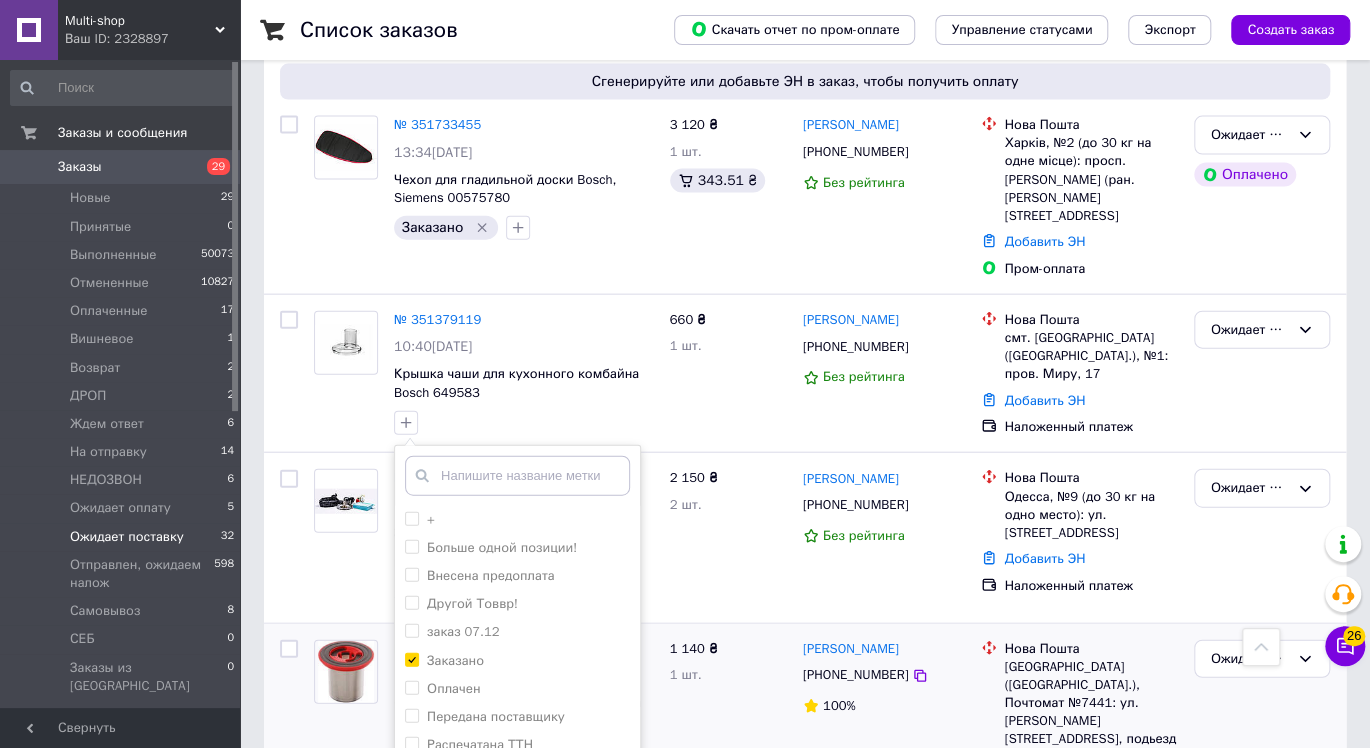drag, startPoint x: 548, startPoint y: 672, endPoint x: 552, endPoint y: 655, distance: 17.464249 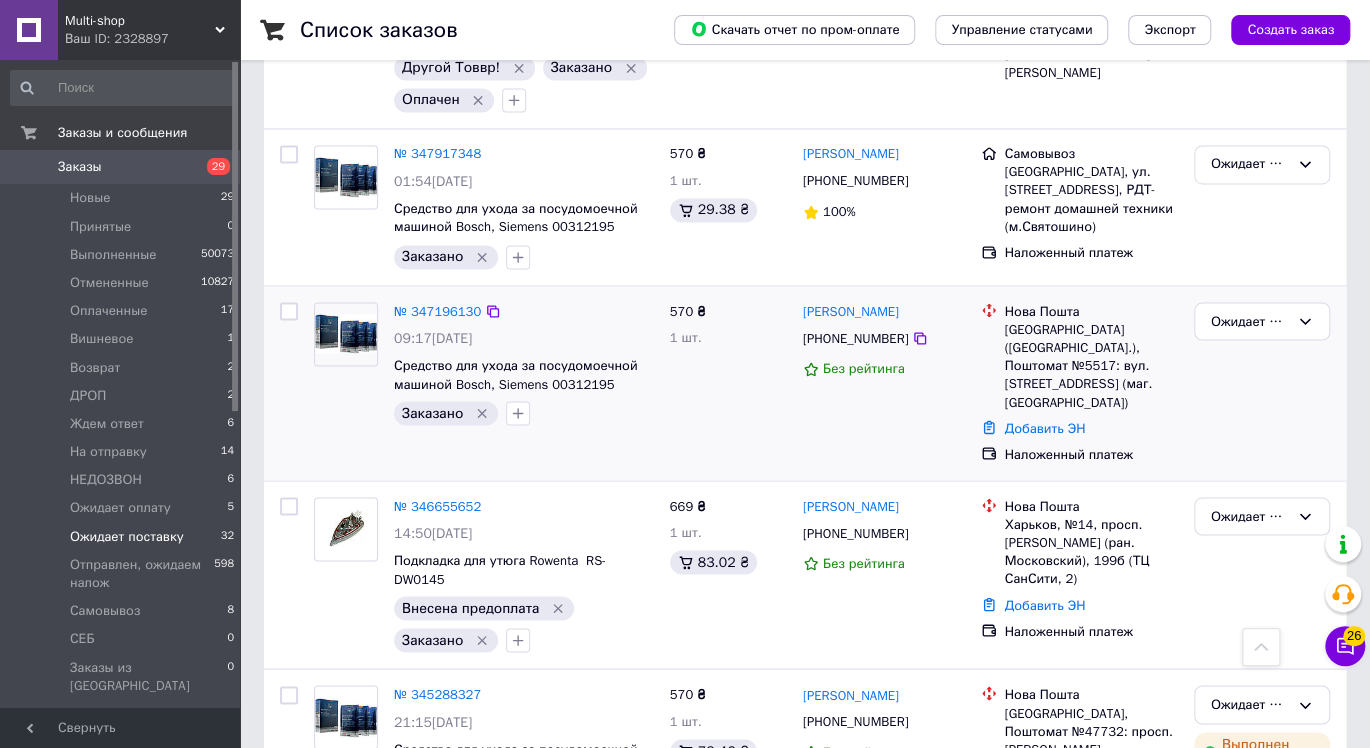 scroll, scrollTop: 5322, scrollLeft: 0, axis: vertical 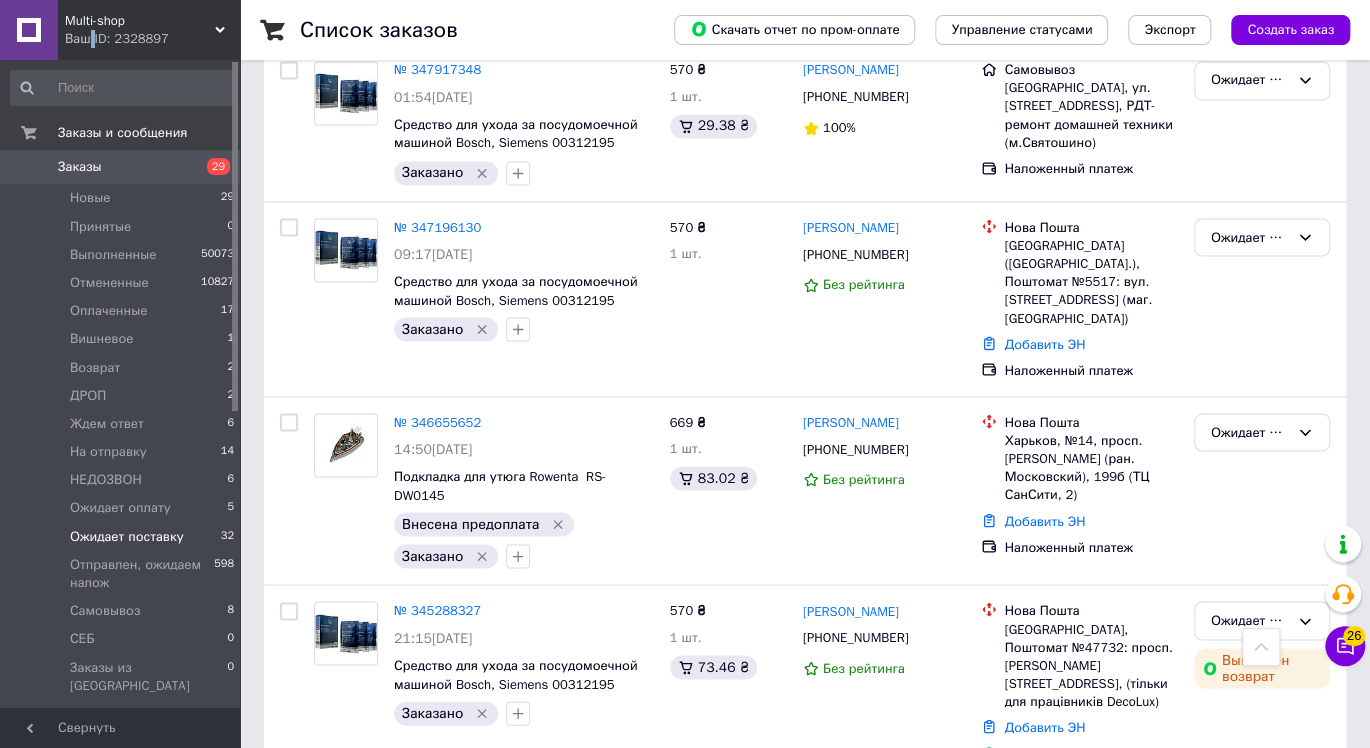click on "Ваш ID: 2328897" at bounding box center (152, 39) 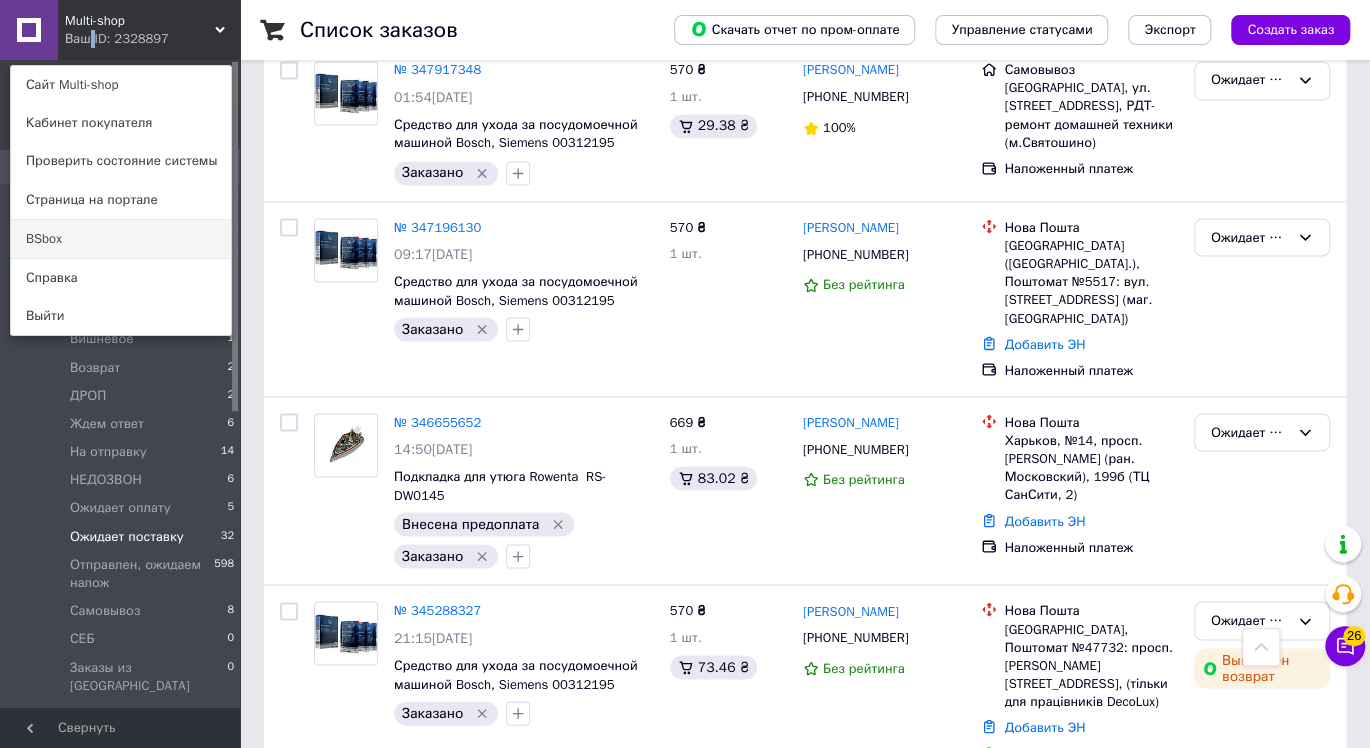 click on "BSbox" at bounding box center [121, 239] 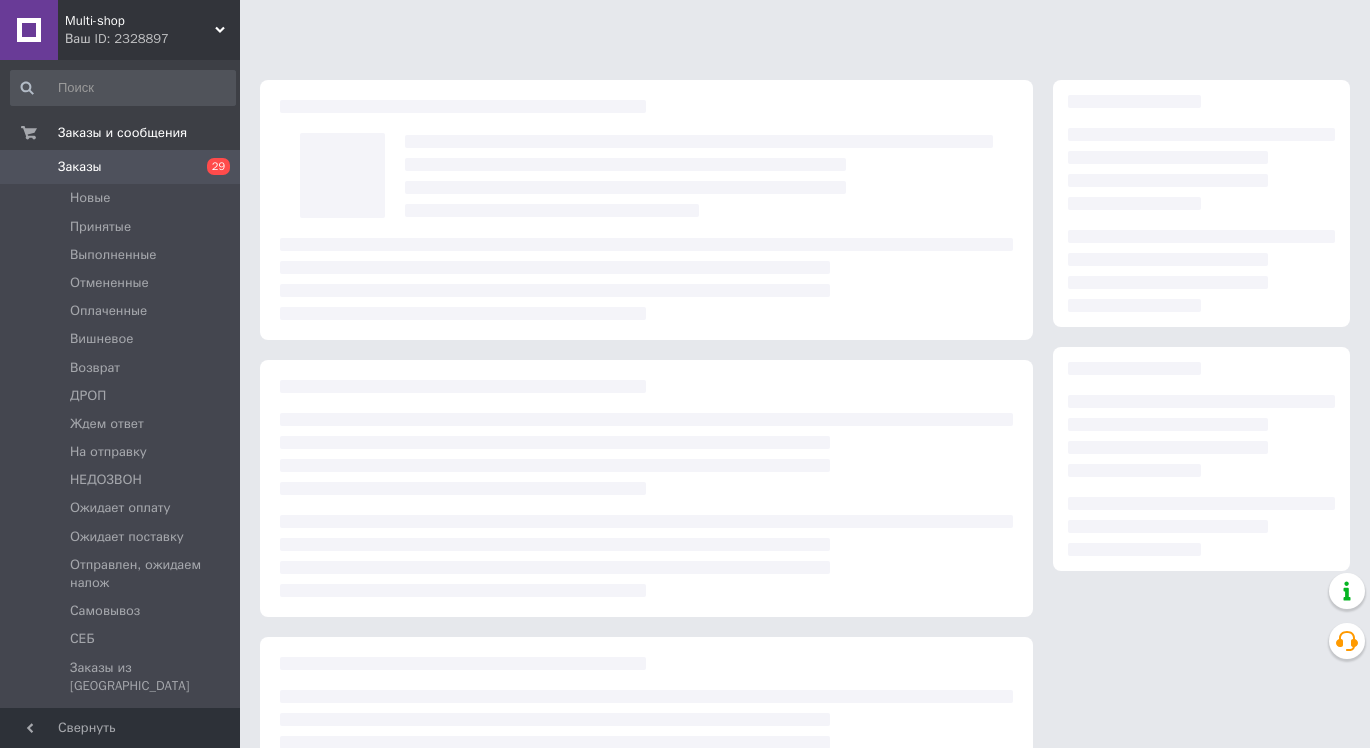scroll, scrollTop: 0, scrollLeft: 0, axis: both 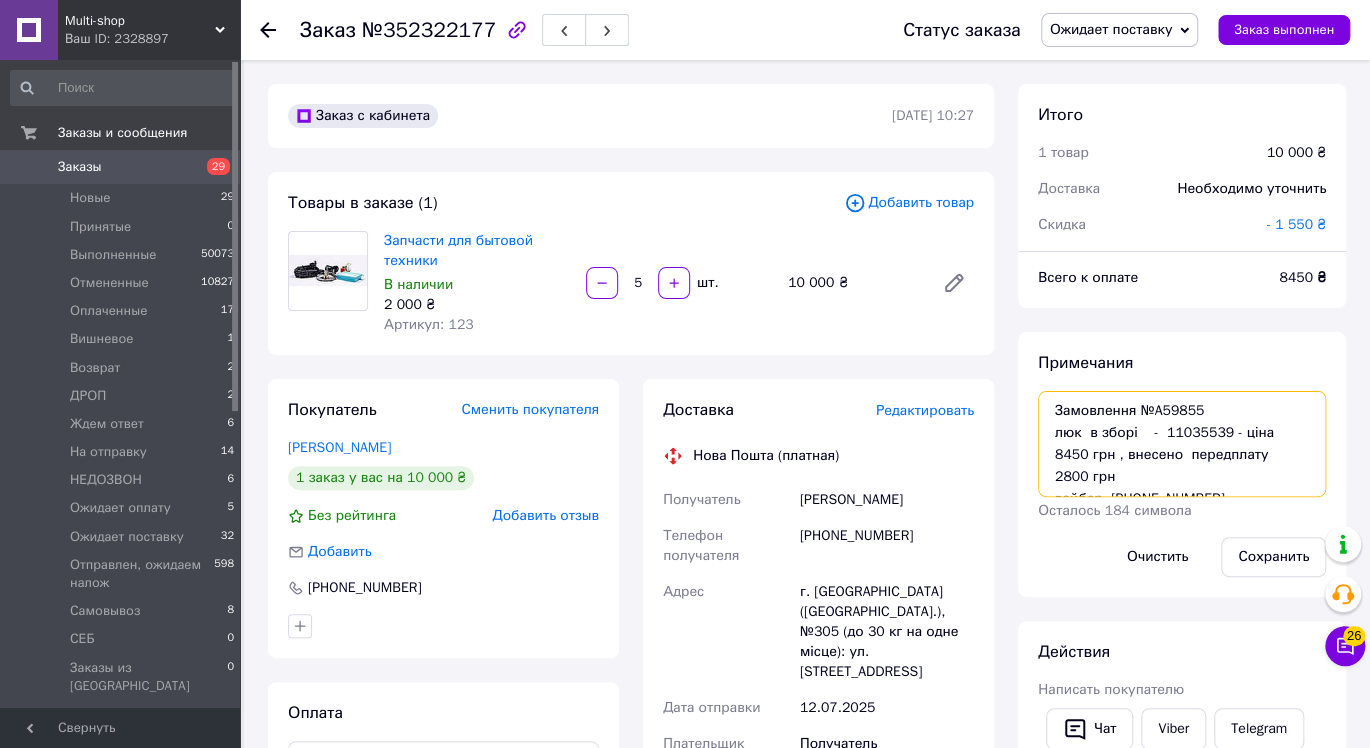click on "Замовлення №A59855
люк  в зборі    -  11035539 - ціна 8450 грн , внесено  передплату  2800 грн
вайбер  +380972220220" at bounding box center (1182, 444) 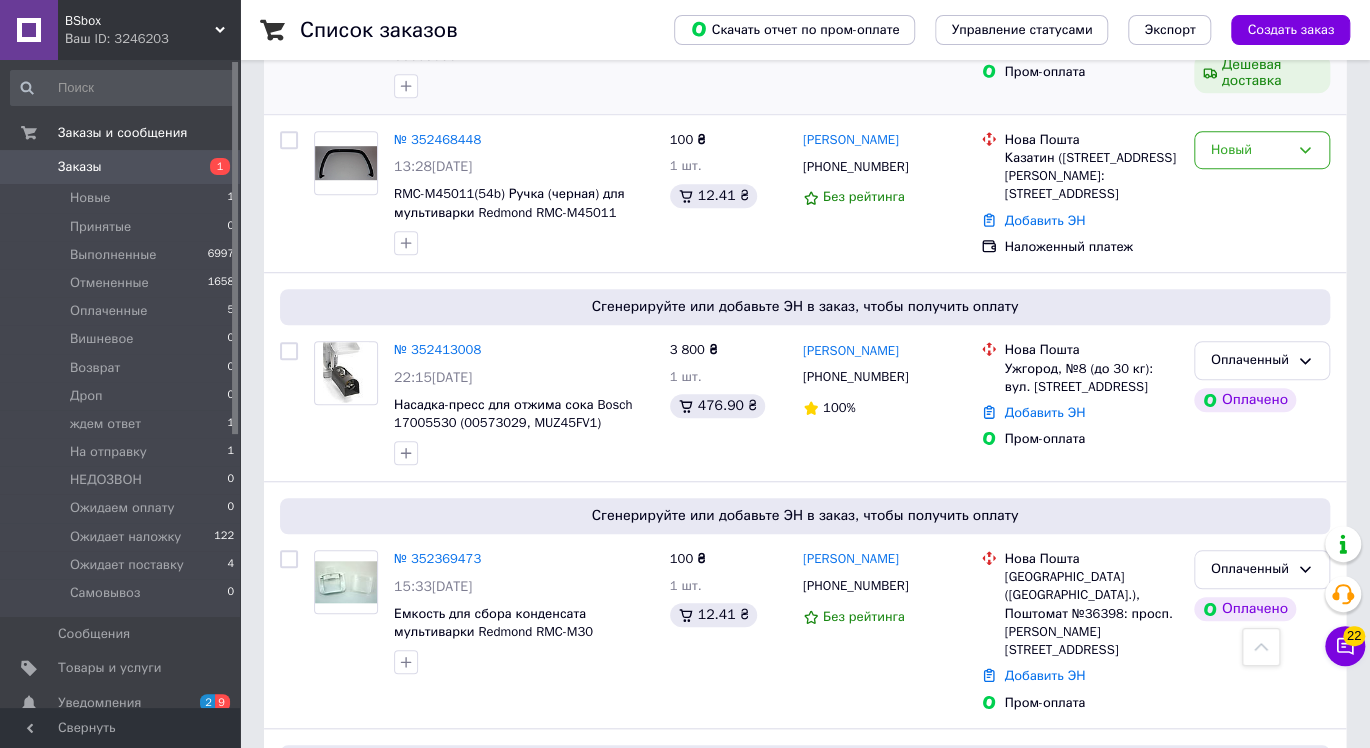 scroll, scrollTop: 555, scrollLeft: 0, axis: vertical 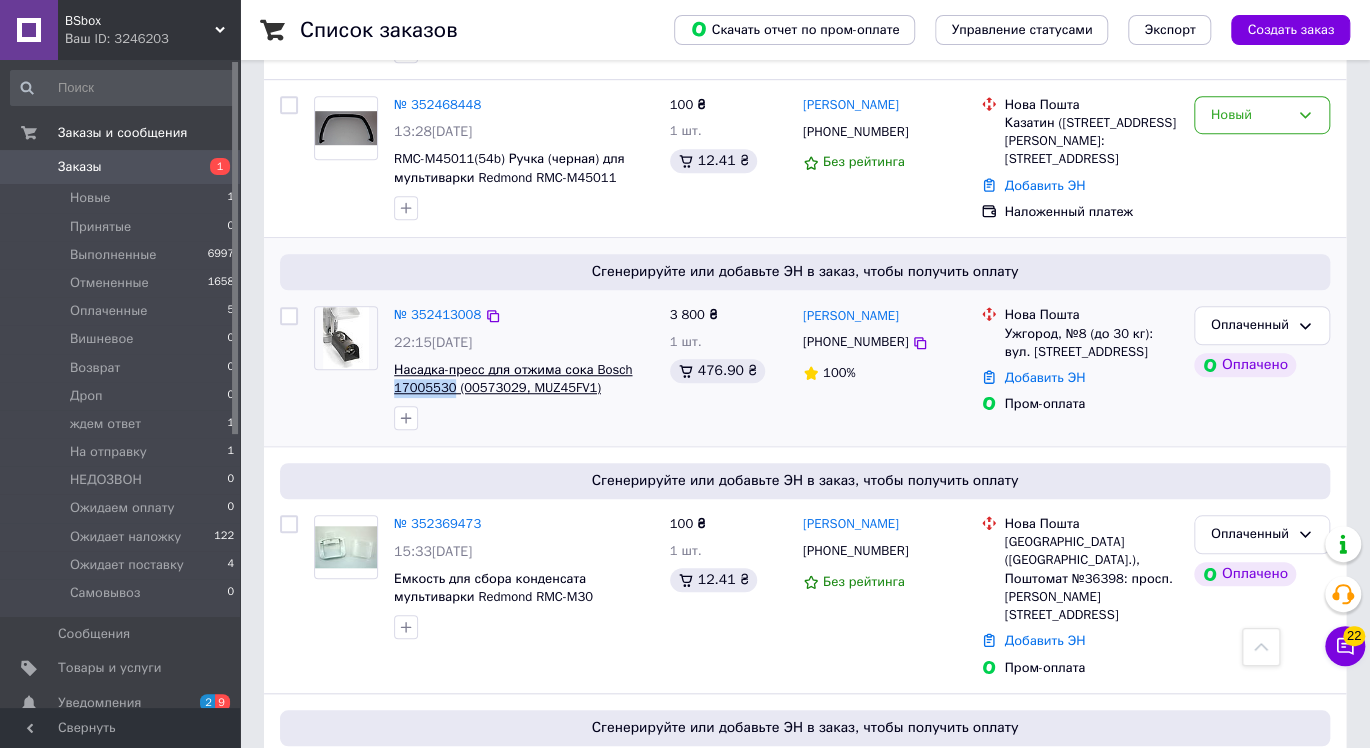 drag, startPoint x: 388, startPoint y: 387, endPoint x: 448, endPoint y: 392, distance: 60.207973 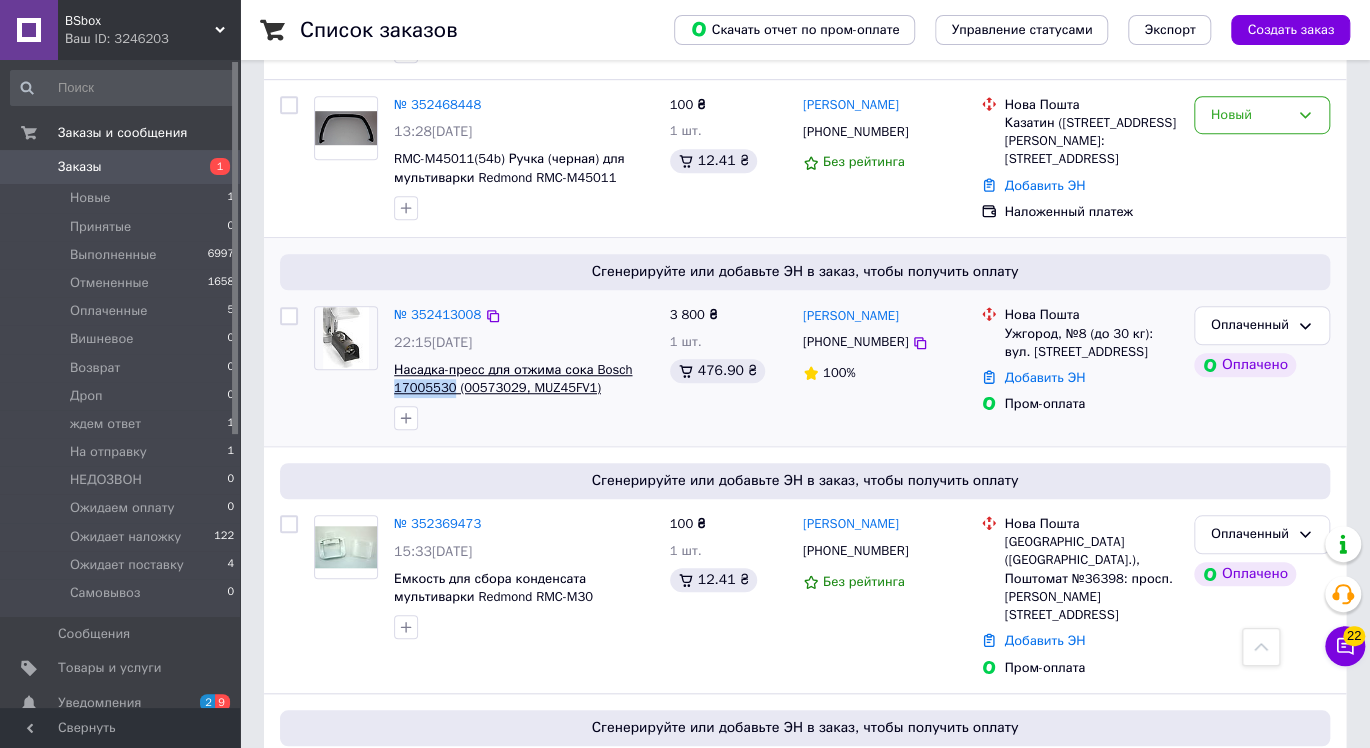 click on "№ 352413008 22:15, 12.07.2025 Насадка-пресс для отжима сока Bosch 17005530 (00573029, MUZ45FV1)" at bounding box center (524, 368) 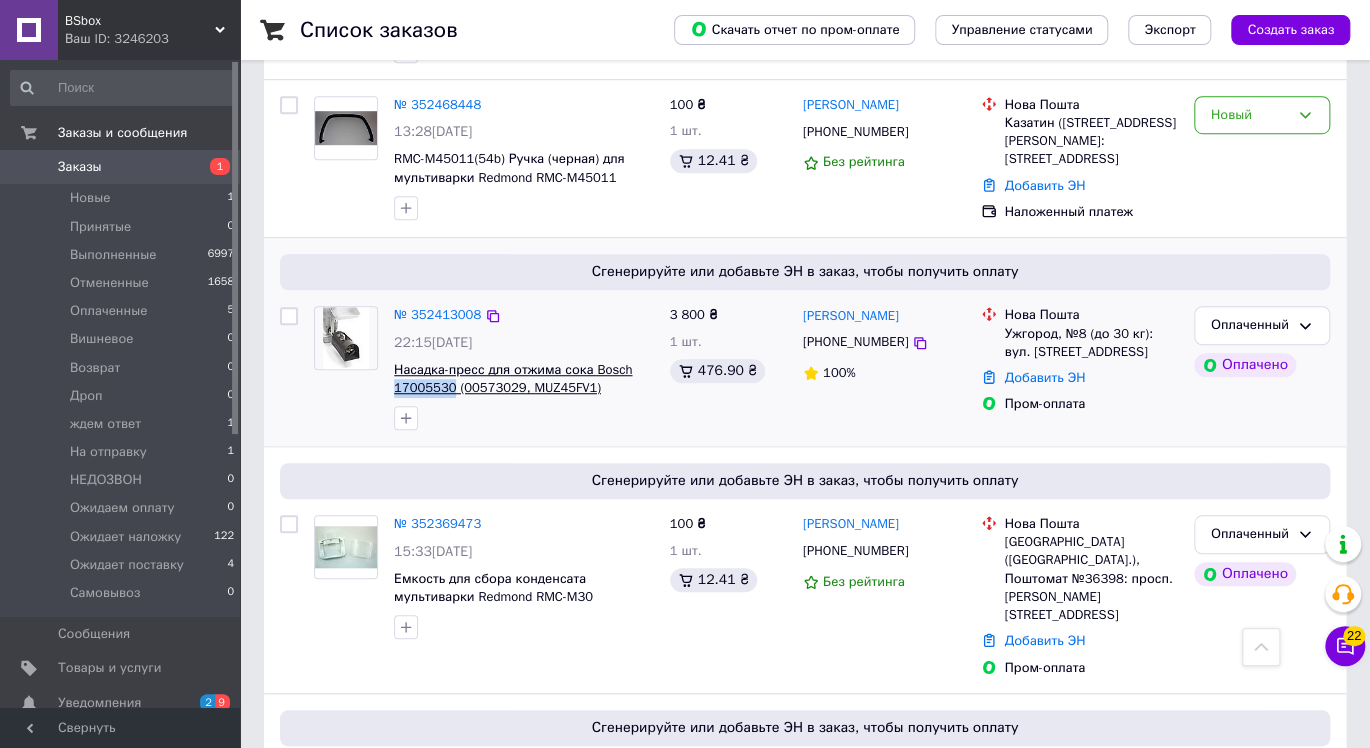 copy on "17005530" 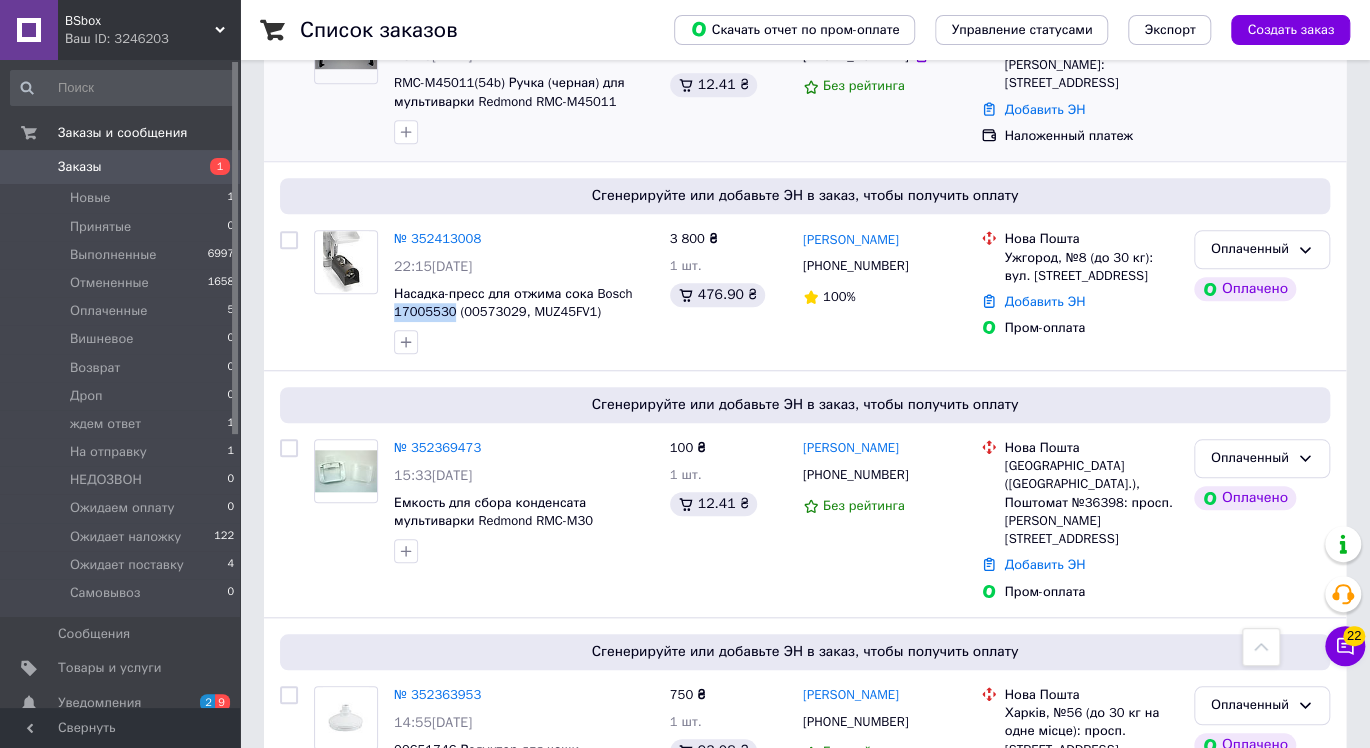 scroll, scrollTop: 666, scrollLeft: 0, axis: vertical 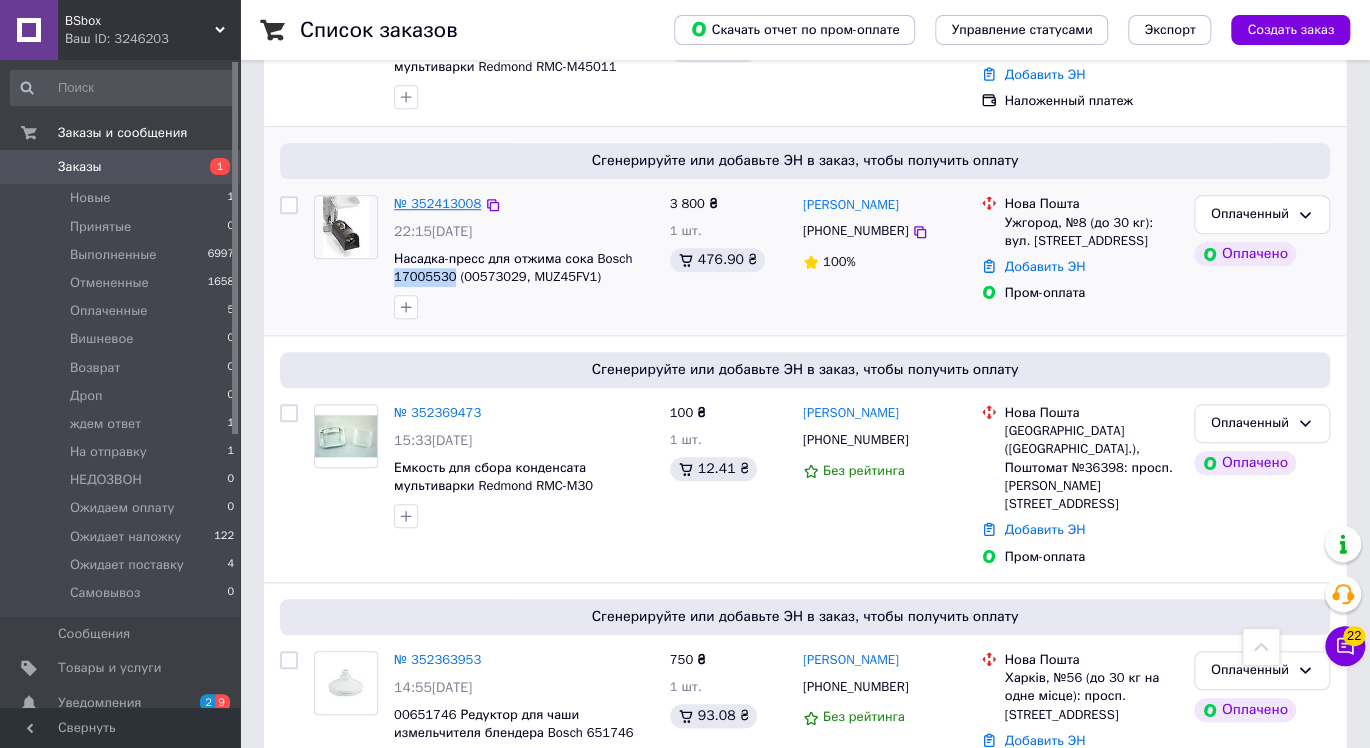 click on "№ 352413008" at bounding box center [437, 203] 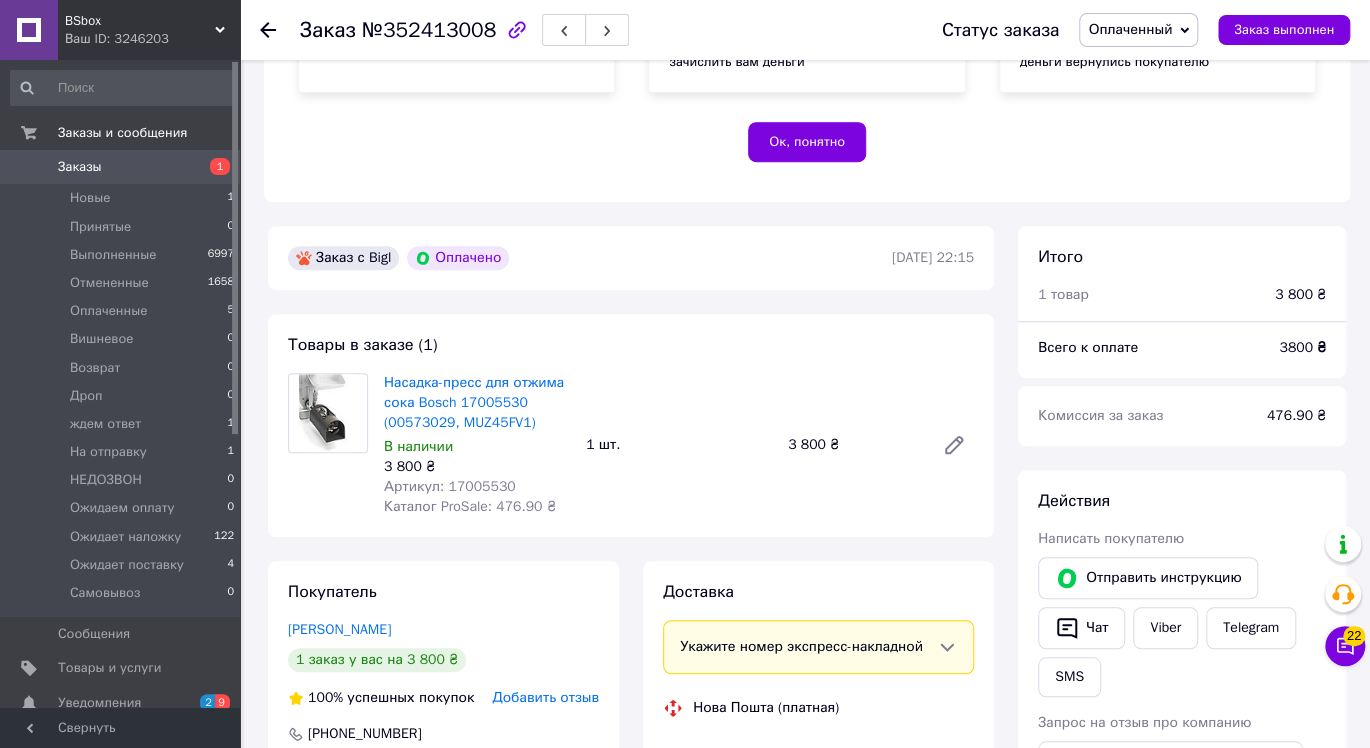 scroll, scrollTop: 444, scrollLeft: 0, axis: vertical 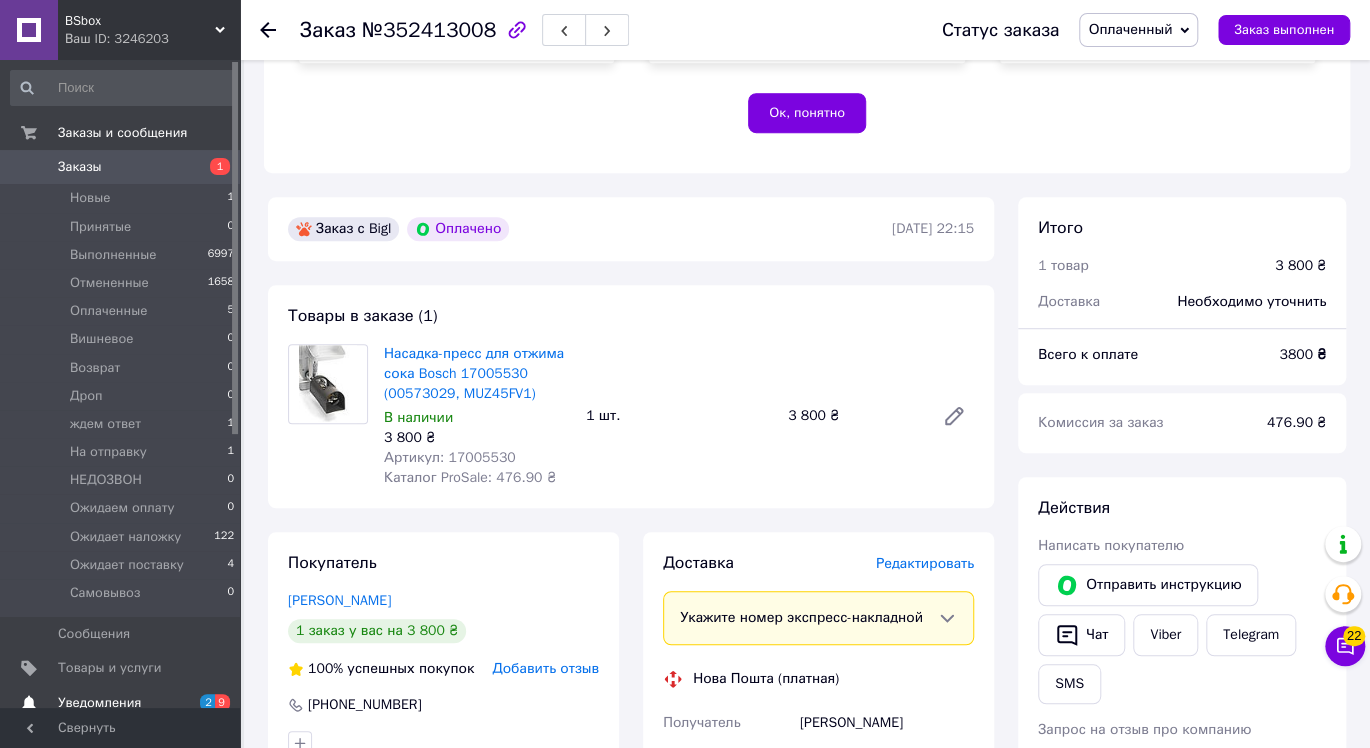 click on "Уведомления" at bounding box center [121, 703] 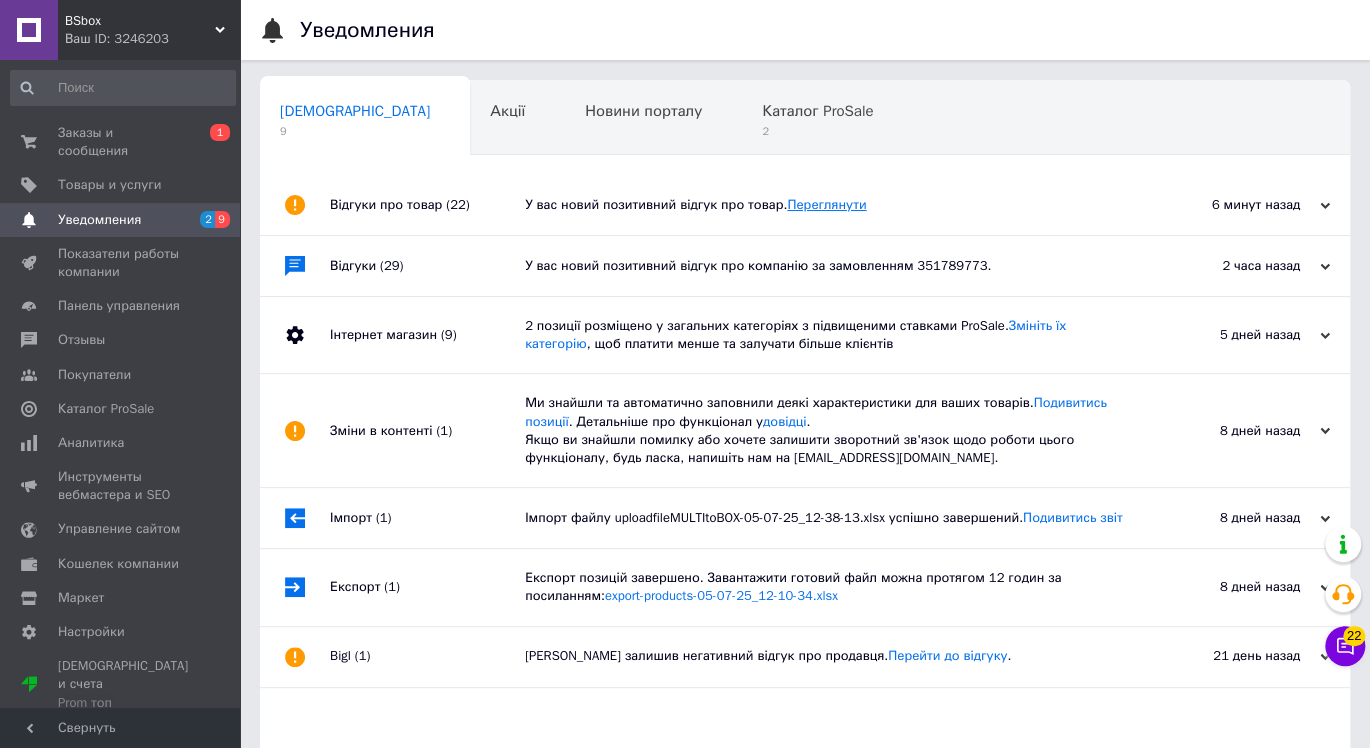 click on "Переглянути" at bounding box center [826, 204] 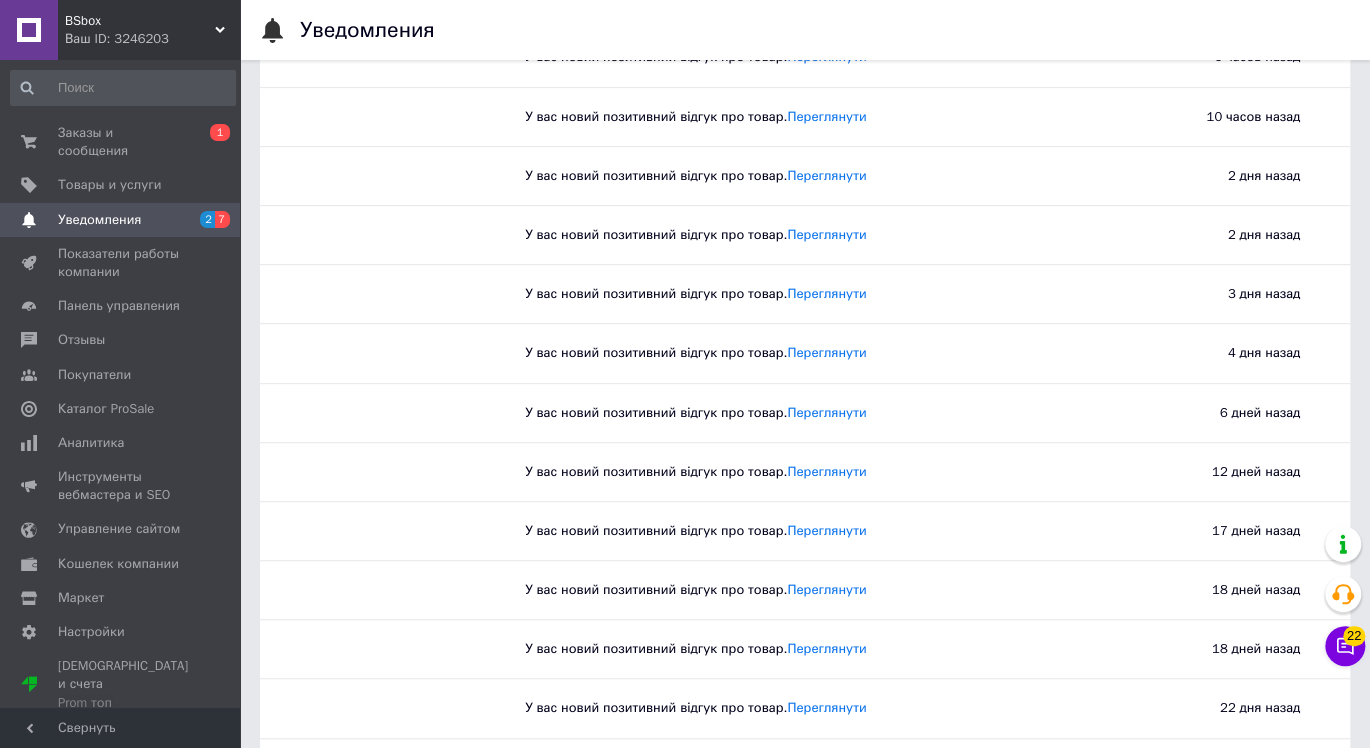 scroll, scrollTop: 333, scrollLeft: 0, axis: vertical 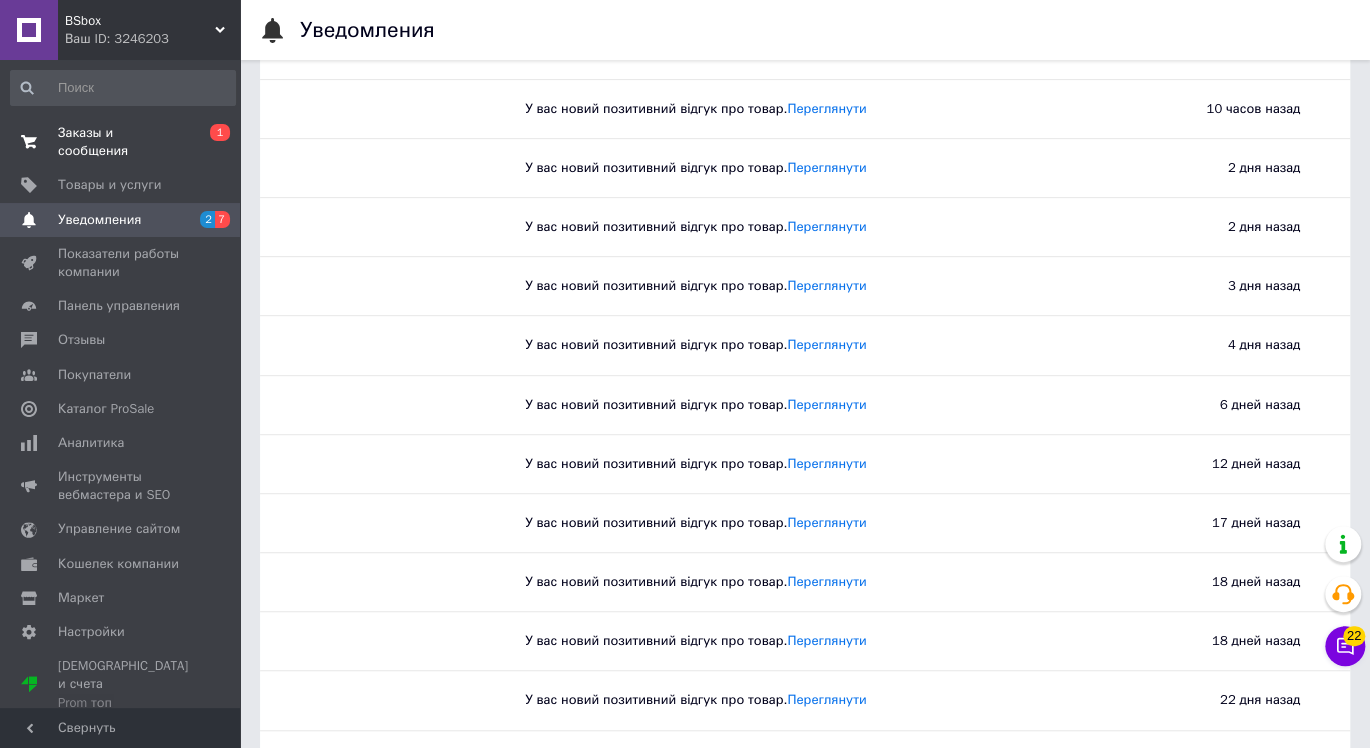 click on "Заказы и сообщения" at bounding box center [121, 142] 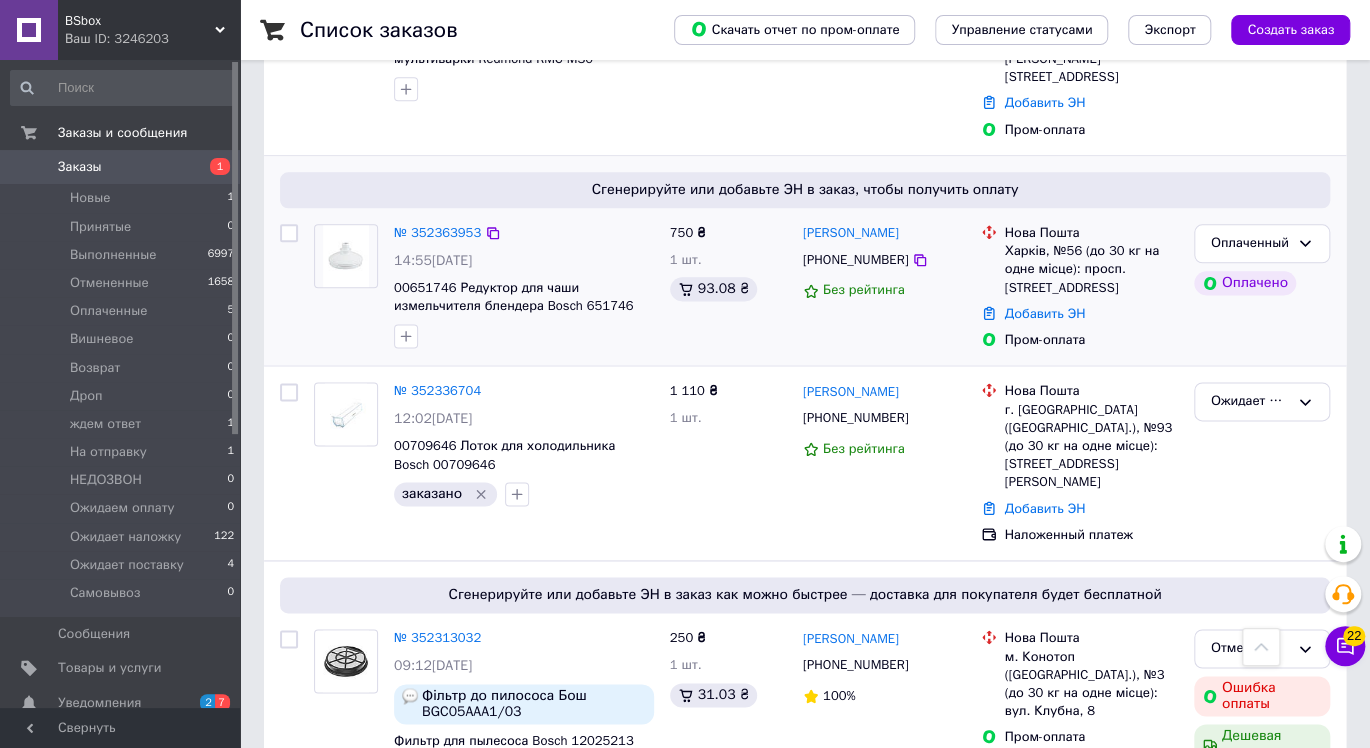 scroll, scrollTop: 1222, scrollLeft: 0, axis: vertical 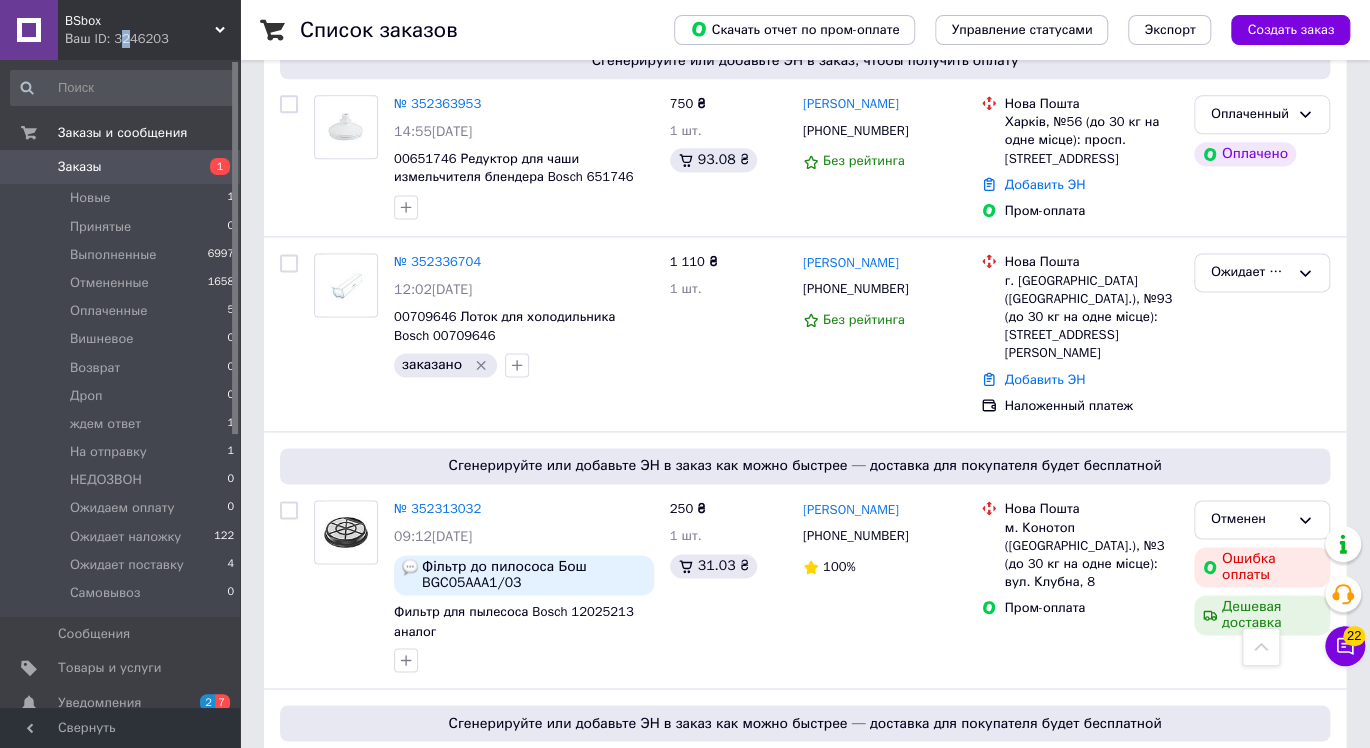 click on "Ваш ID: 3246203" at bounding box center (152, 39) 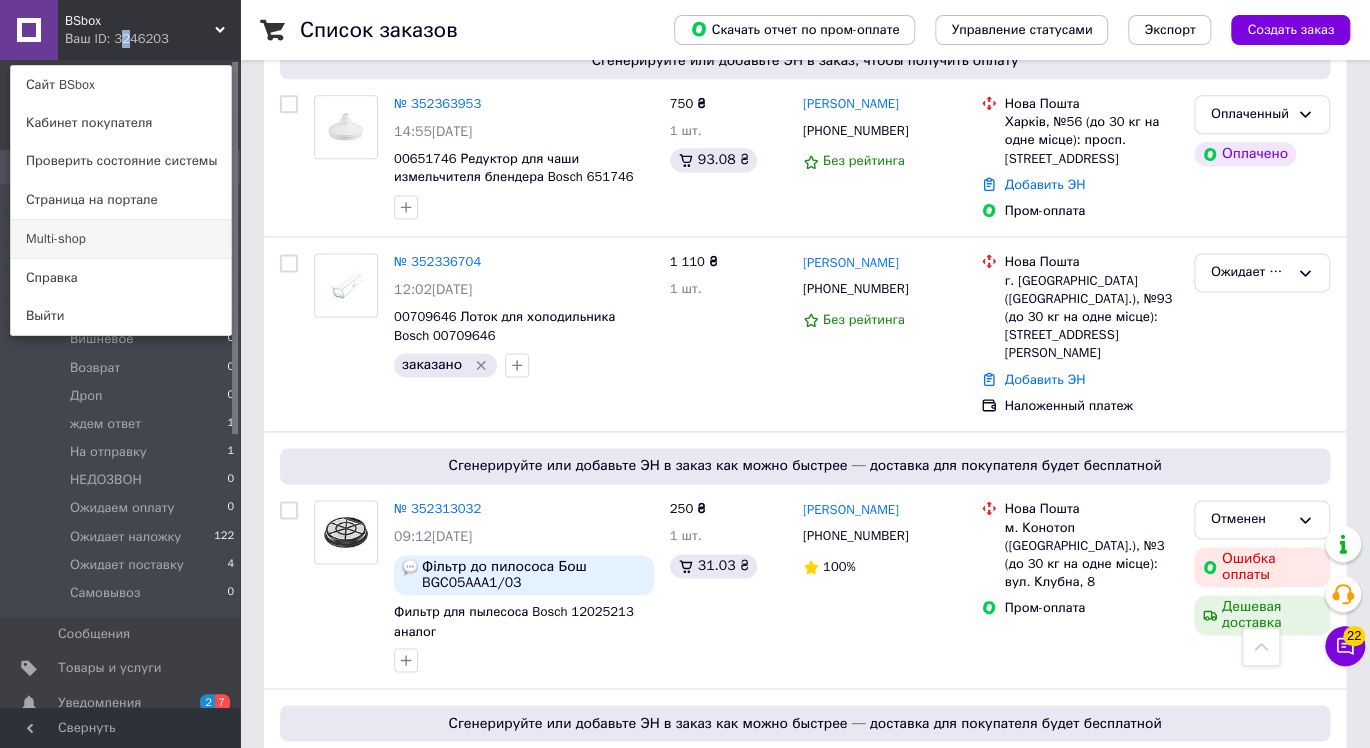 click on "Multi-shop" at bounding box center [121, 239] 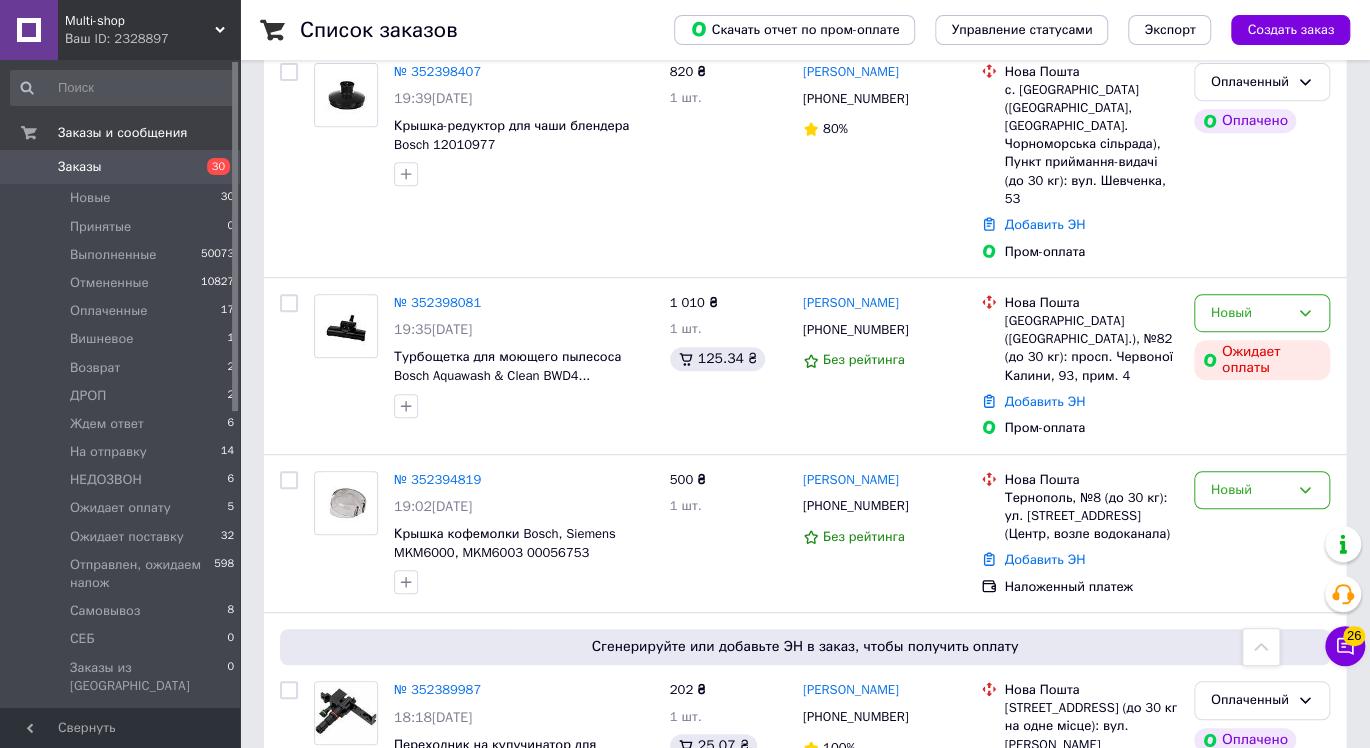 scroll, scrollTop: 7888, scrollLeft: 0, axis: vertical 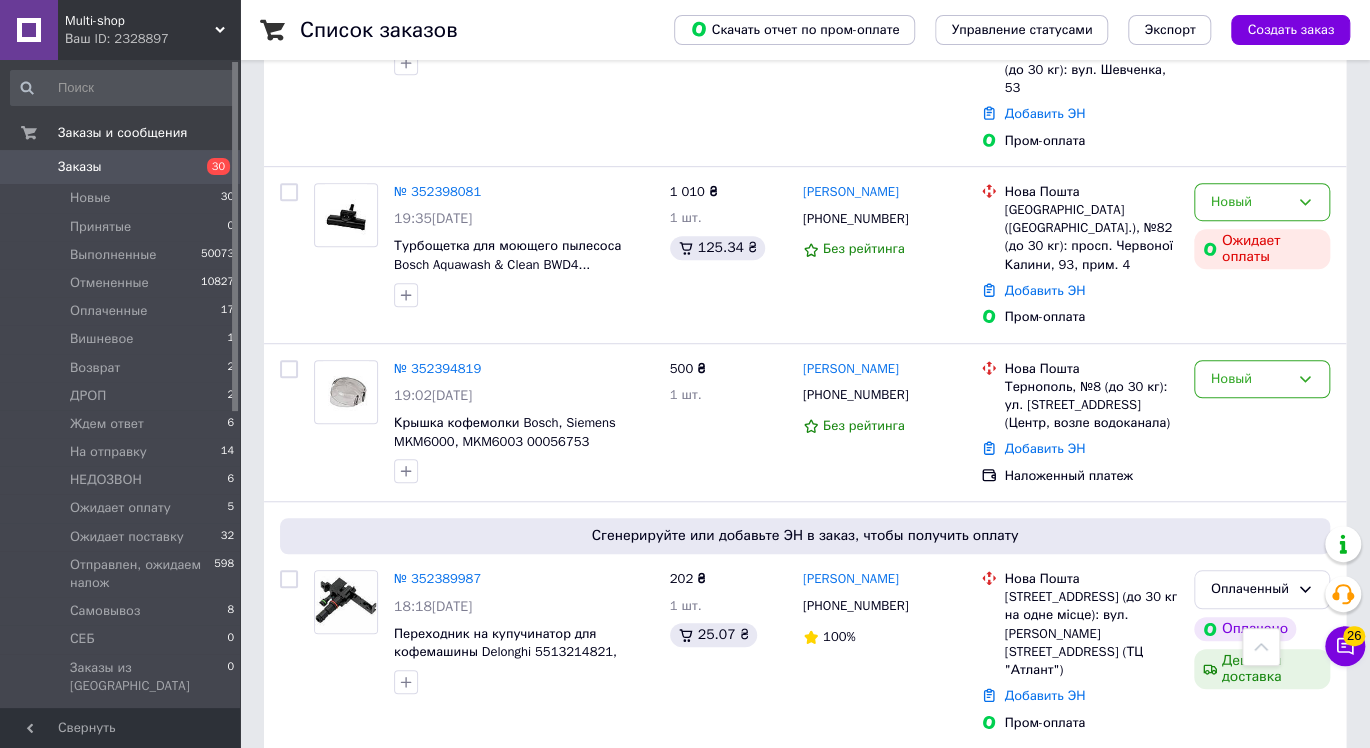 drag, startPoint x: 469, startPoint y: 427, endPoint x: 394, endPoint y: 415, distance: 75.95393 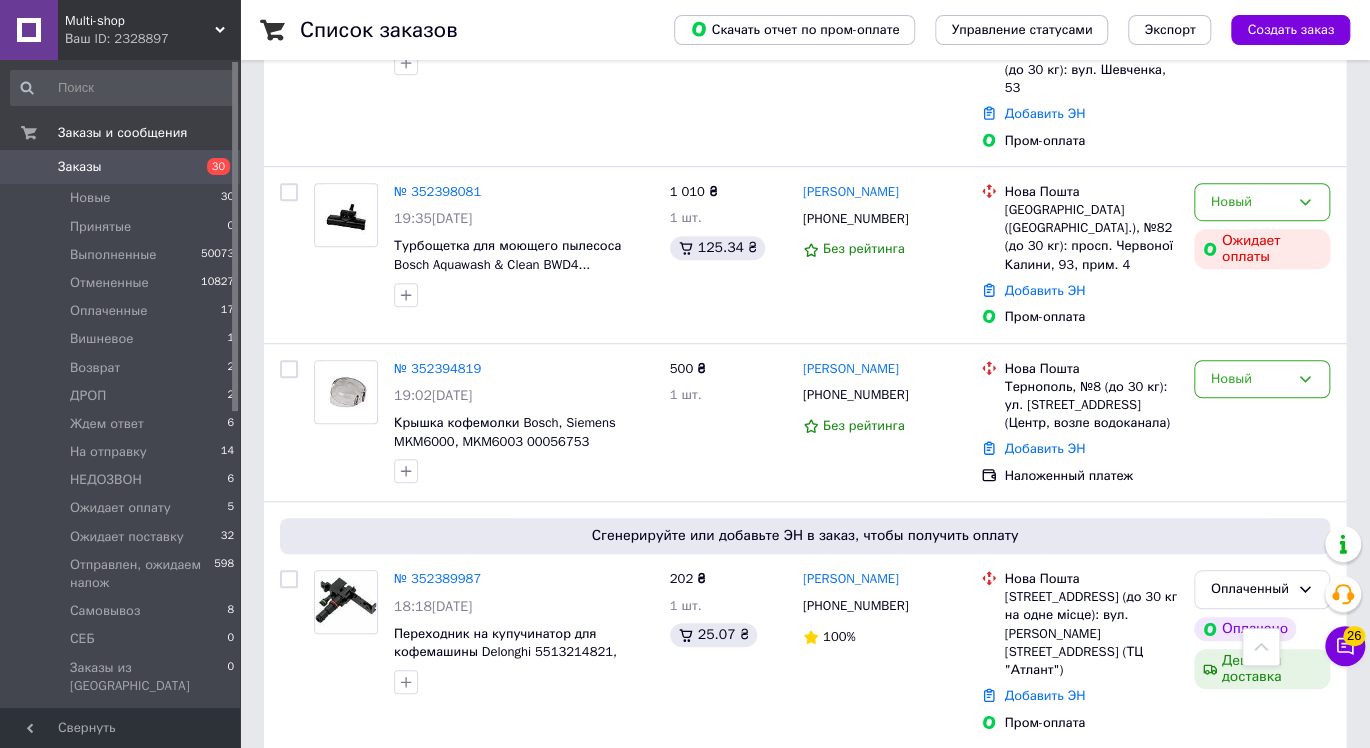 copy on "XA725870" 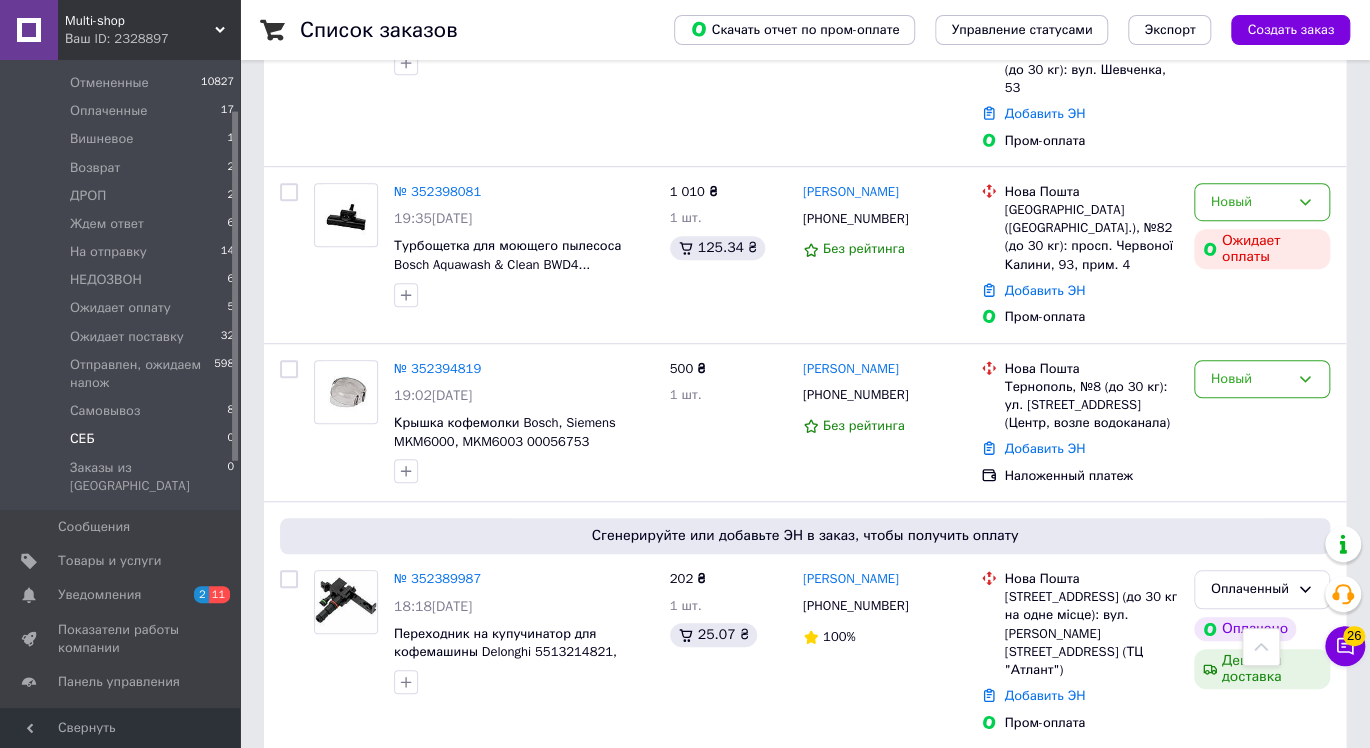 scroll, scrollTop: 222, scrollLeft: 0, axis: vertical 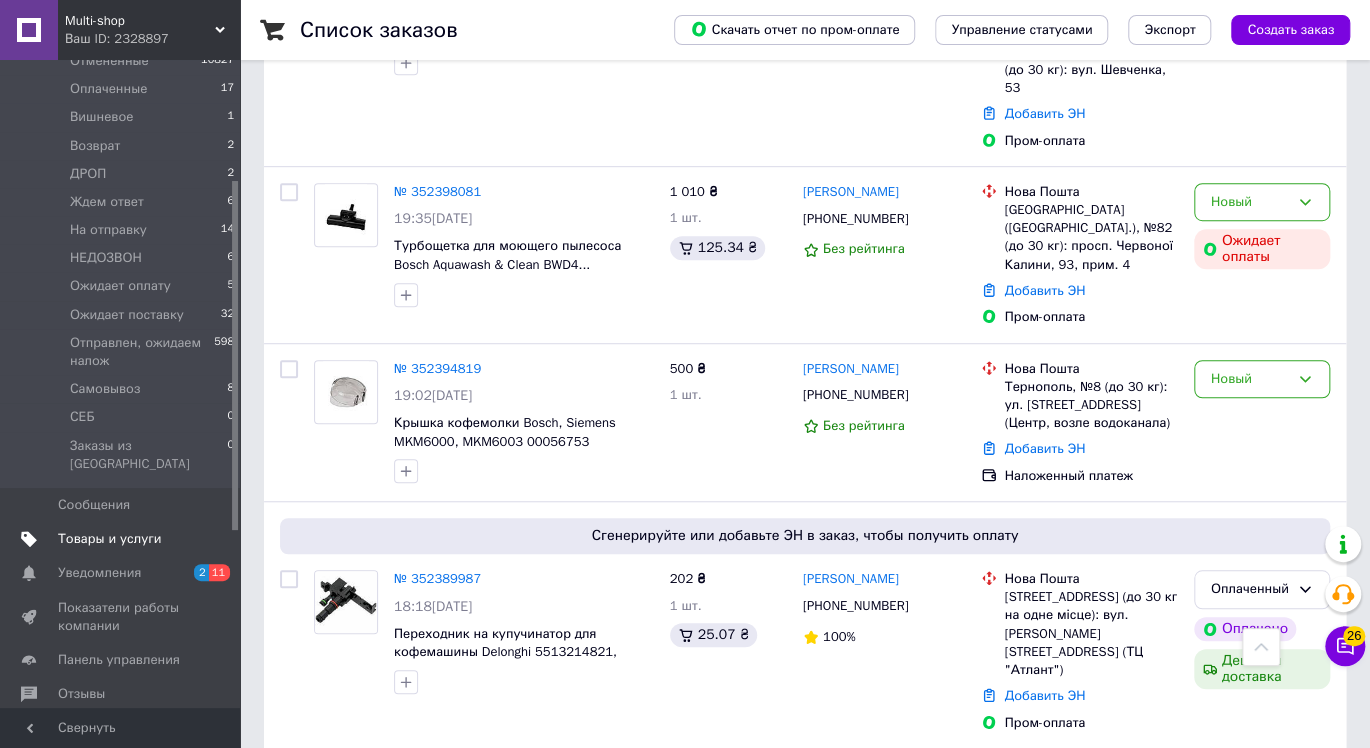 click on "Товары и услуги" at bounding box center [110, 539] 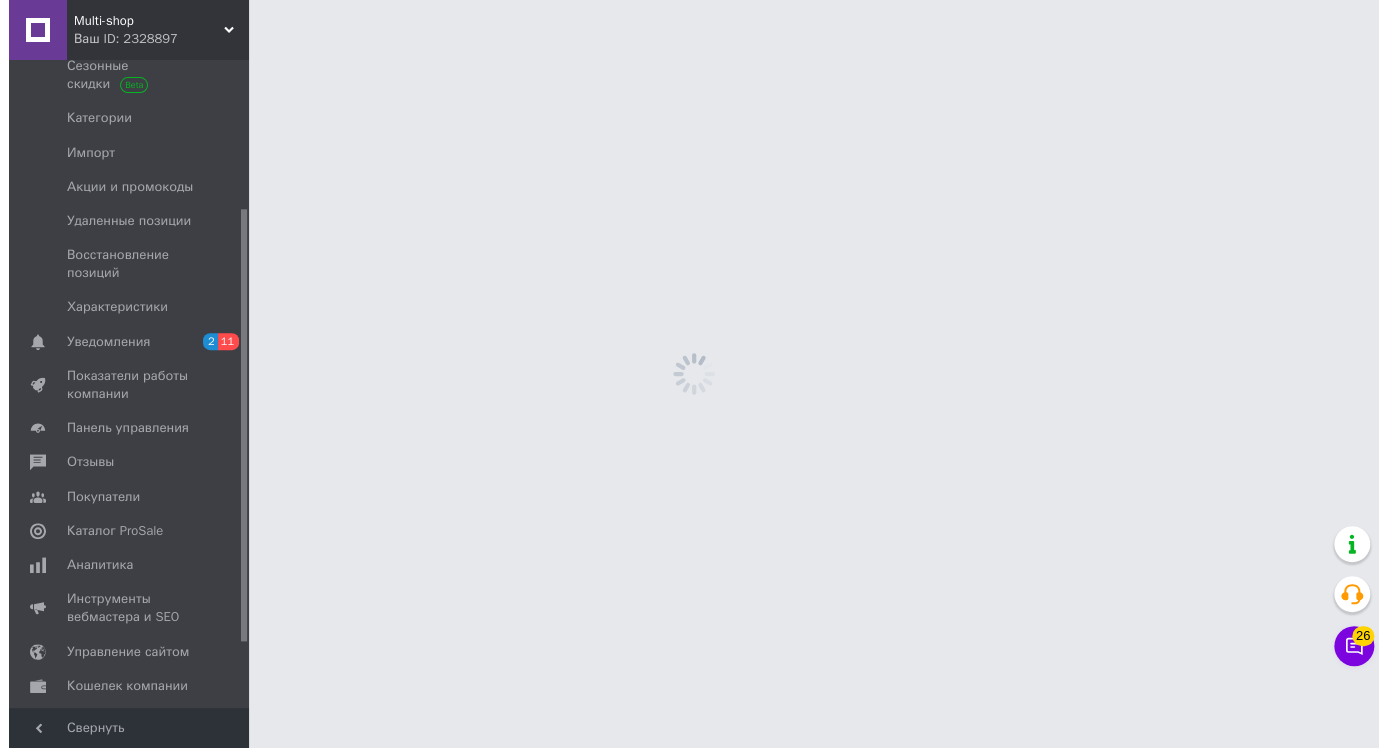 scroll, scrollTop: 0, scrollLeft: 0, axis: both 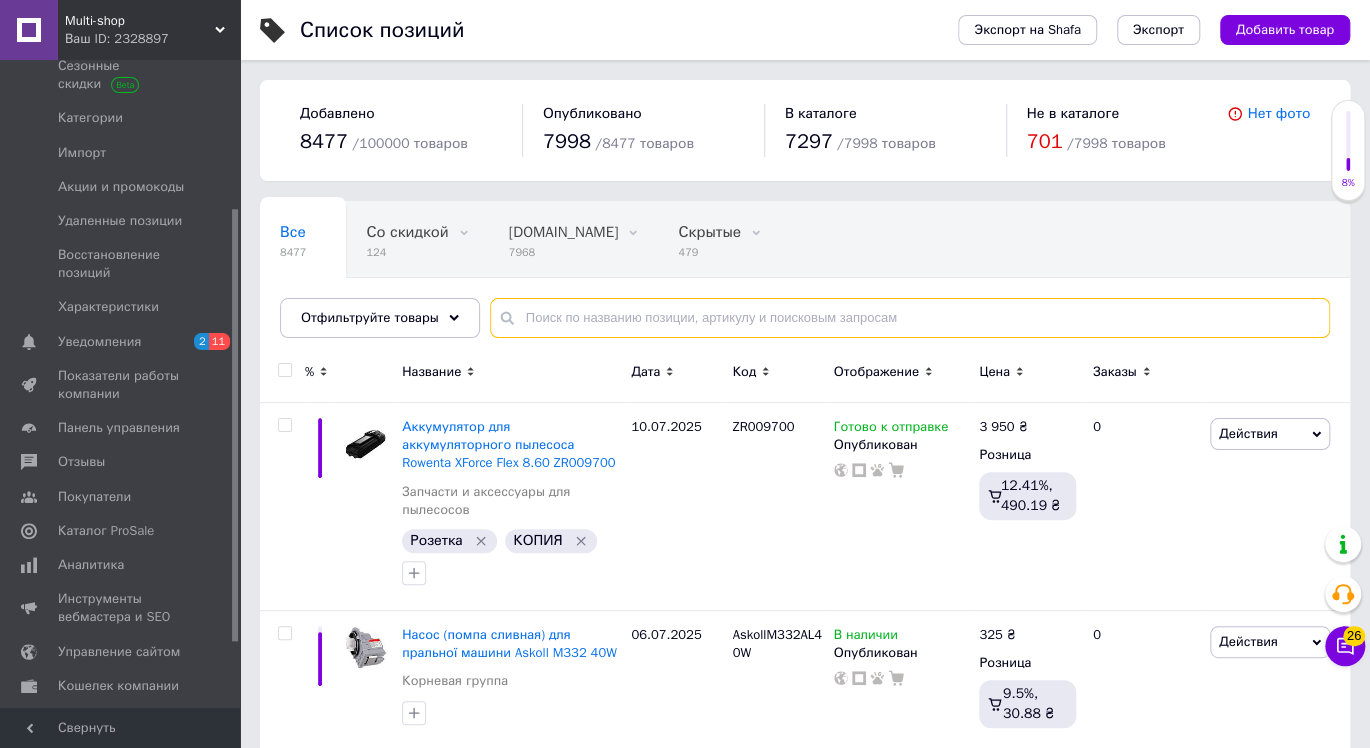 paste on "XA725870" 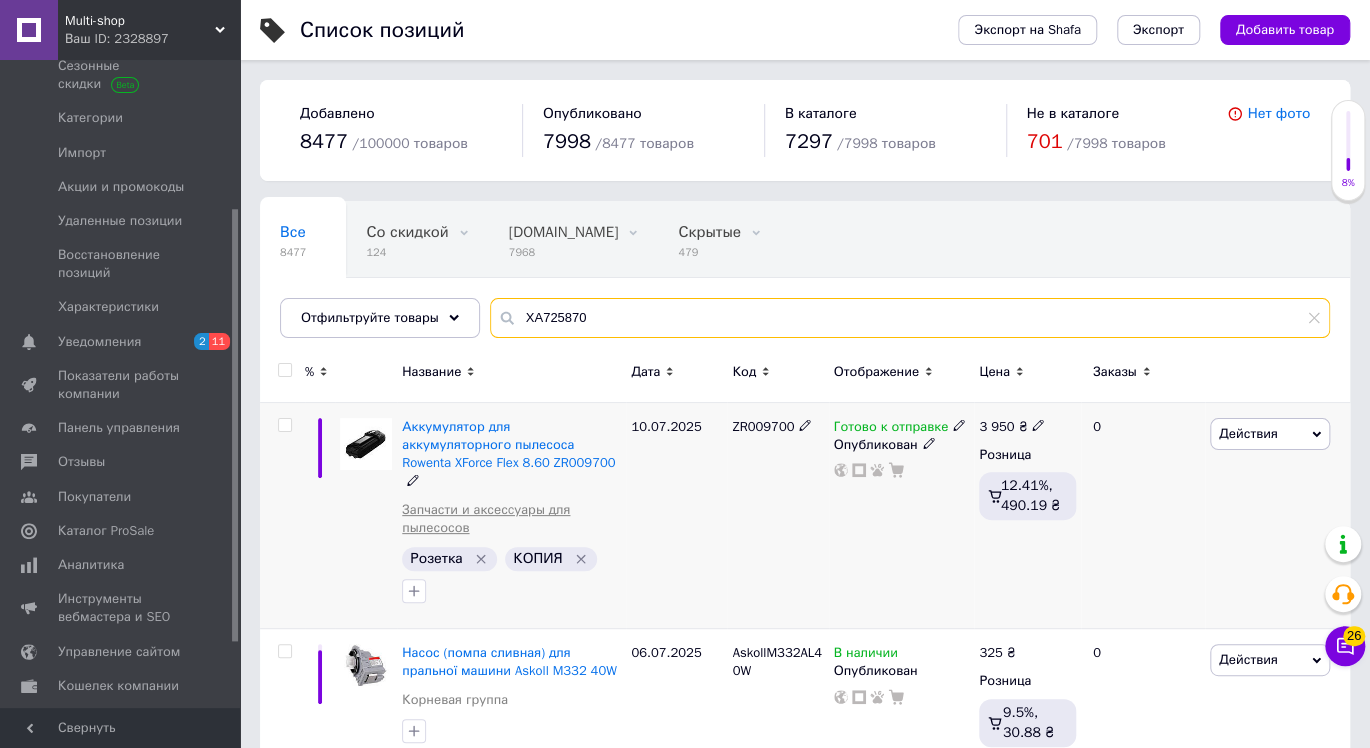 type on "XA725870" 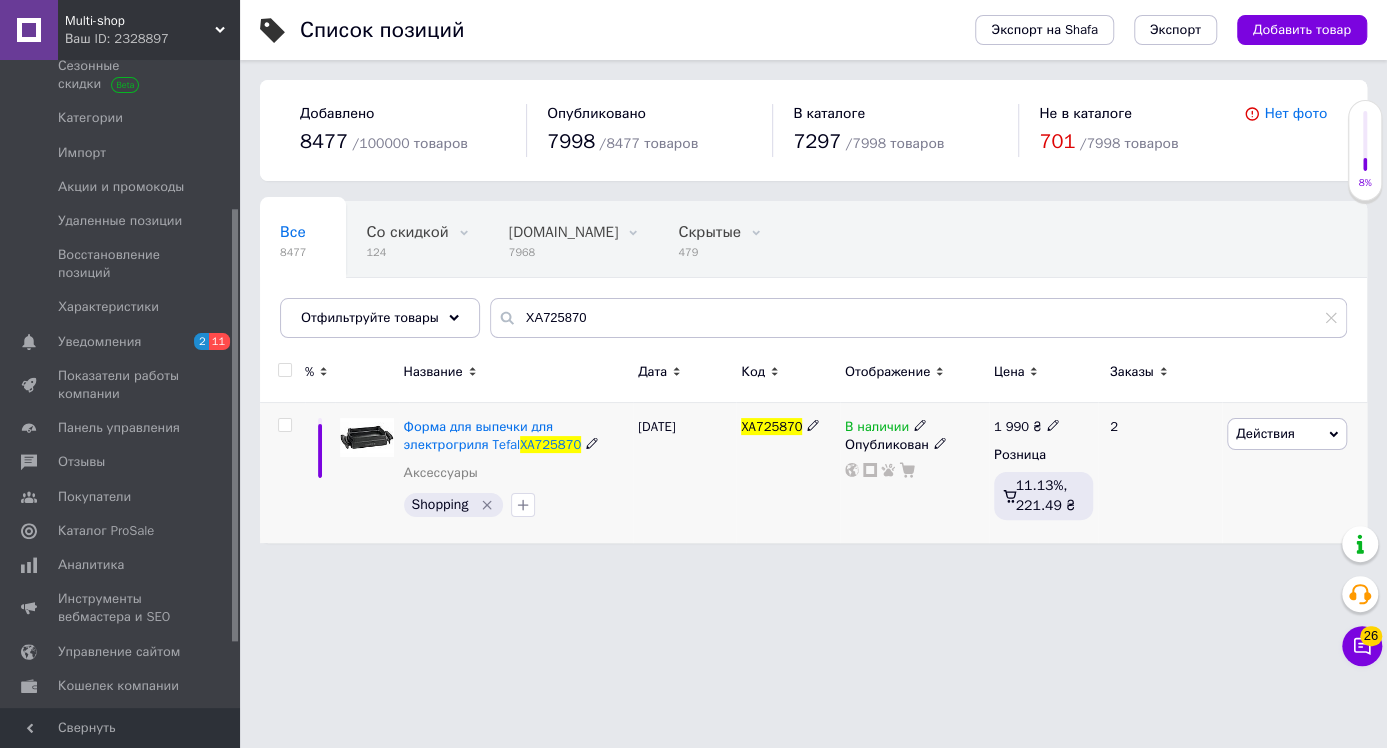 click 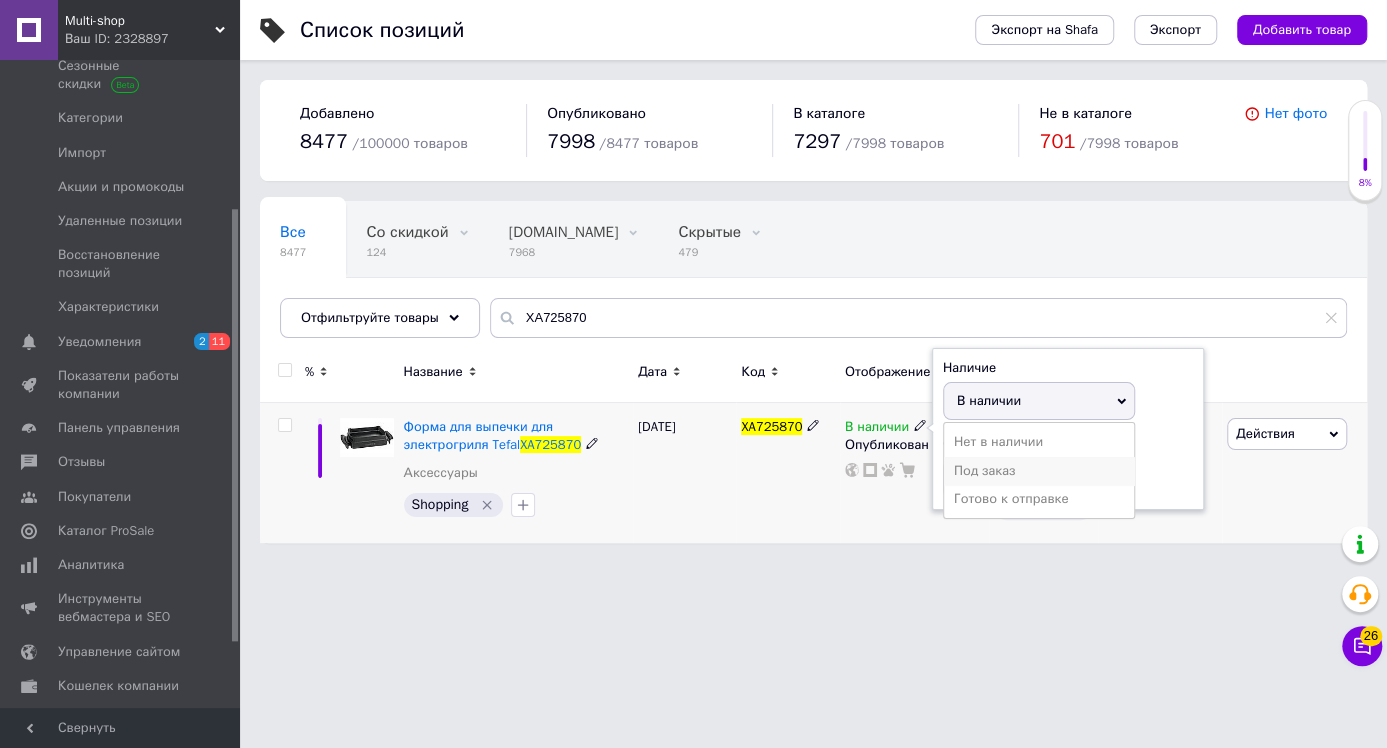 click on "Под заказ" at bounding box center (1039, 471) 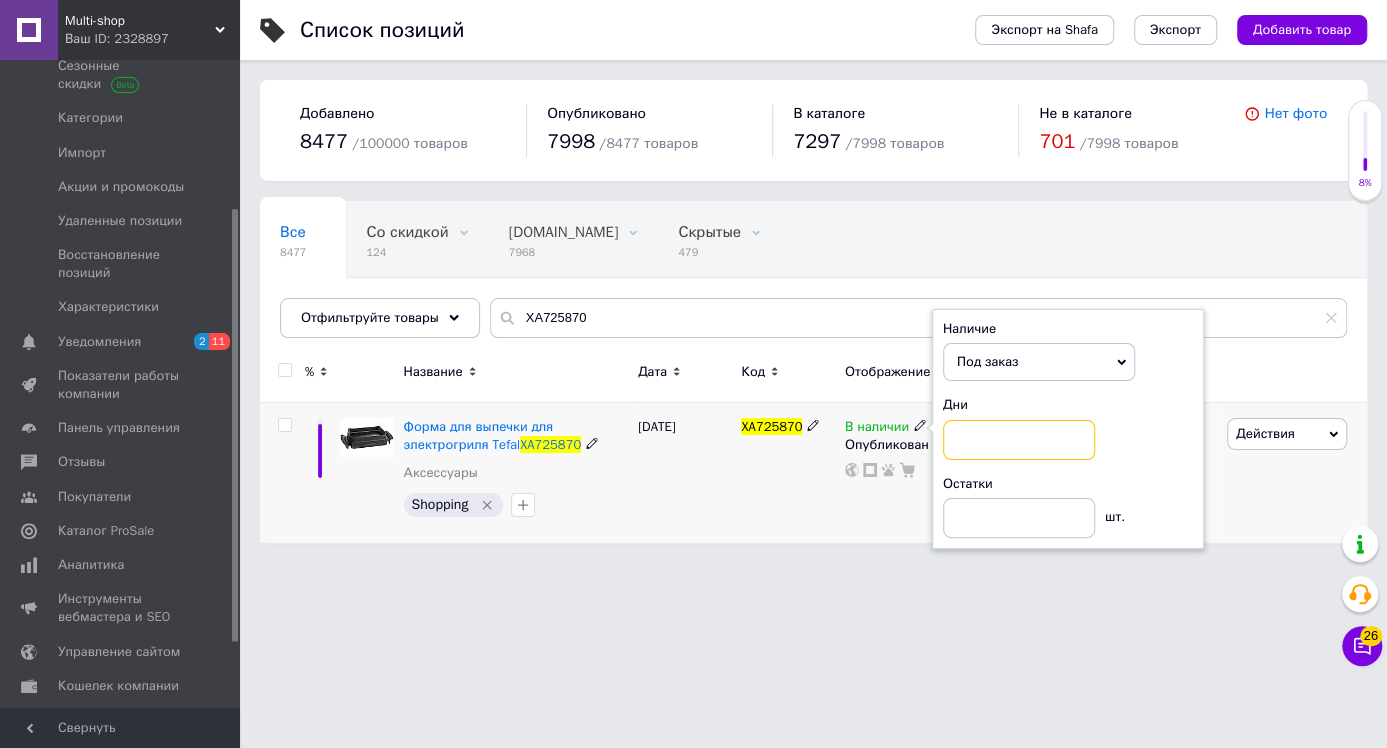 click at bounding box center (1019, 440) 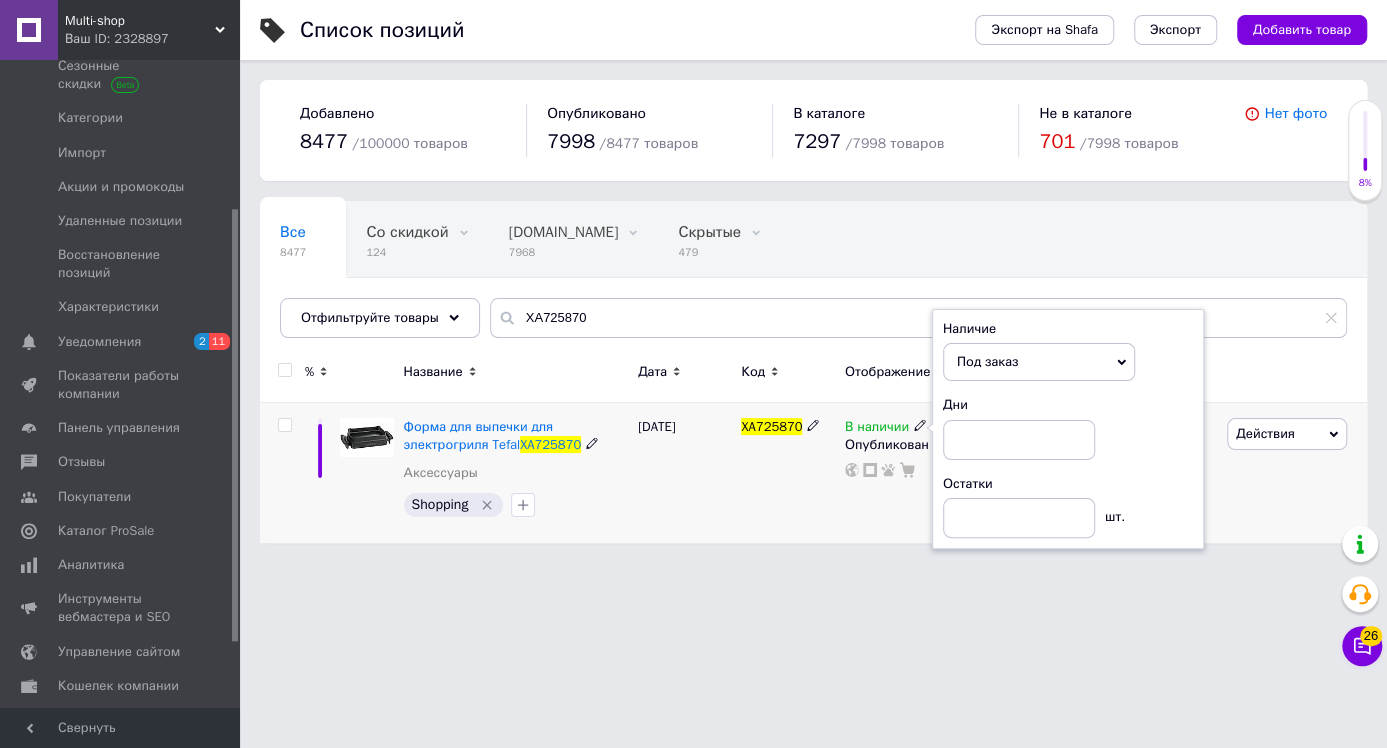 click on "XA725870" at bounding box center (787, 473) 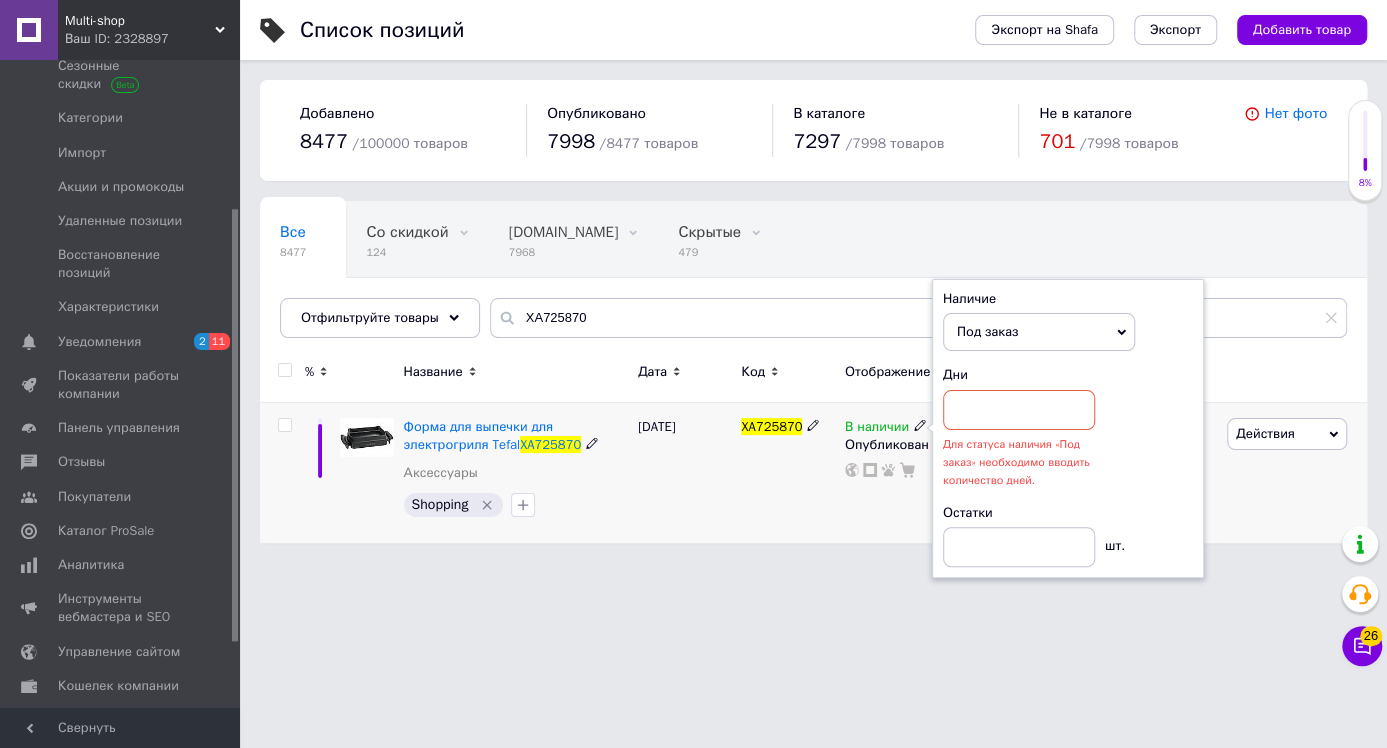 click on "XA725870" at bounding box center [787, 473] 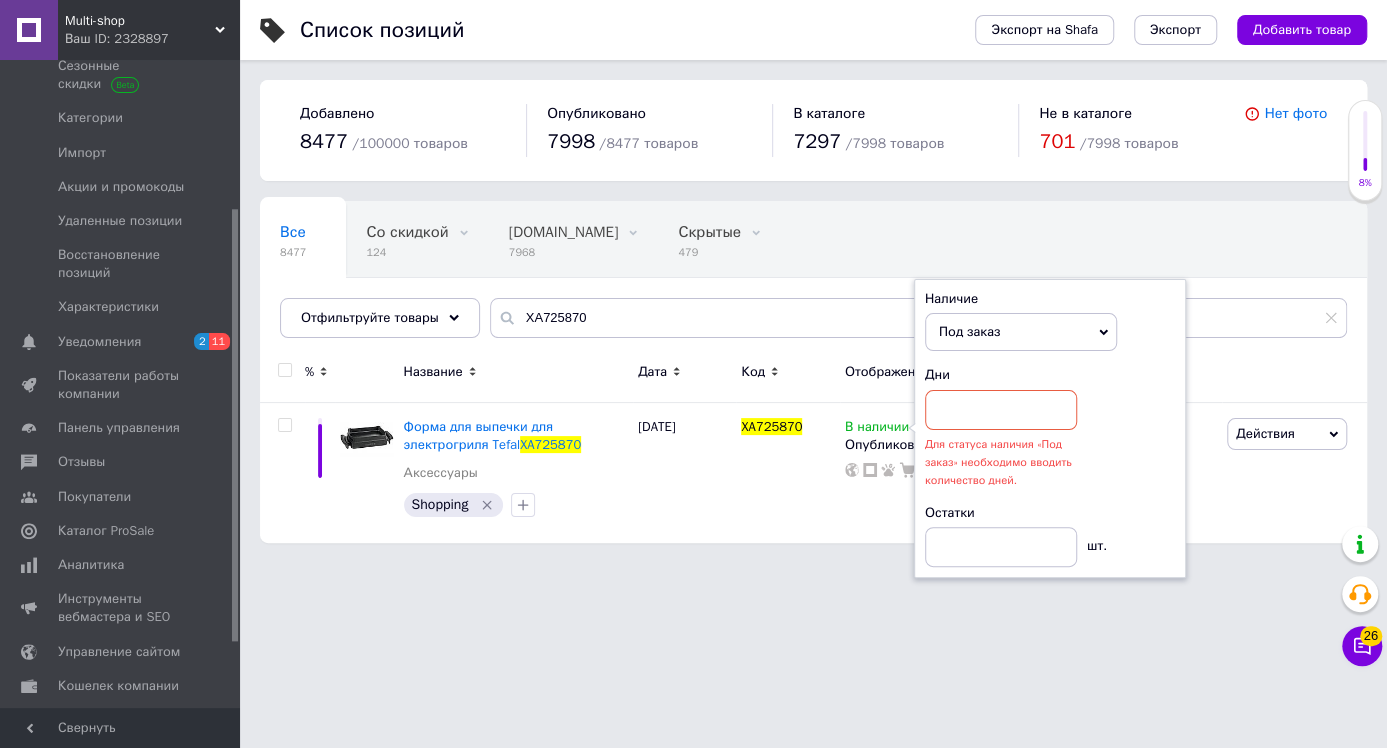 click on "Multi-shop Ваш ID: 2328897 Сайт Multi-shop Кабинет покупателя Проверить состояние системы Страница на портале BSbox Справка Выйти Заказы и сообщения 0 30 Товары и услуги Позиции Группы и подборки Сезонные скидки Категории Импорт Акции и промокоды Удаленные позиции Восстановление позиций Характеристики Уведомления 2 11 Показатели работы компании Панель управления Отзывы Покупатели Каталог ProSale Аналитика Инструменты вебмастера и SEO Управление сайтом Кошелек компании Маркет Настройки Тарифы и счета Prom топ Свернуть 8477   /" at bounding box center [693, 281] 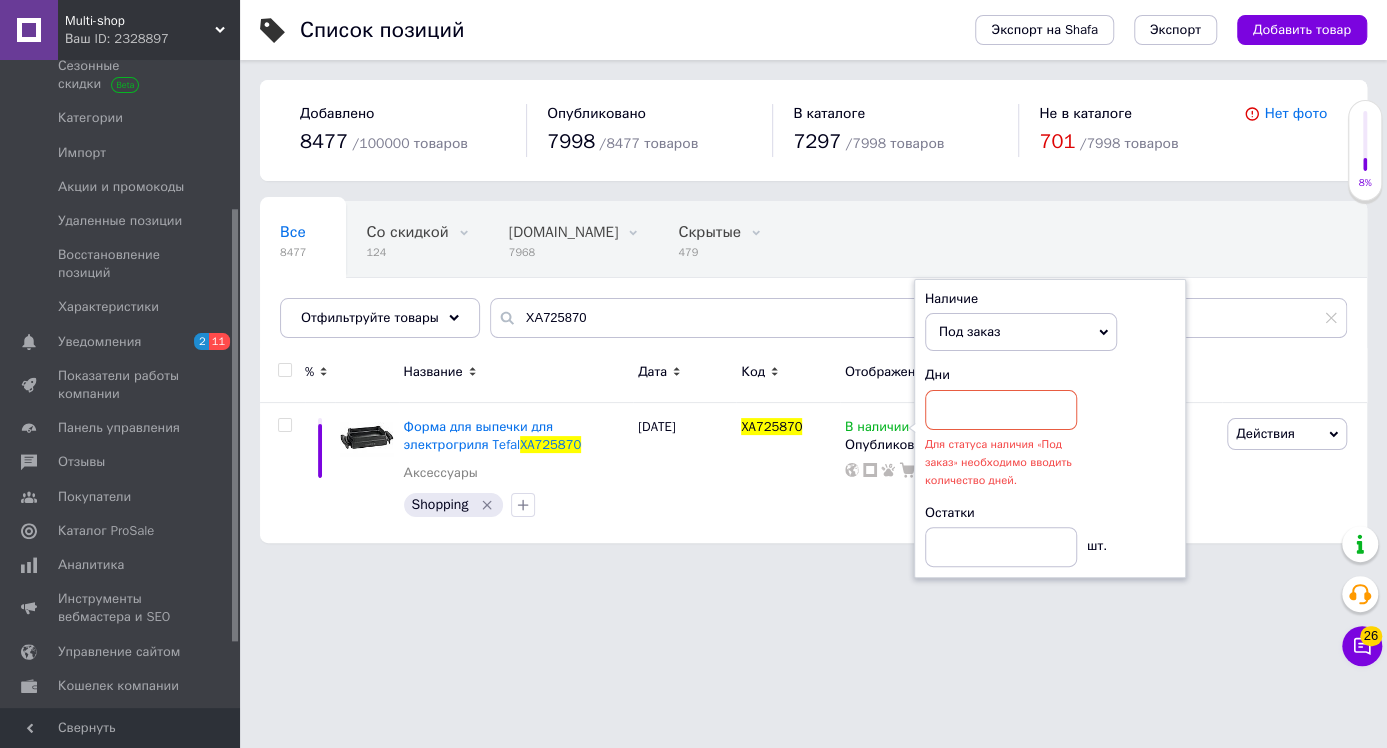 click on "Все 8477 Со скидкой 124 Удалить Редактировать [DOMAIN_NAME] 7968 Удалить Редактировать Скрытые 479 Удалить Редактировать Опубликованные 7998 Удалить Редактировать Ok Отфильтровано...  Сохранить" at bounding box center (813, 279) 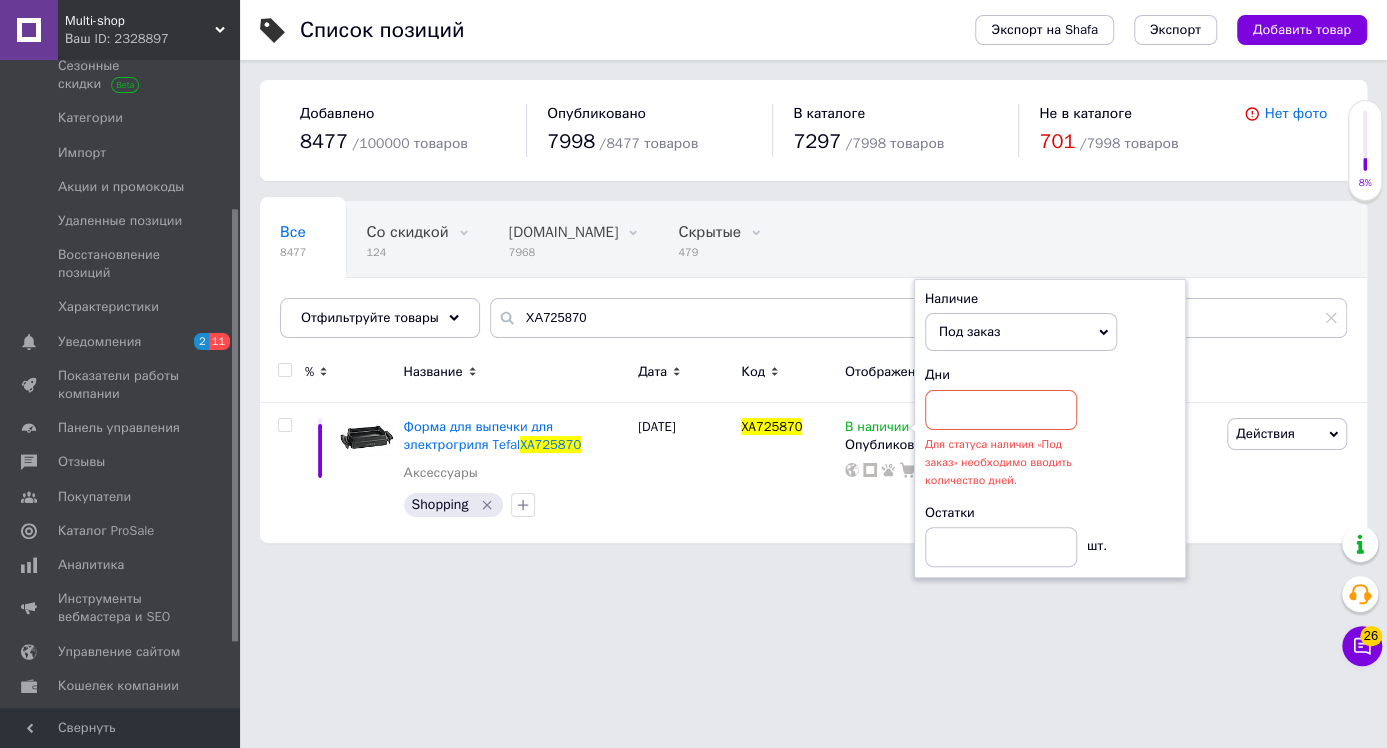 click on "Multi-shop Ваш ID: 2328897 Сайт Multi-shop Кабинет покупателя Проверить состояние системы Страница на портале BSbox Справка Выйти Заказы и сообщения 0 30 Товары и услуги Позиции Группы и подборки Сезонные скидки Категории Импорт Акции и промокоды Удаленные позиции Восстановление позиций Характеристики Уведомления 2 11 Показатели работы компании Панель управления Отзывы Покупатели Каталог ProSale Аналитика Инструменты вебмастера и SEO Управление сайтом Кошелек компании Маркет Настройки Тарифы и счета Prom топ Свернуть 8477   /" at bounding box center (693, 281) 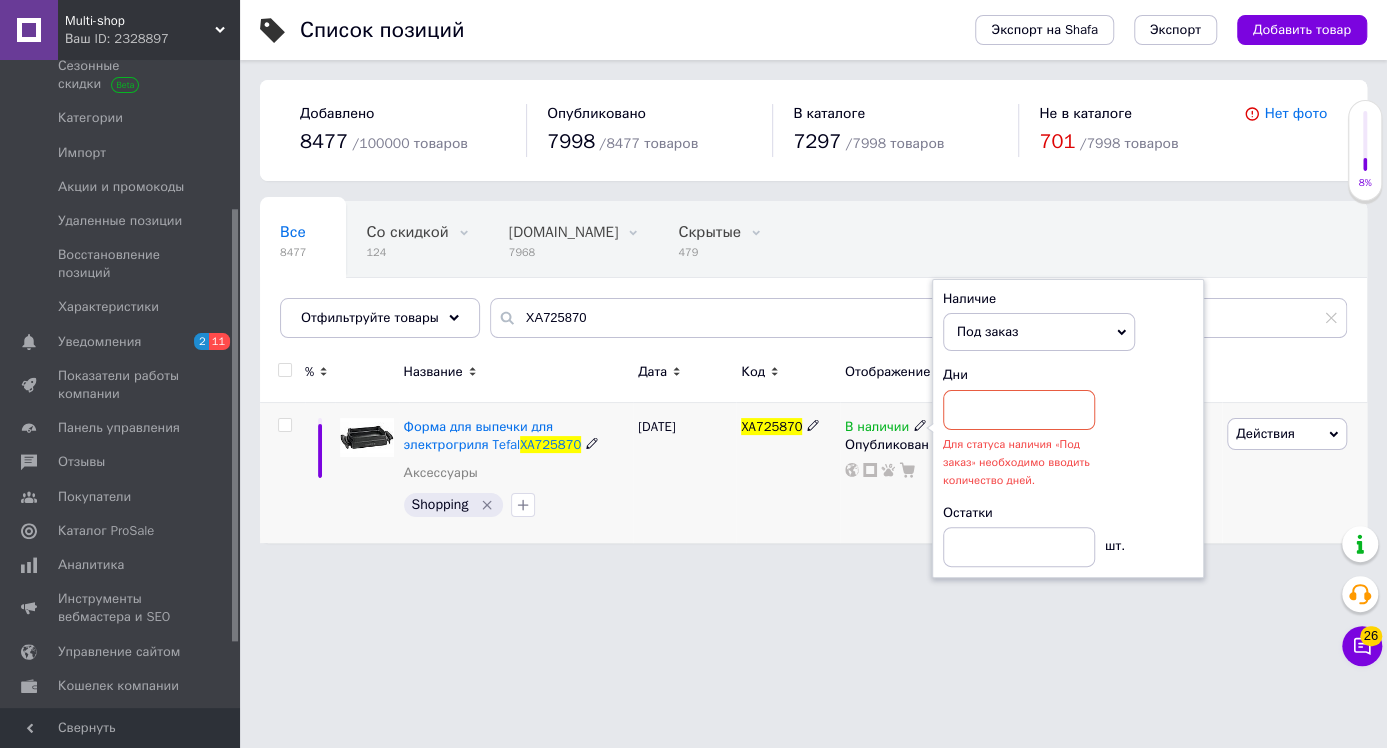 click at bounding box center [1019, 410] 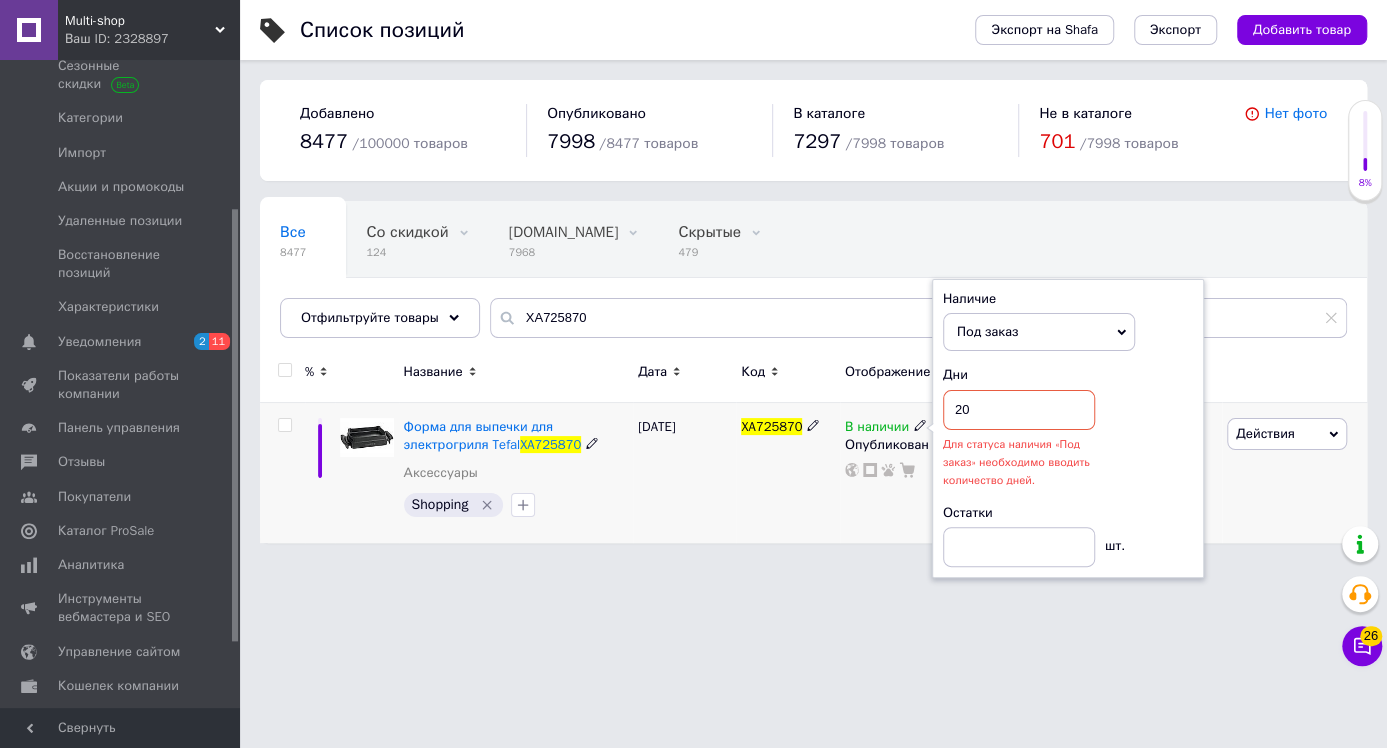 type on "20" 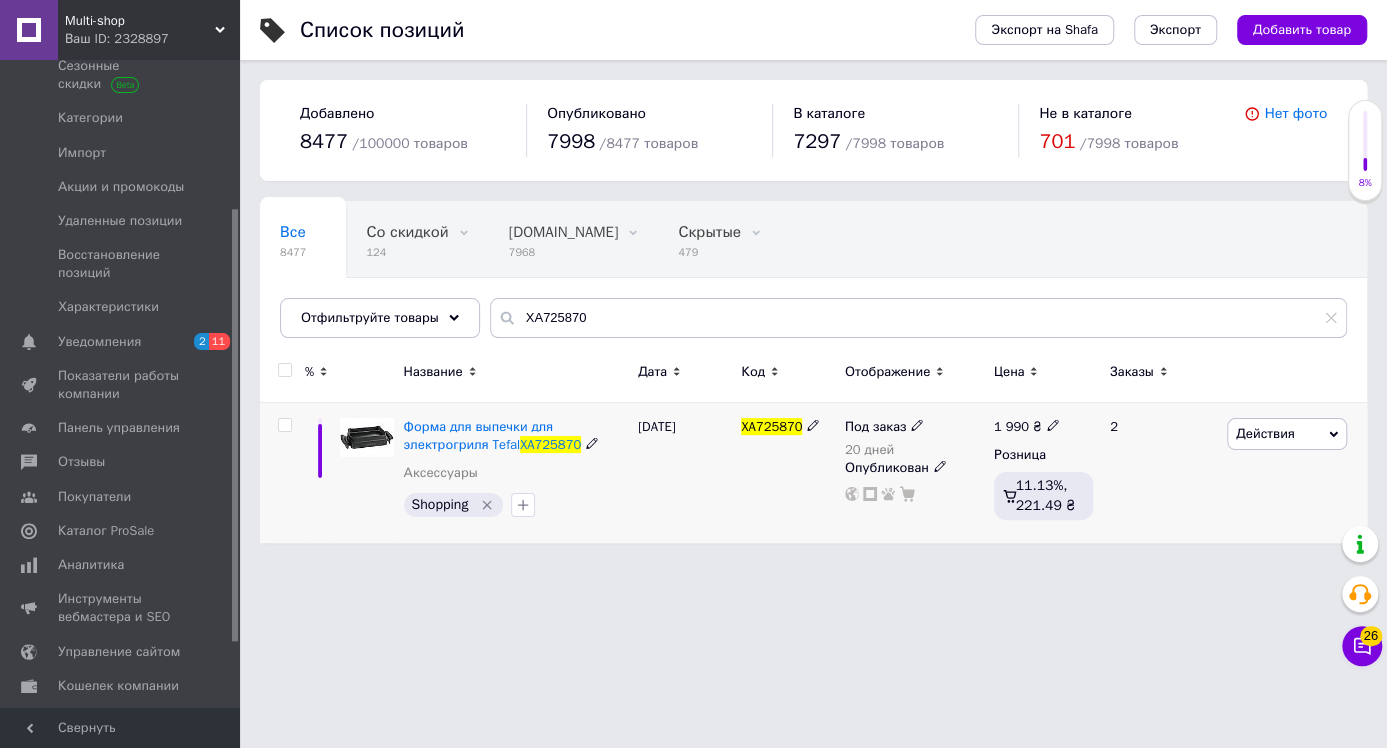 click 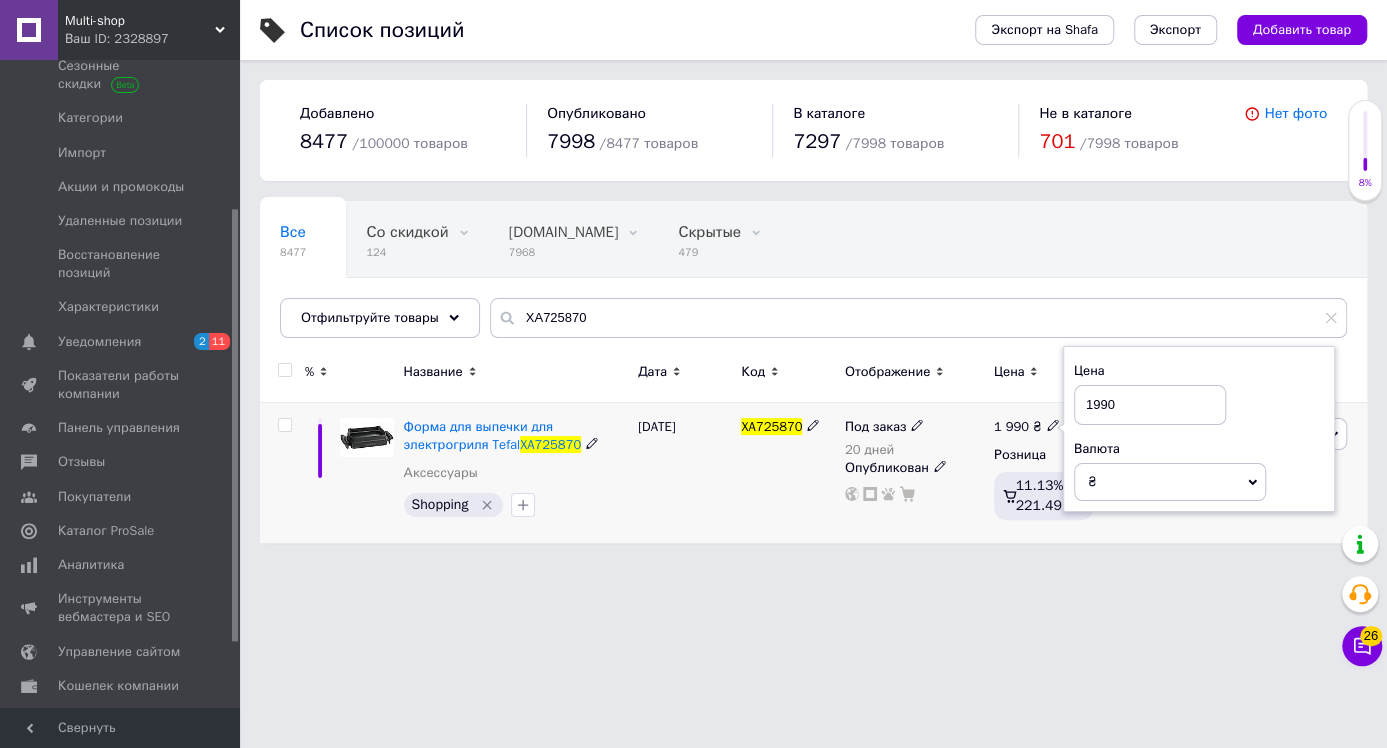 drag, startPoint x: 1128, startPoint y: 420, endPoint x: 1053, endPoint y: 408, distance: 75.95393 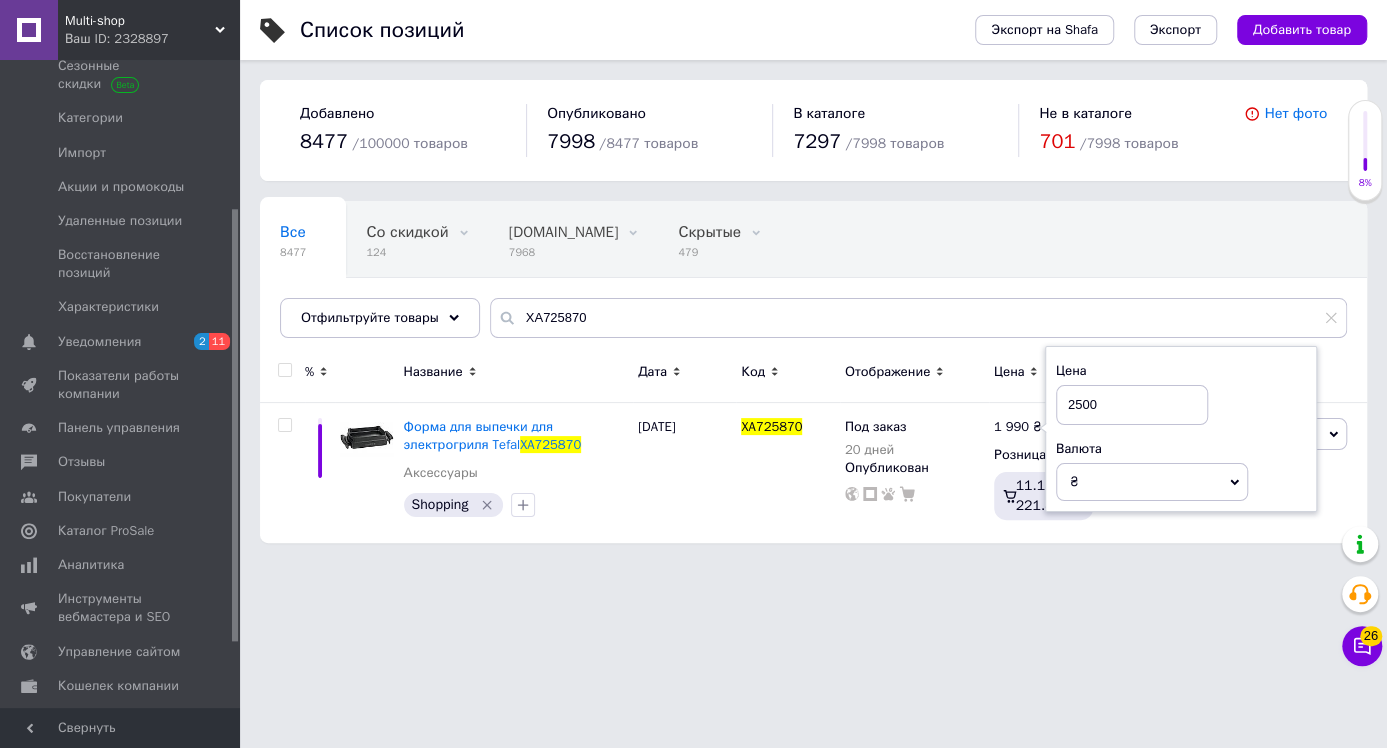 type on "2500" 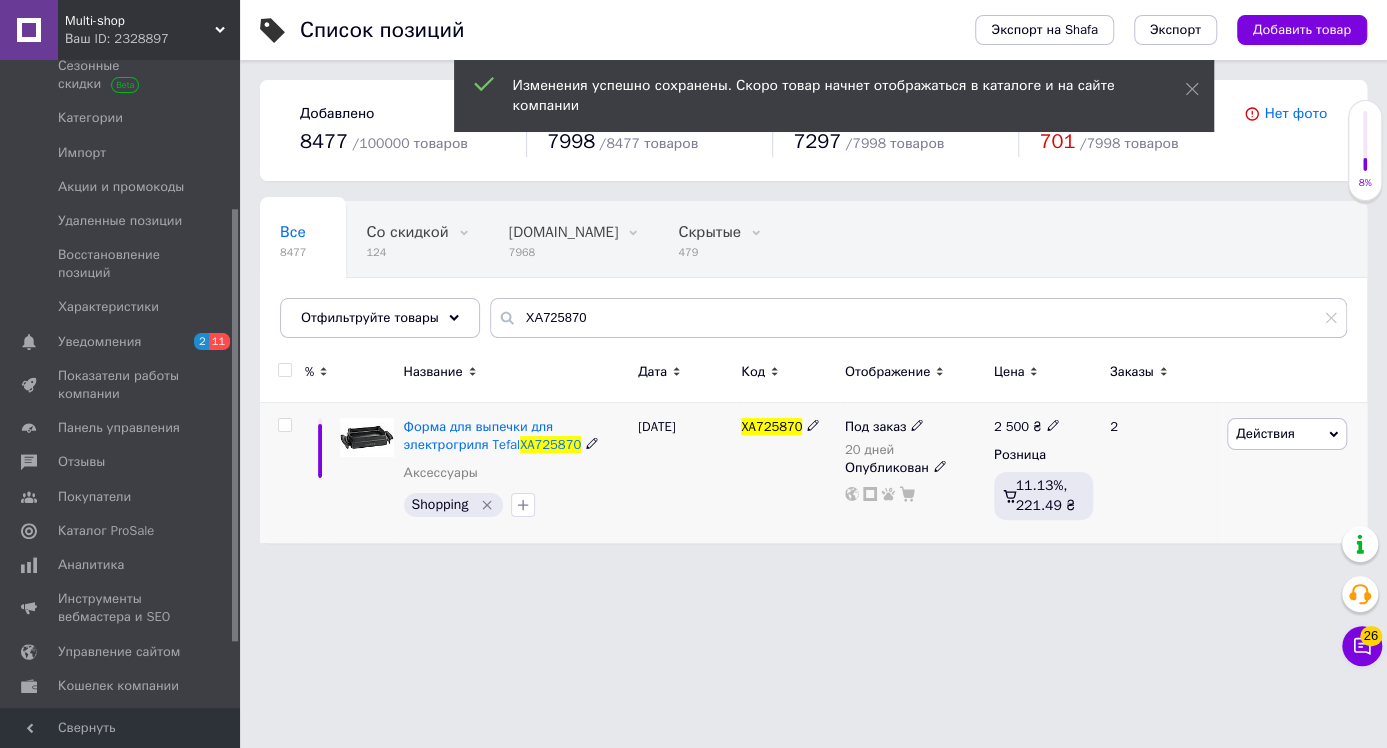 click on "XA725870" at bounding box center [771, 426] 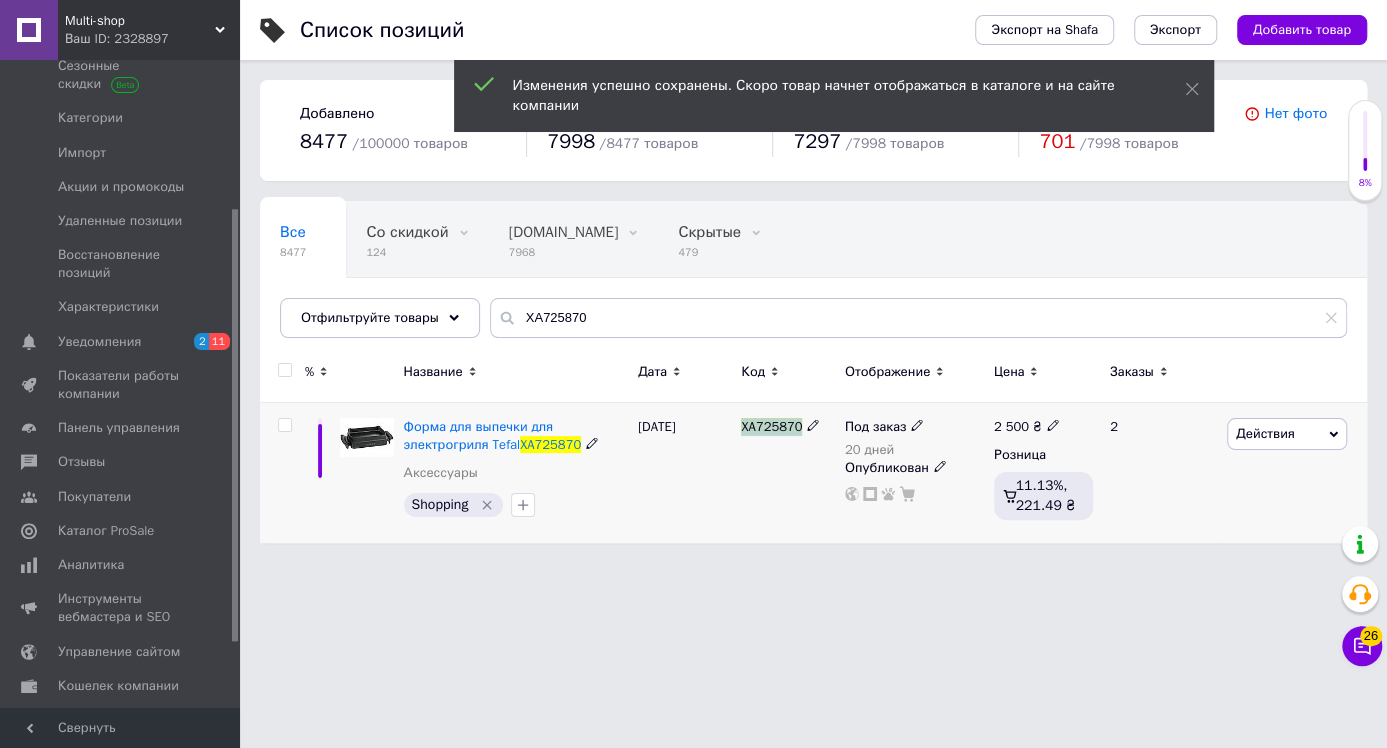 click on "XA725870" at bounding box center [771, 426] 